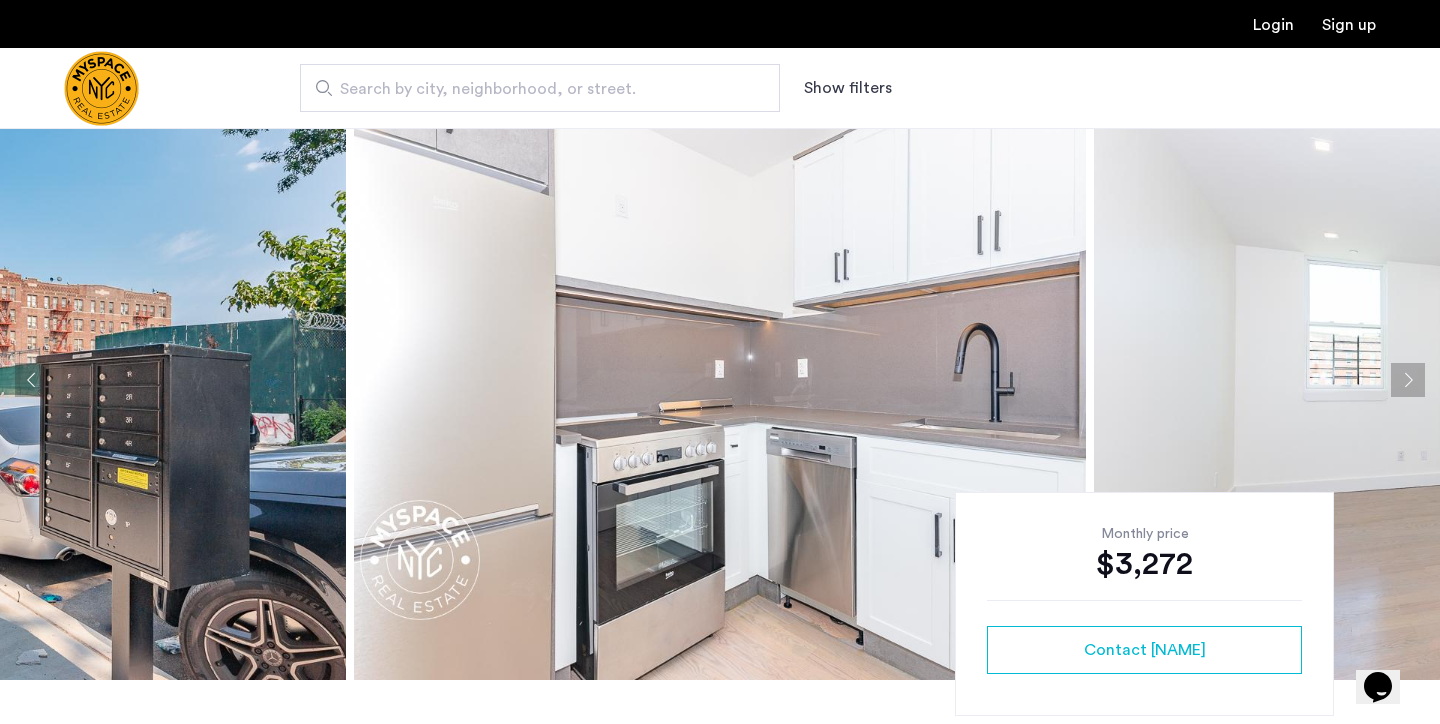 scroll, scrollTop: 55, scrollLeft: 0, axis: vertical 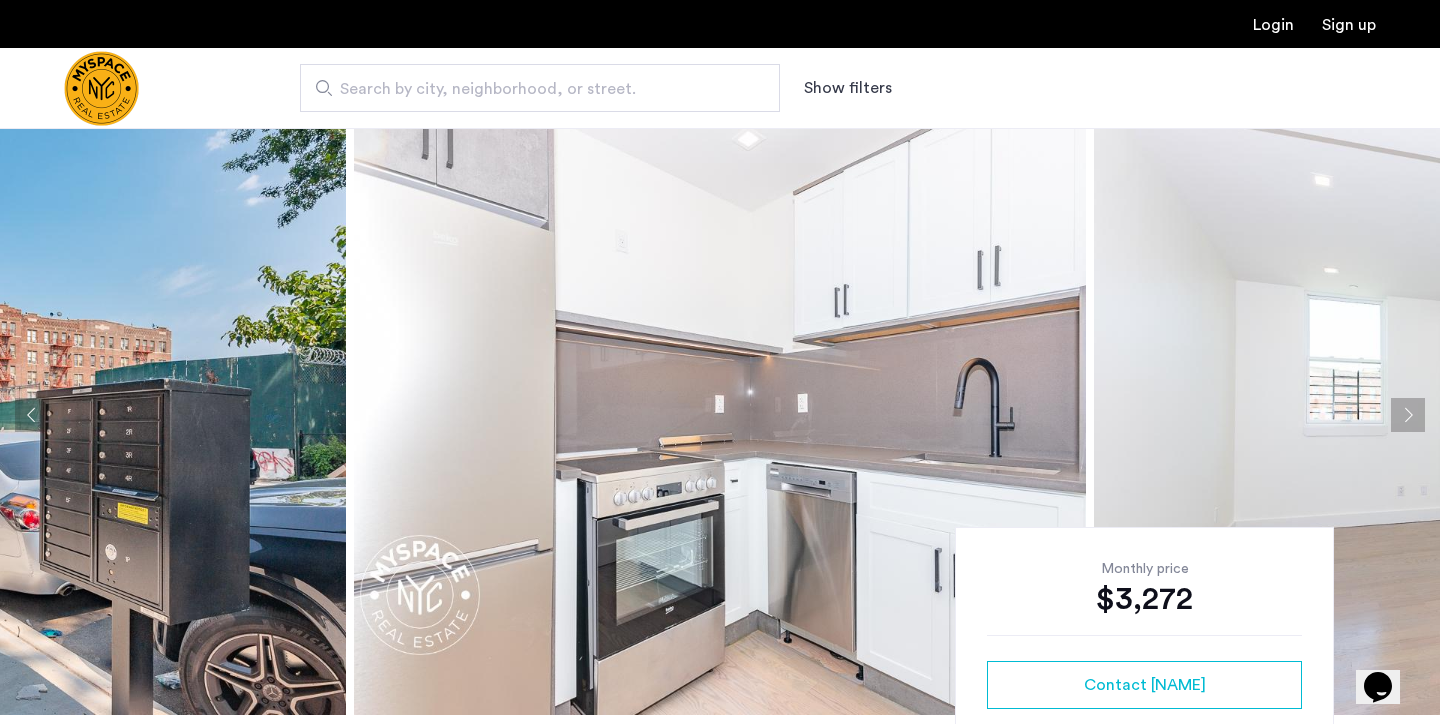 click 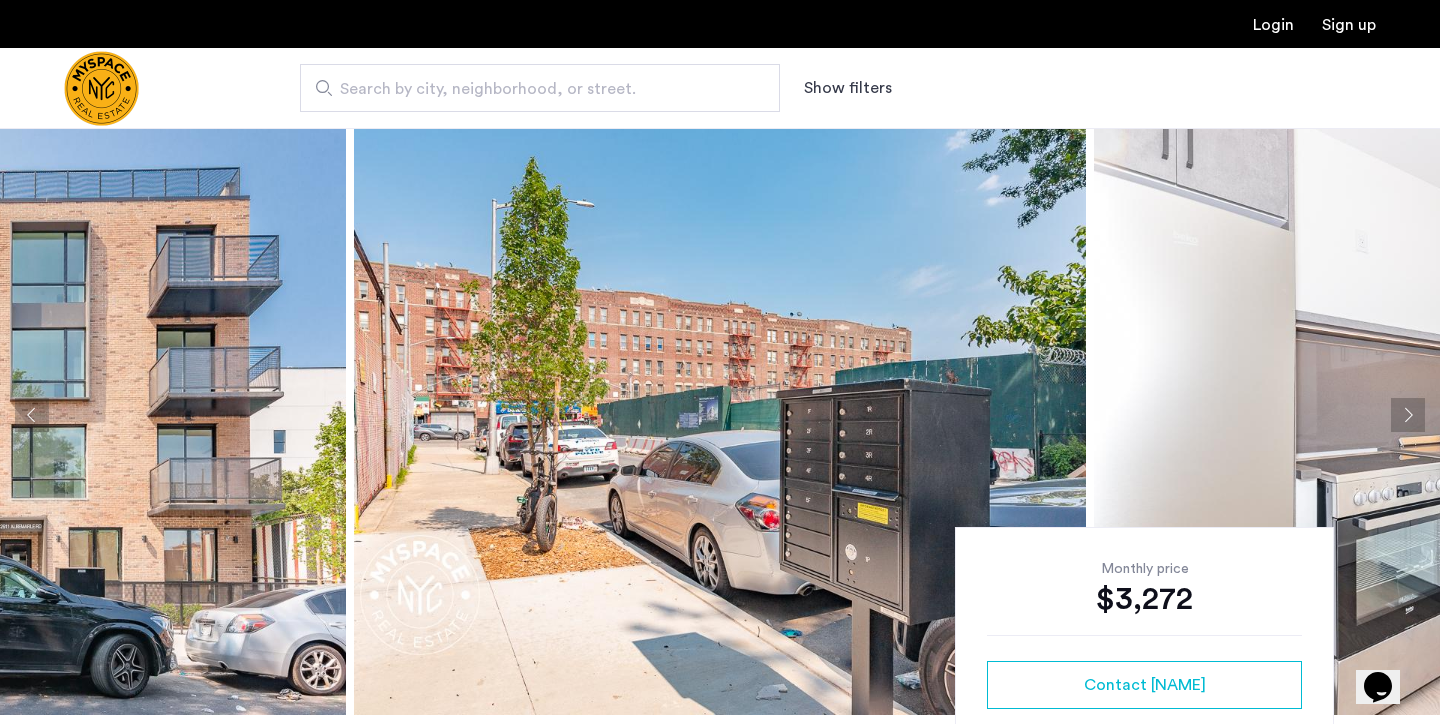 click 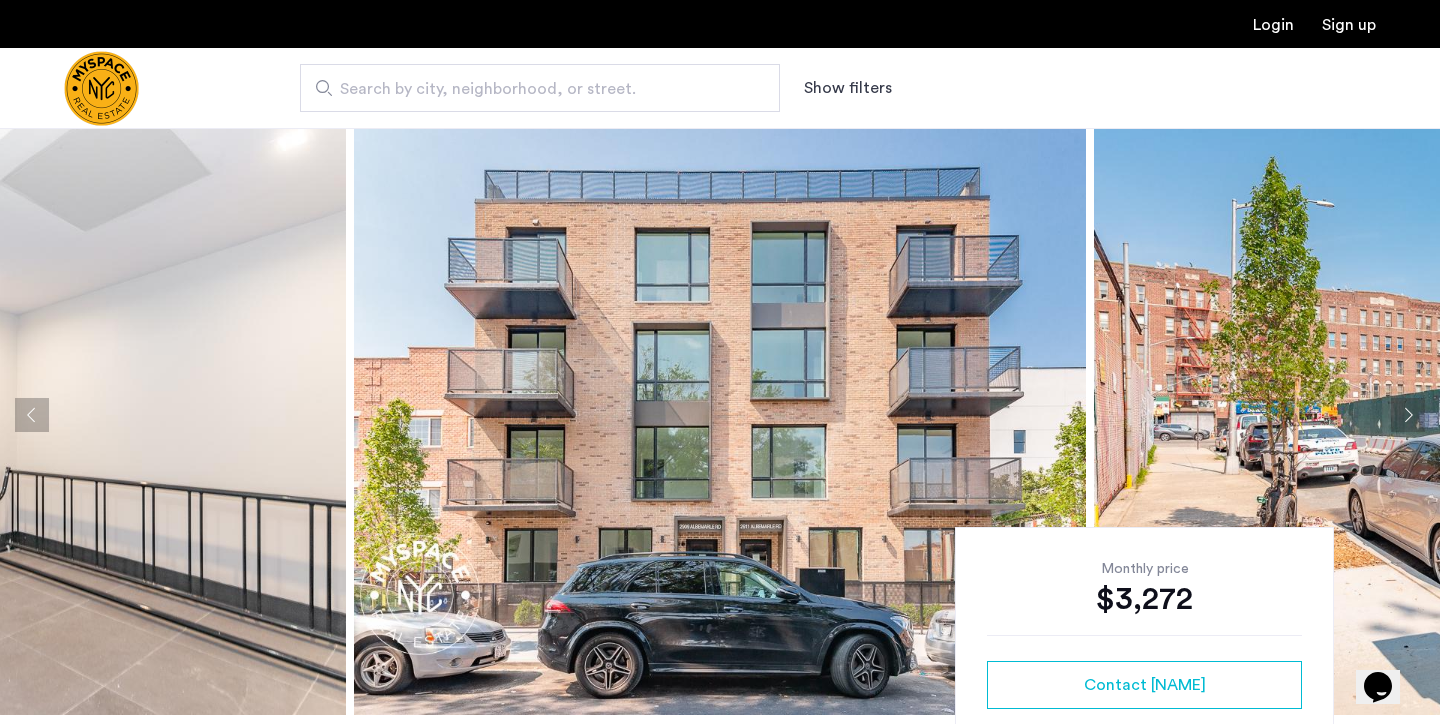 click 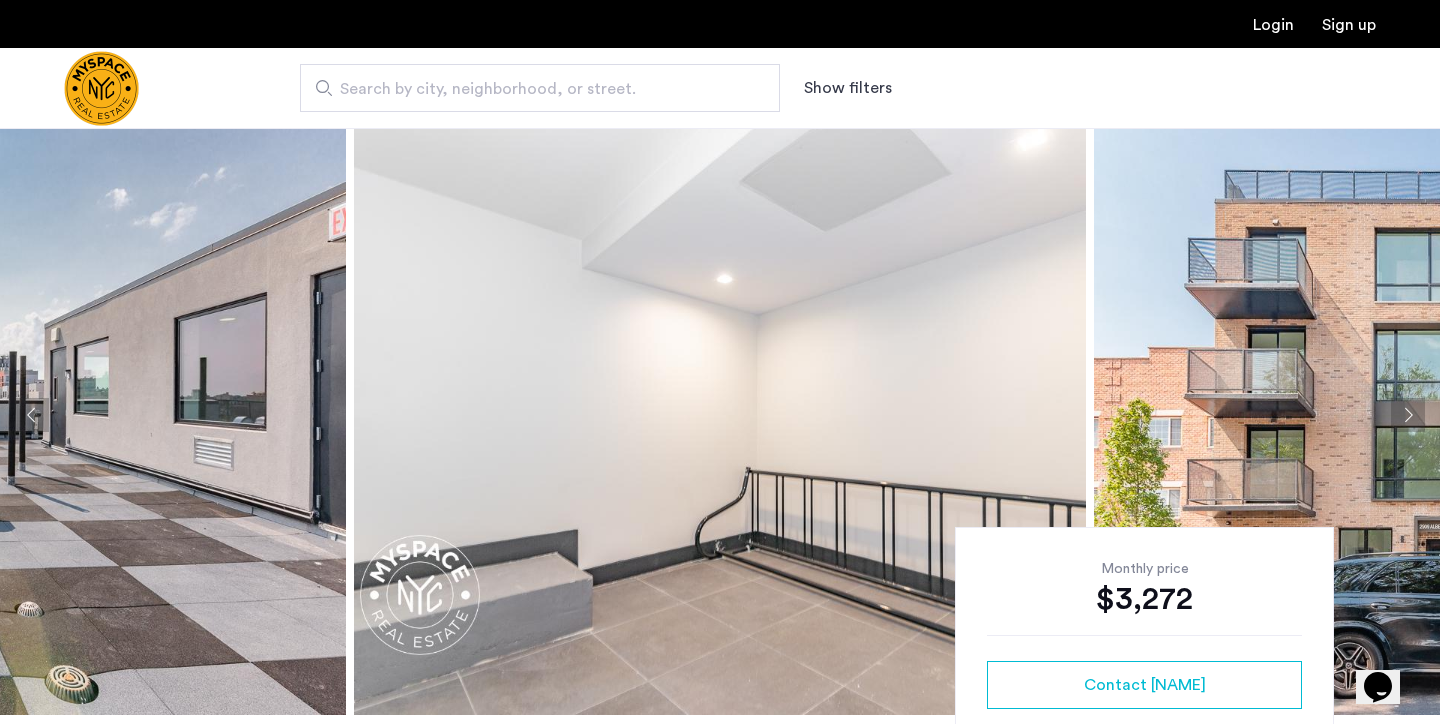 click 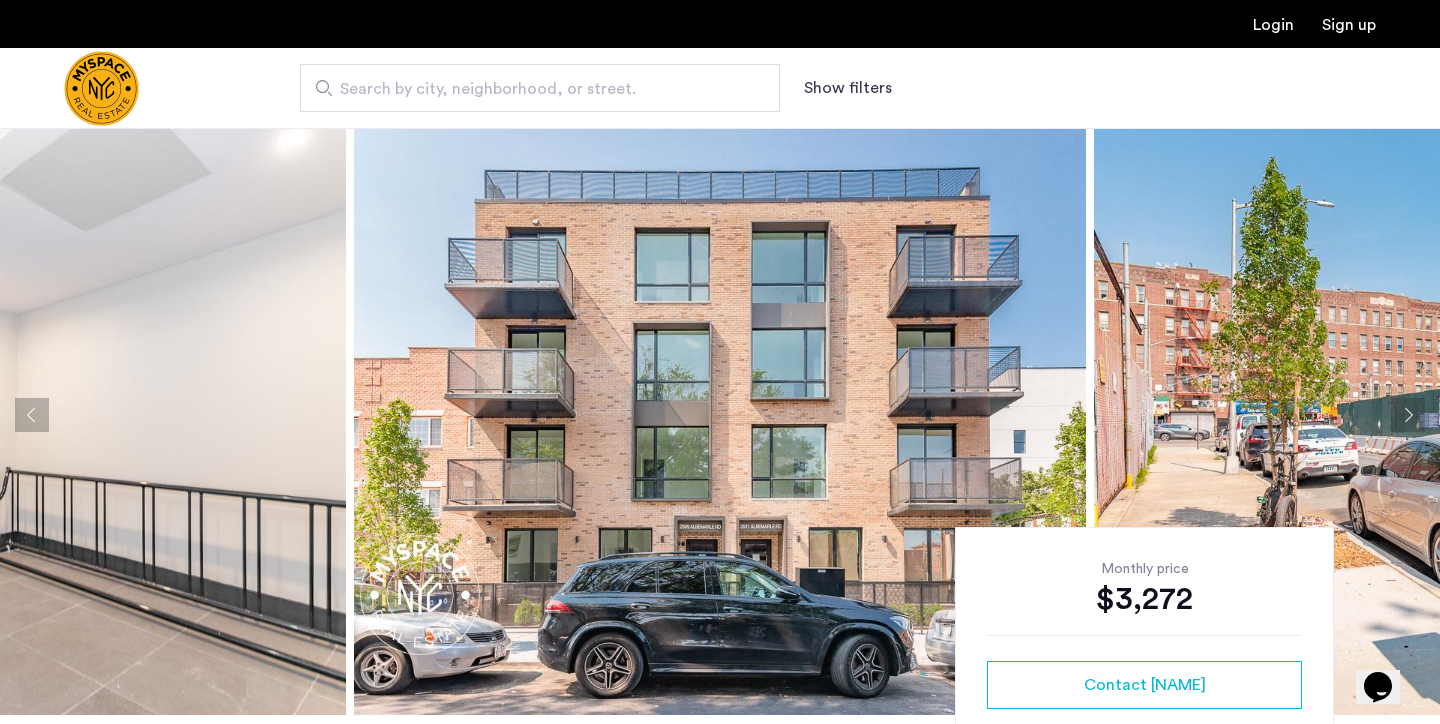 click 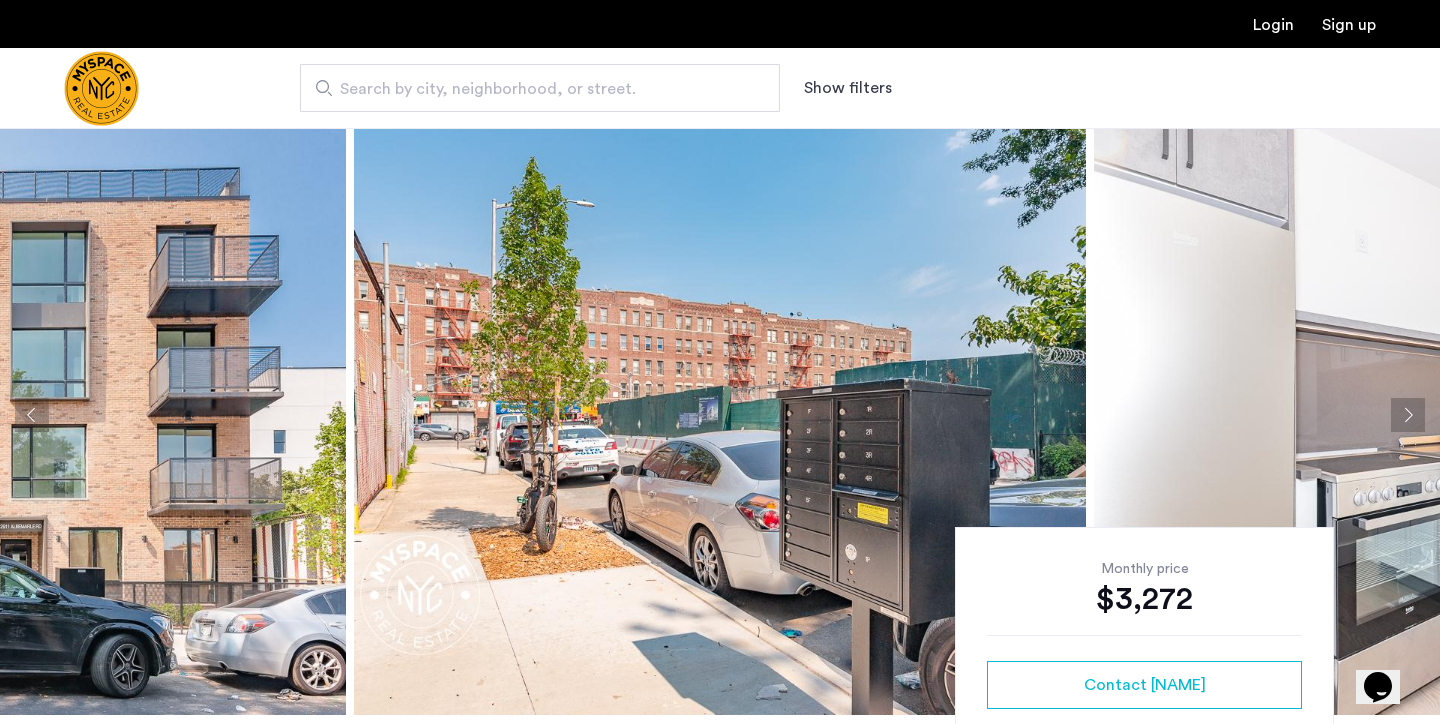 click 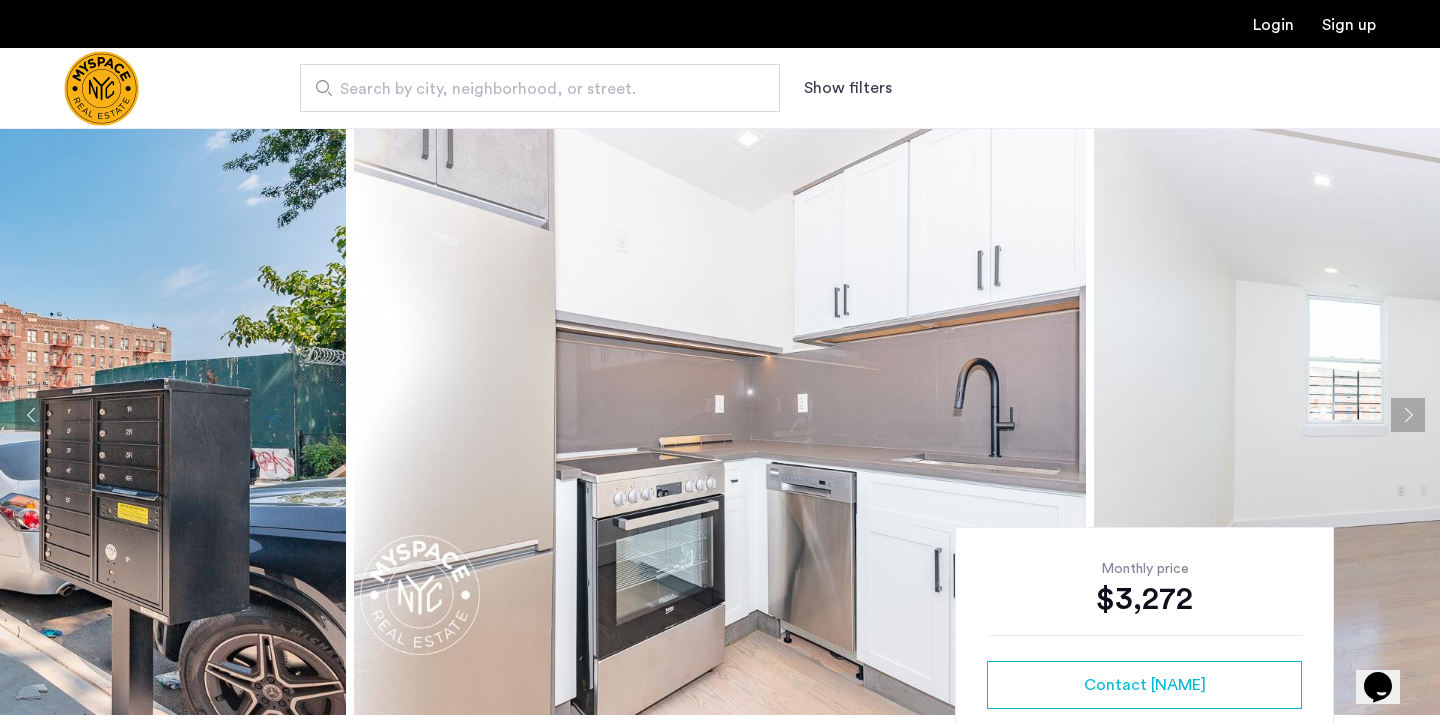 click 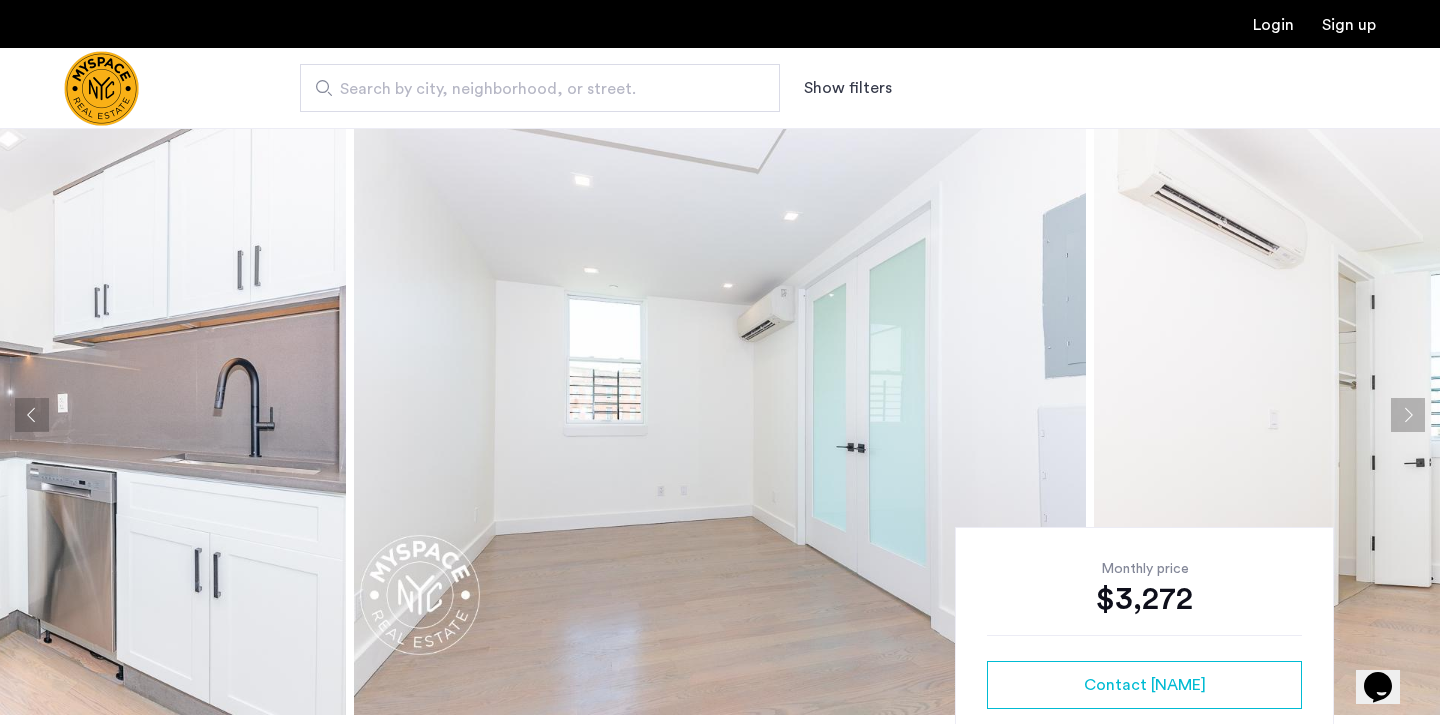 click 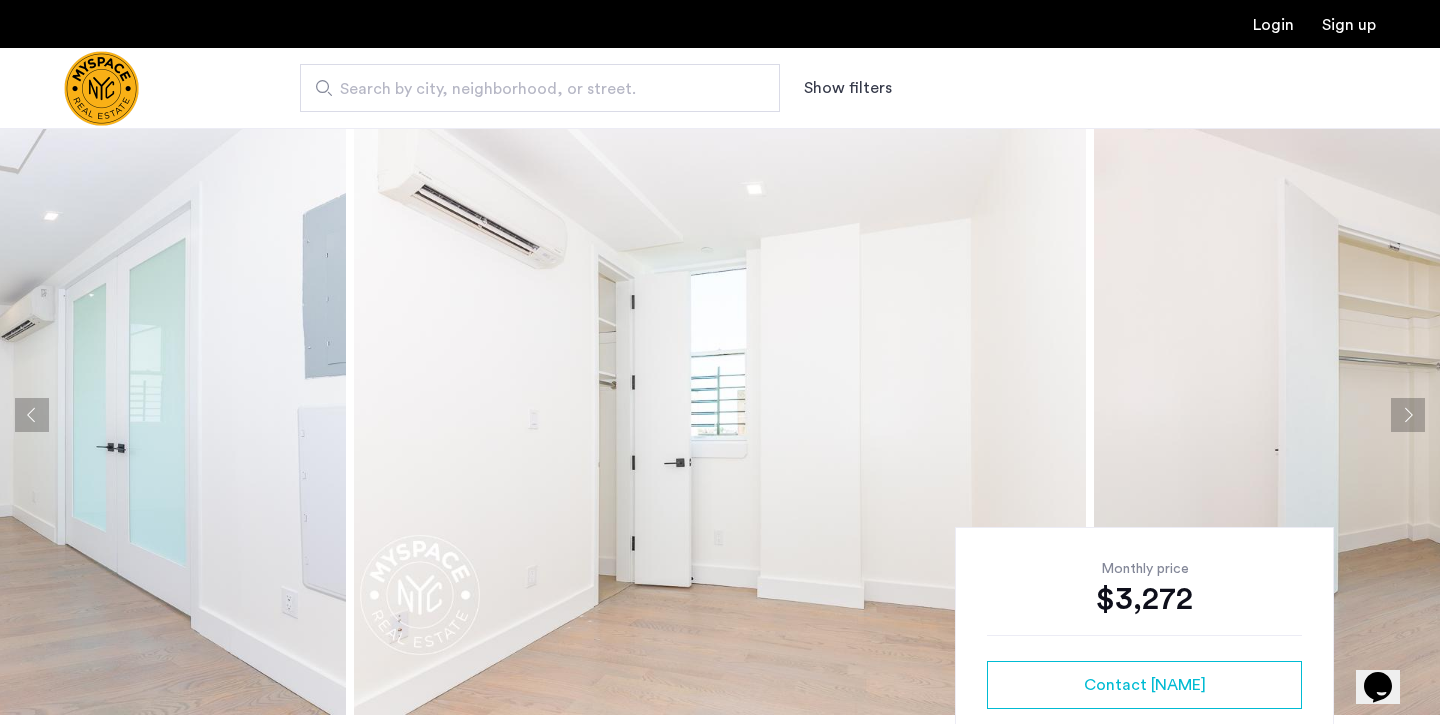 click 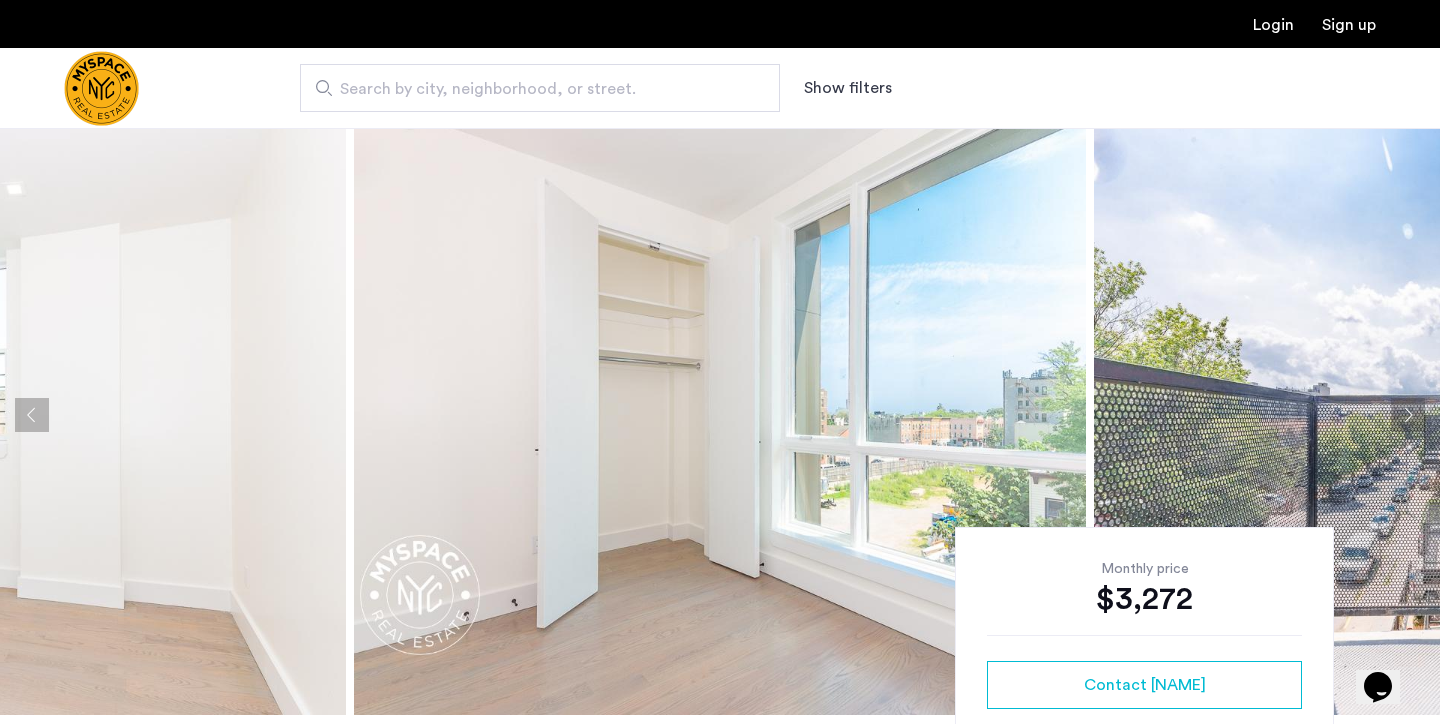 click 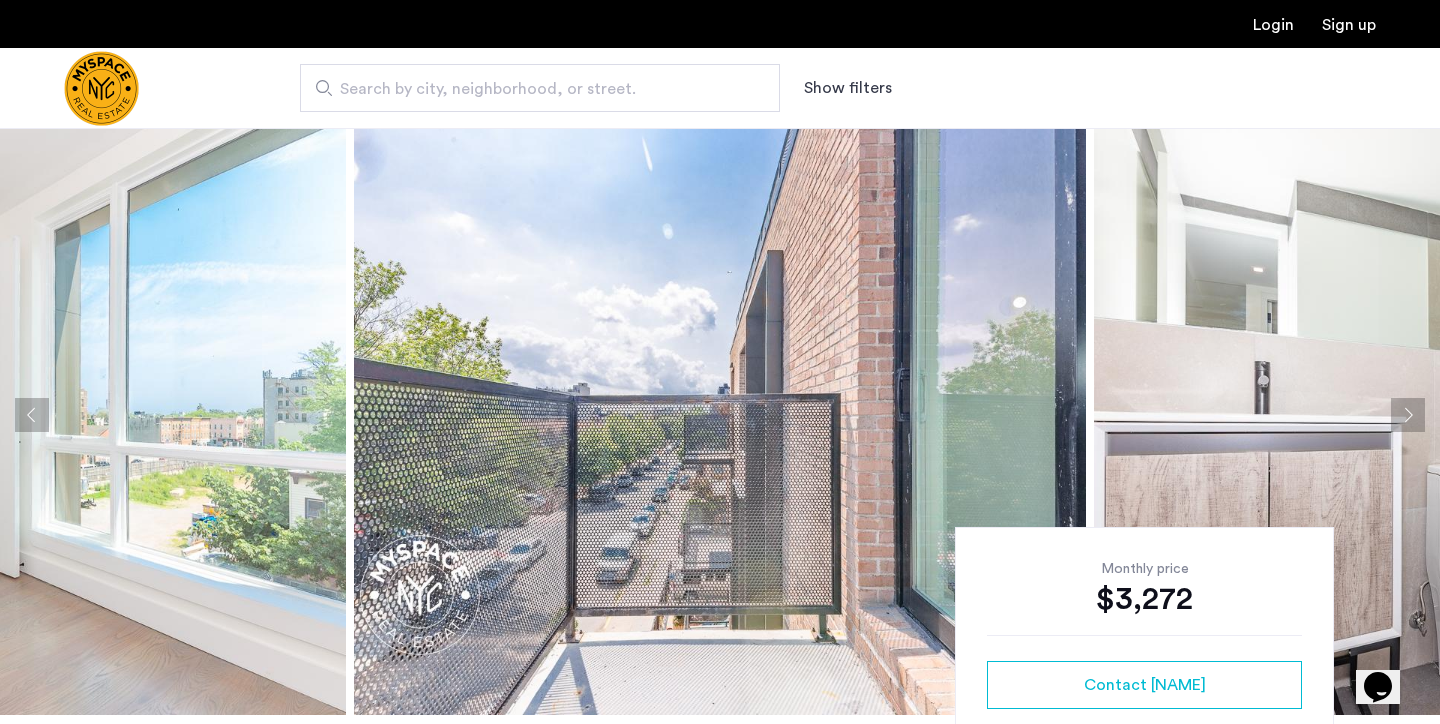 click 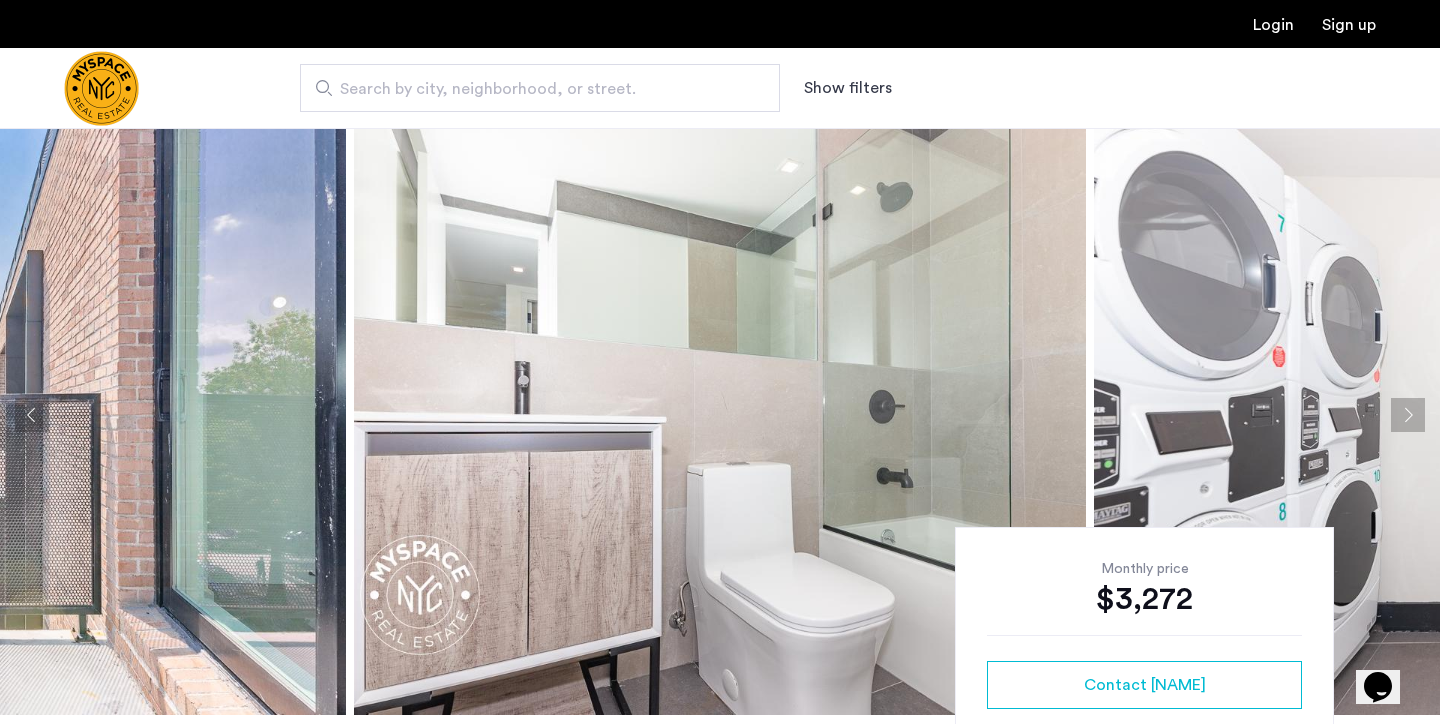 click 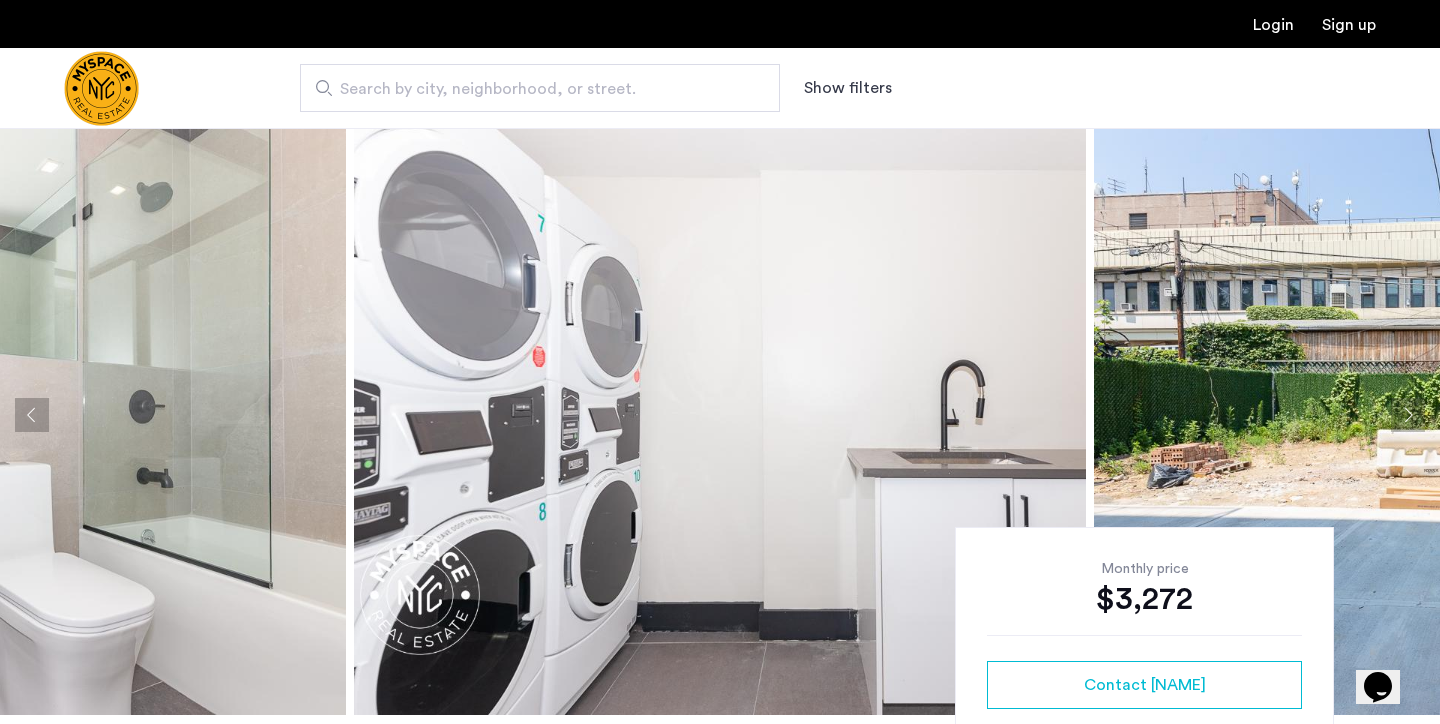 click 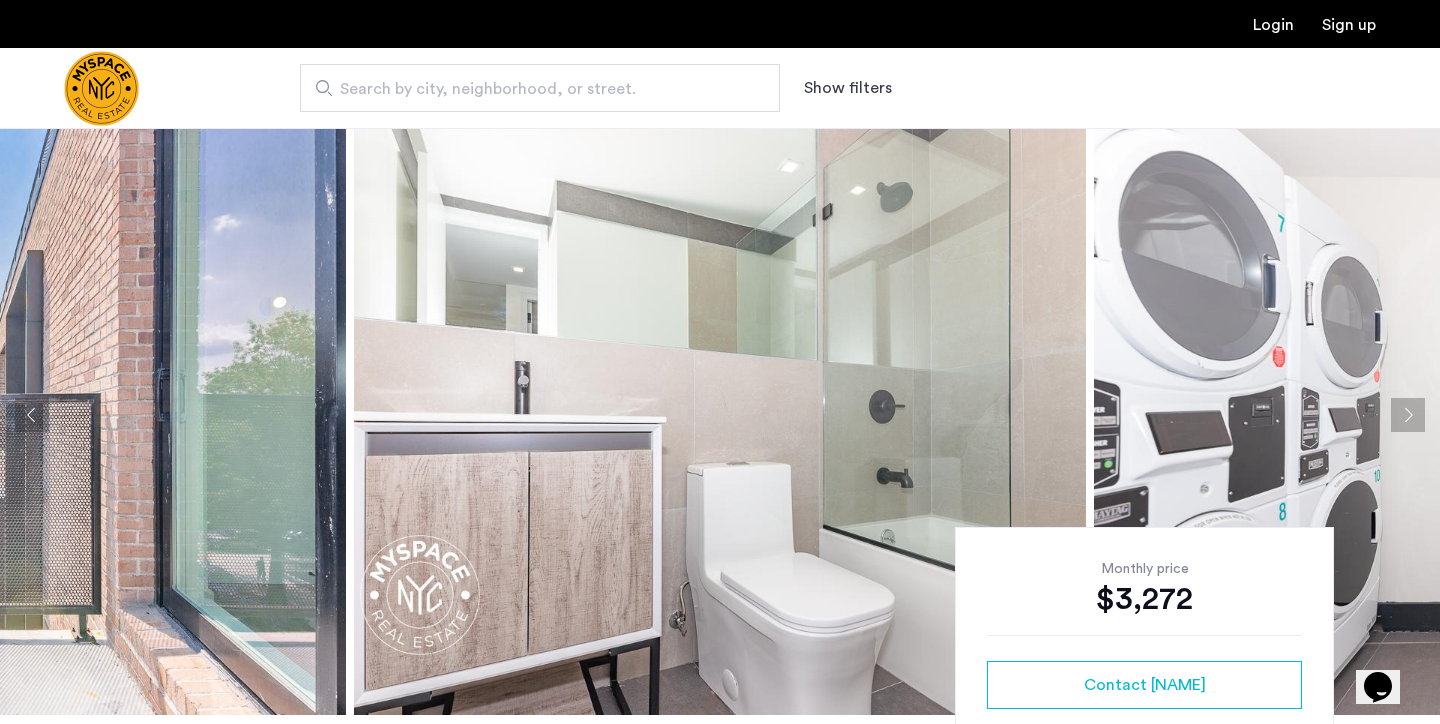 click 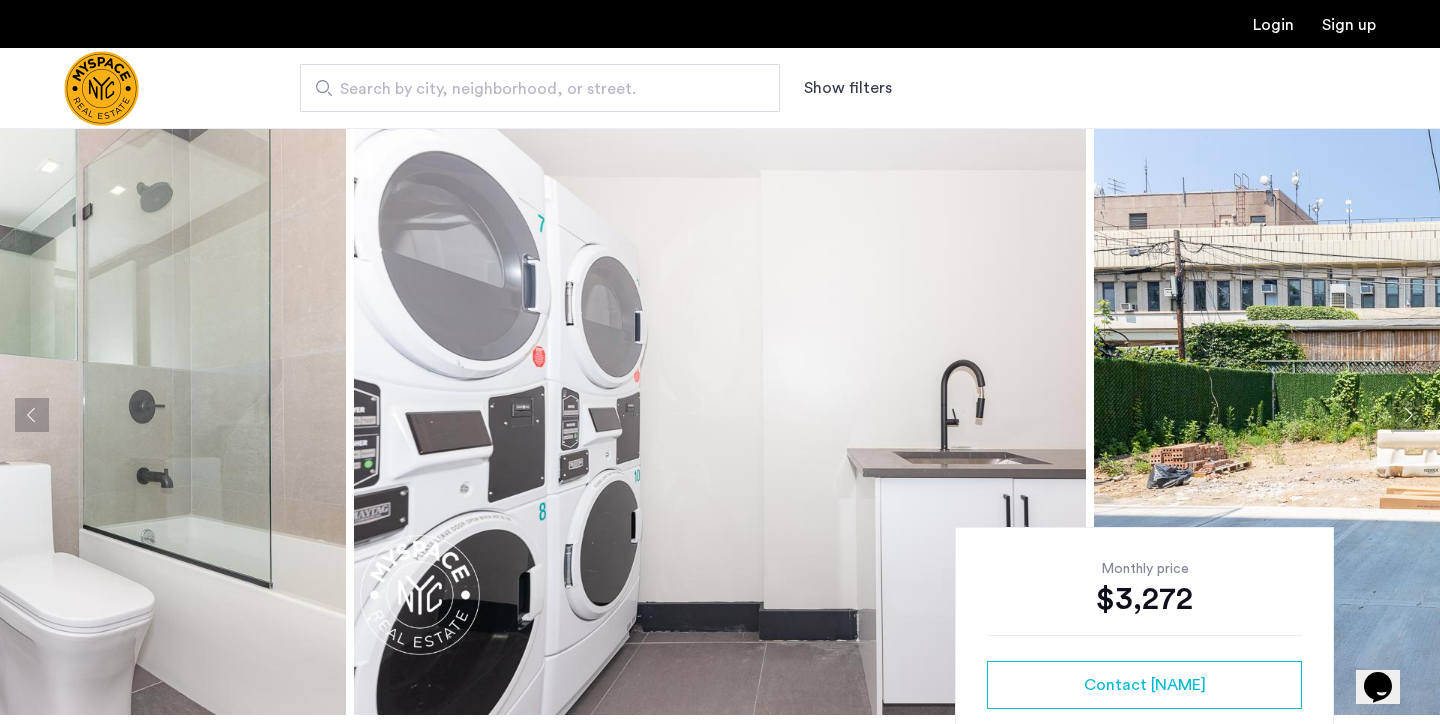 click 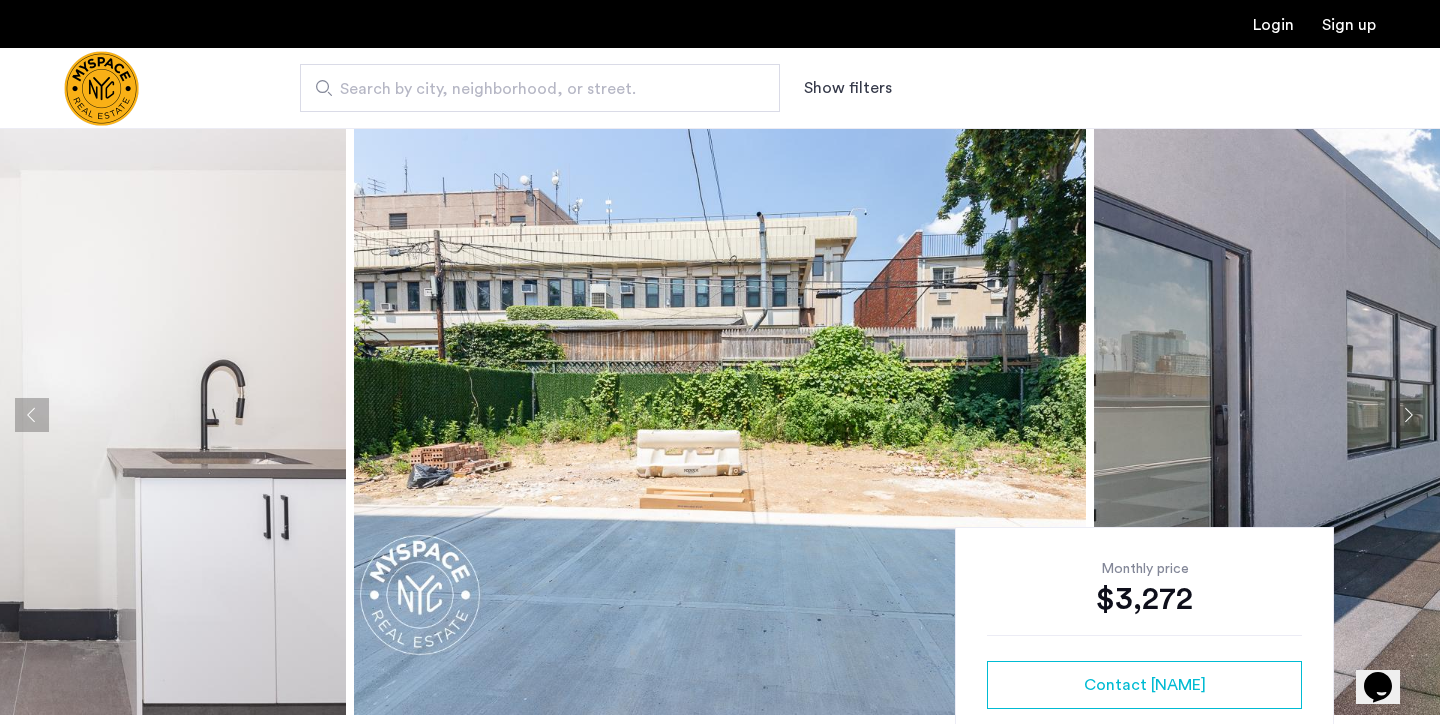 click 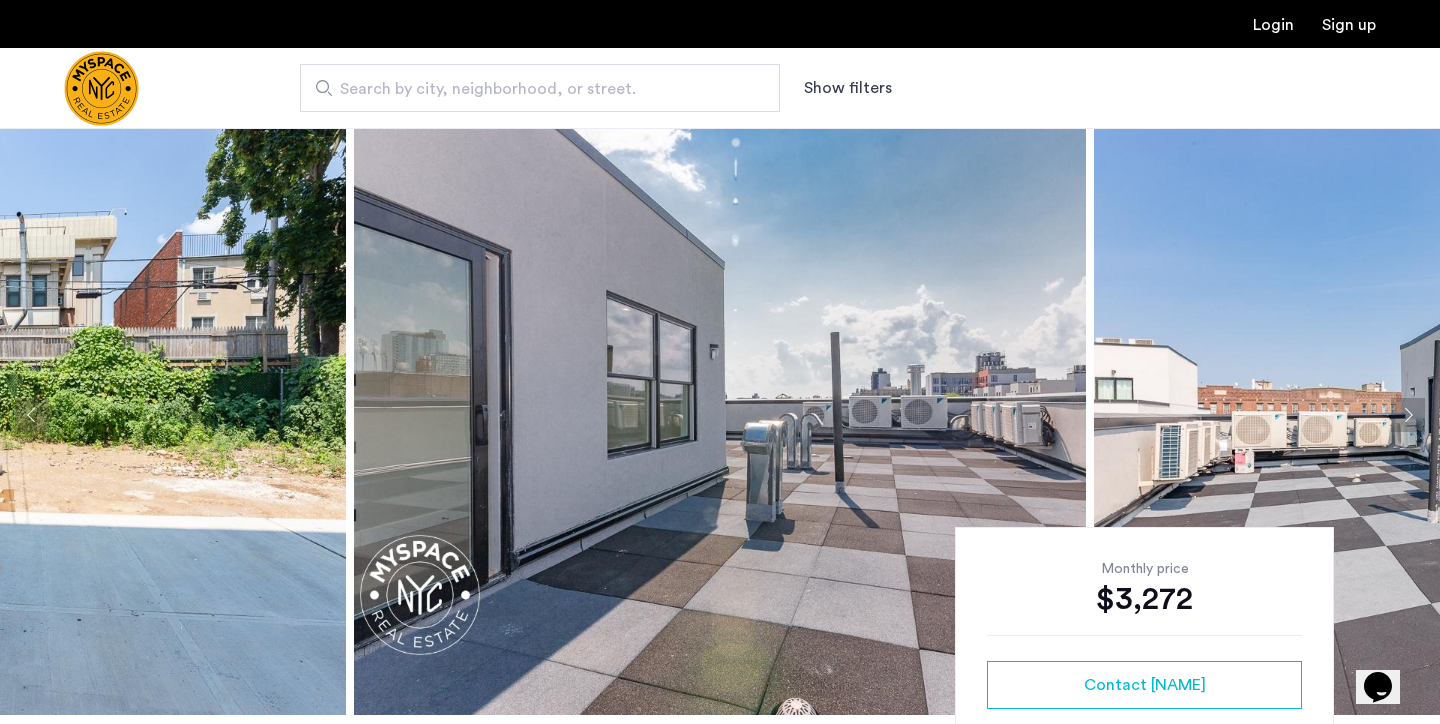 click 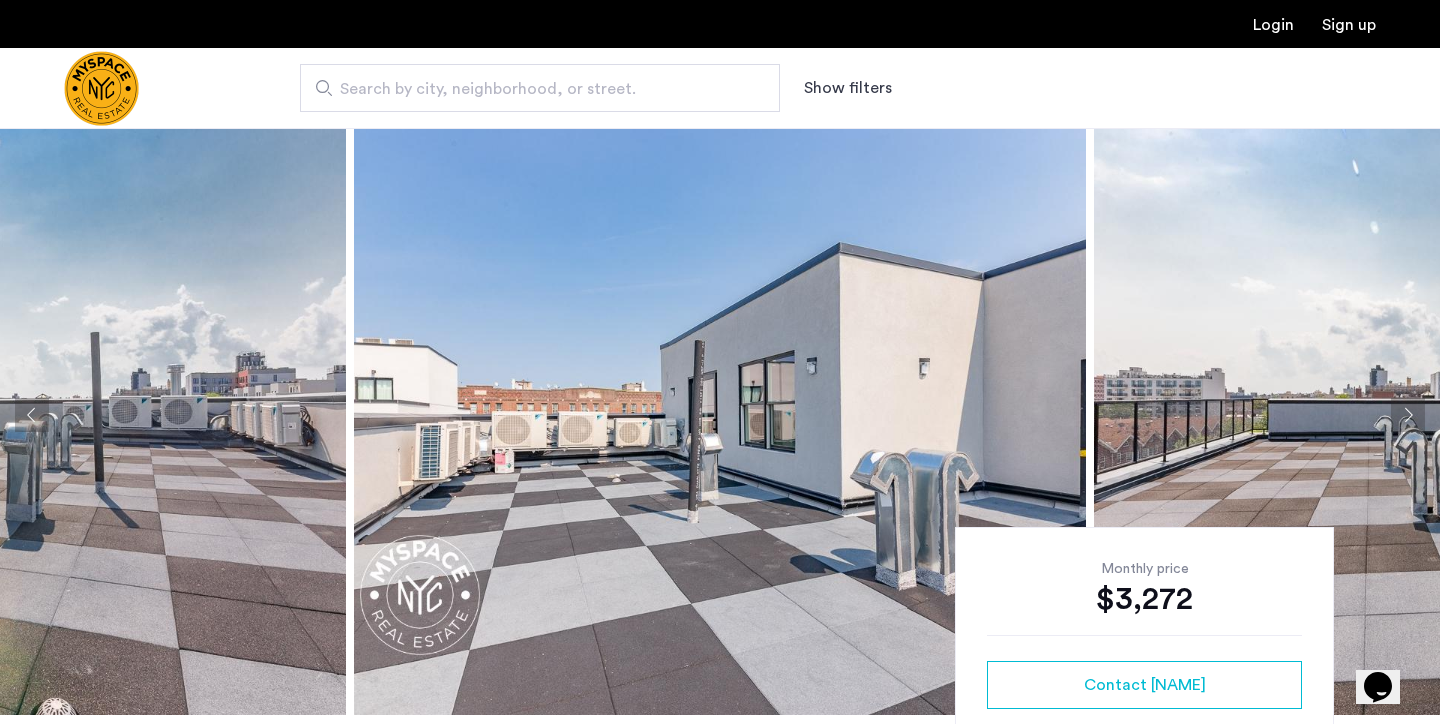 click 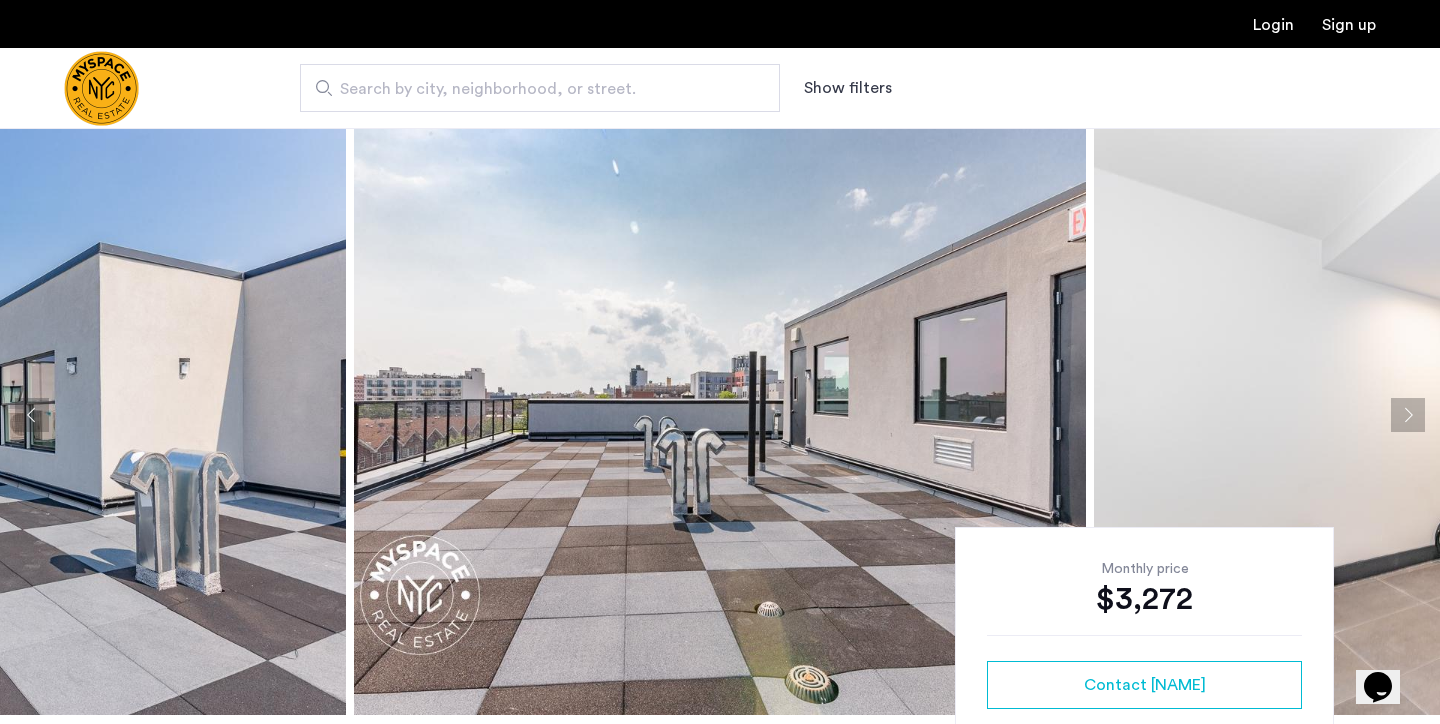 click 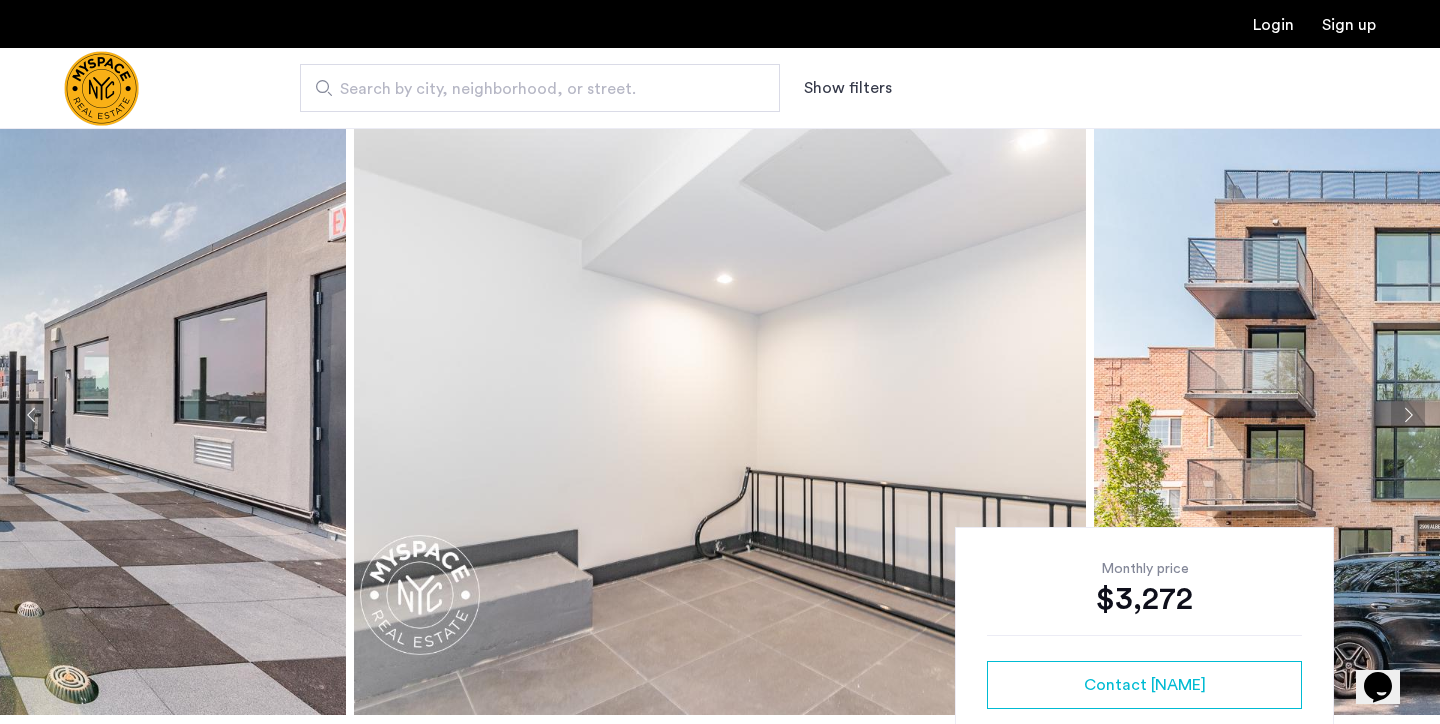 click 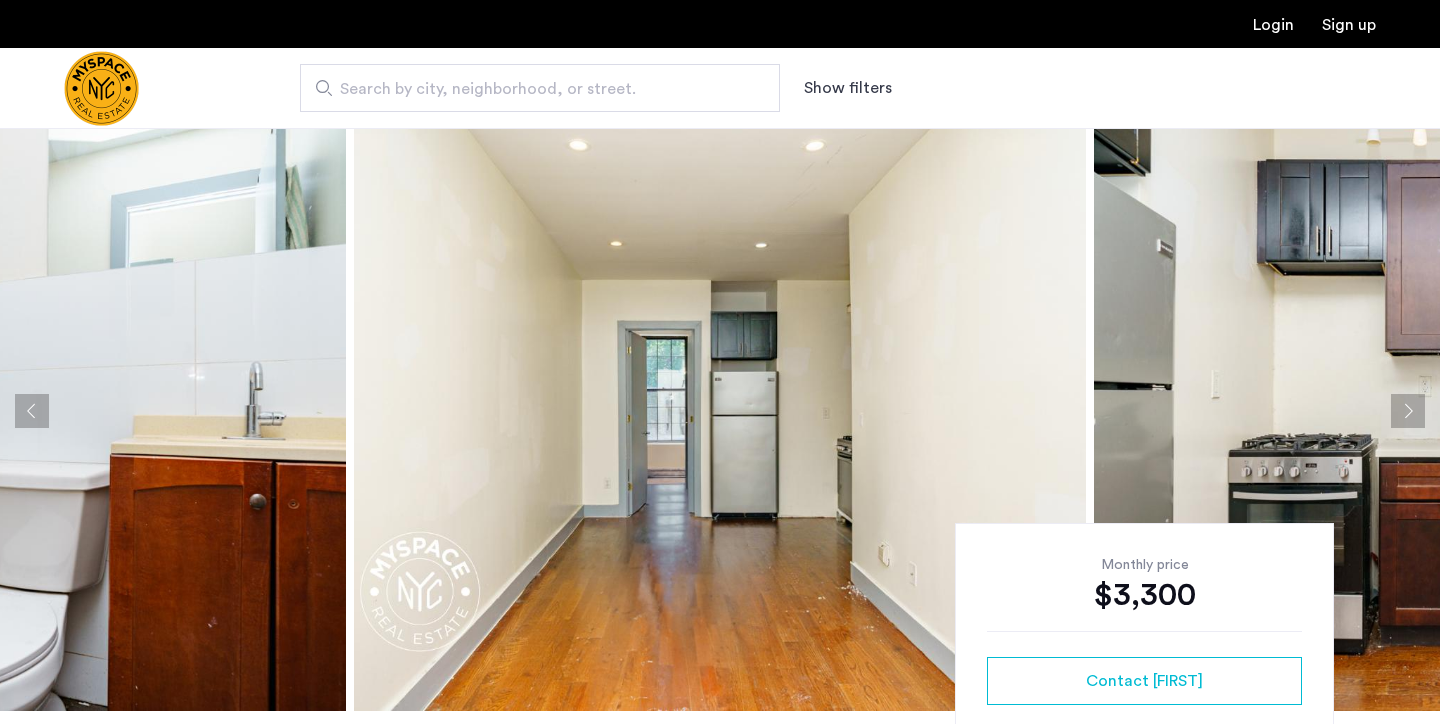 scroll, scrollTop: 7, scrollLeft: 0, axis: vertical 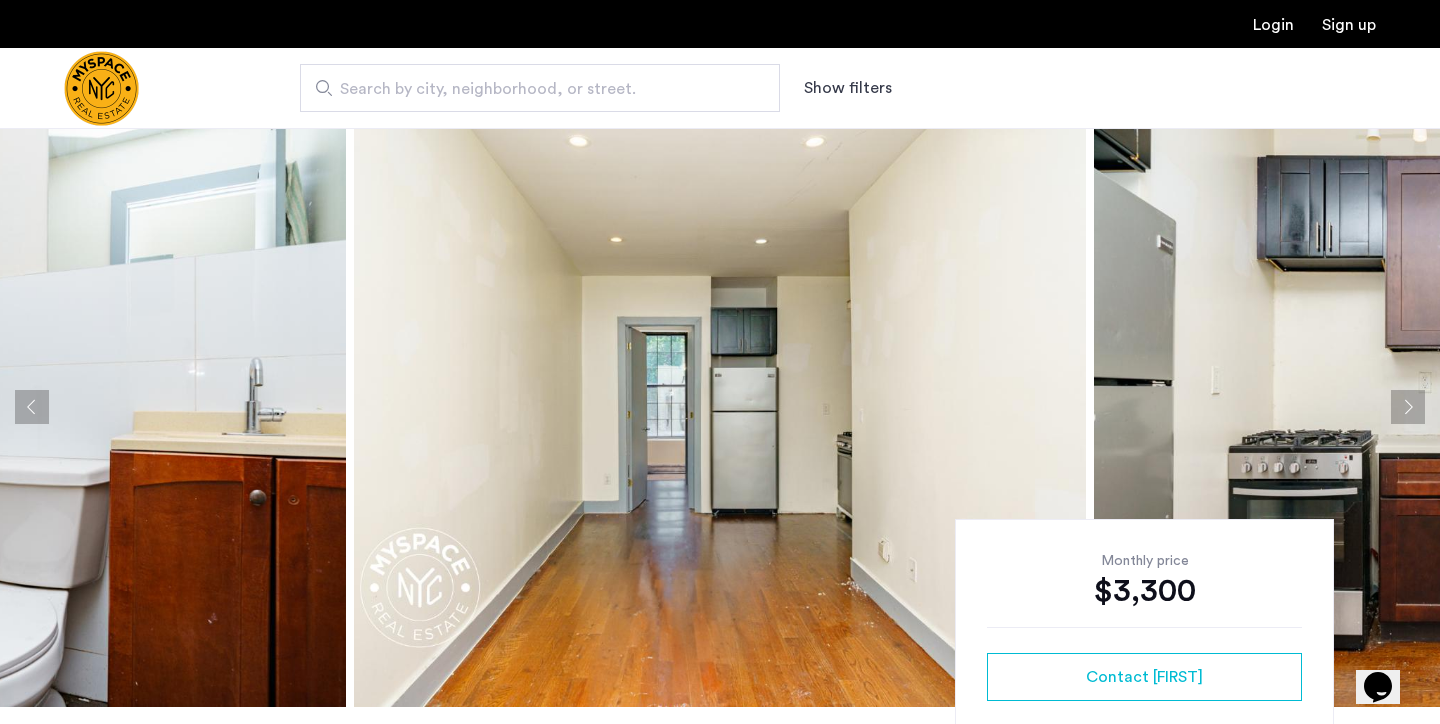 click 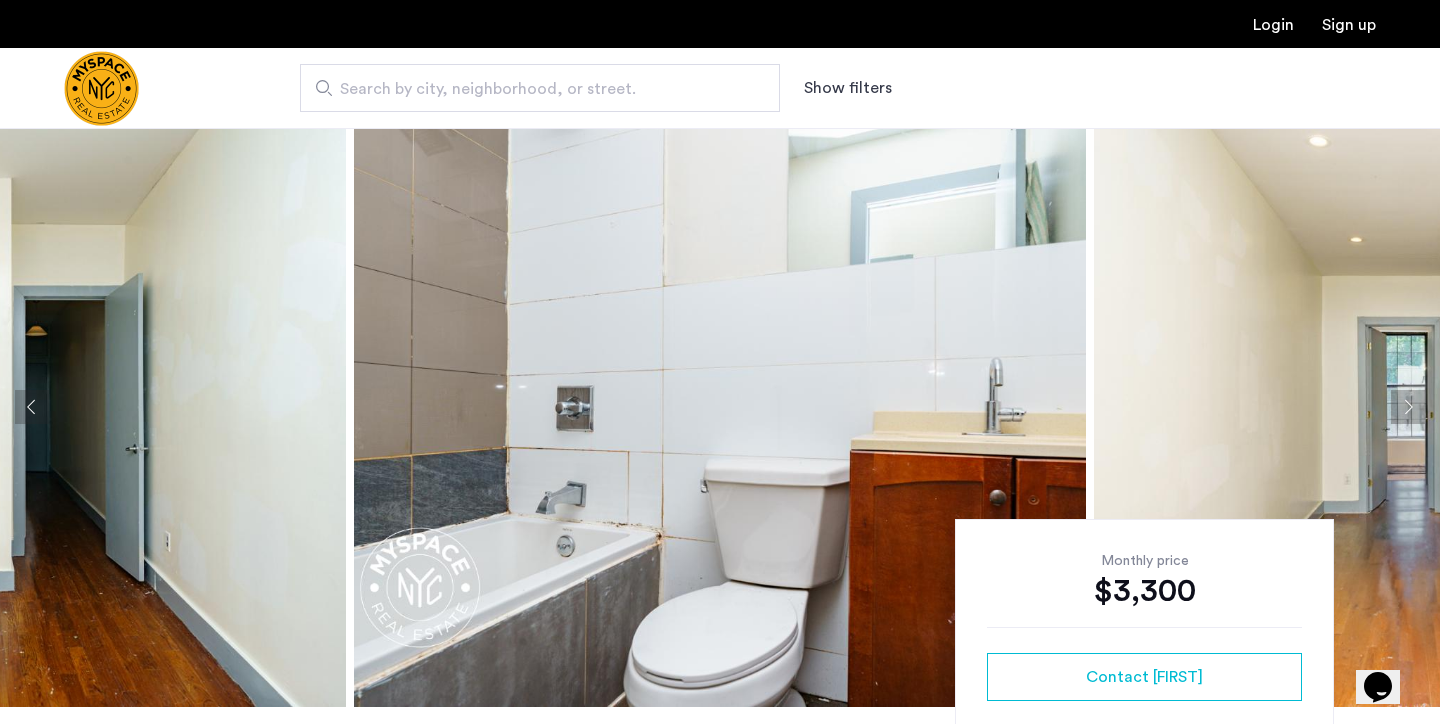 click 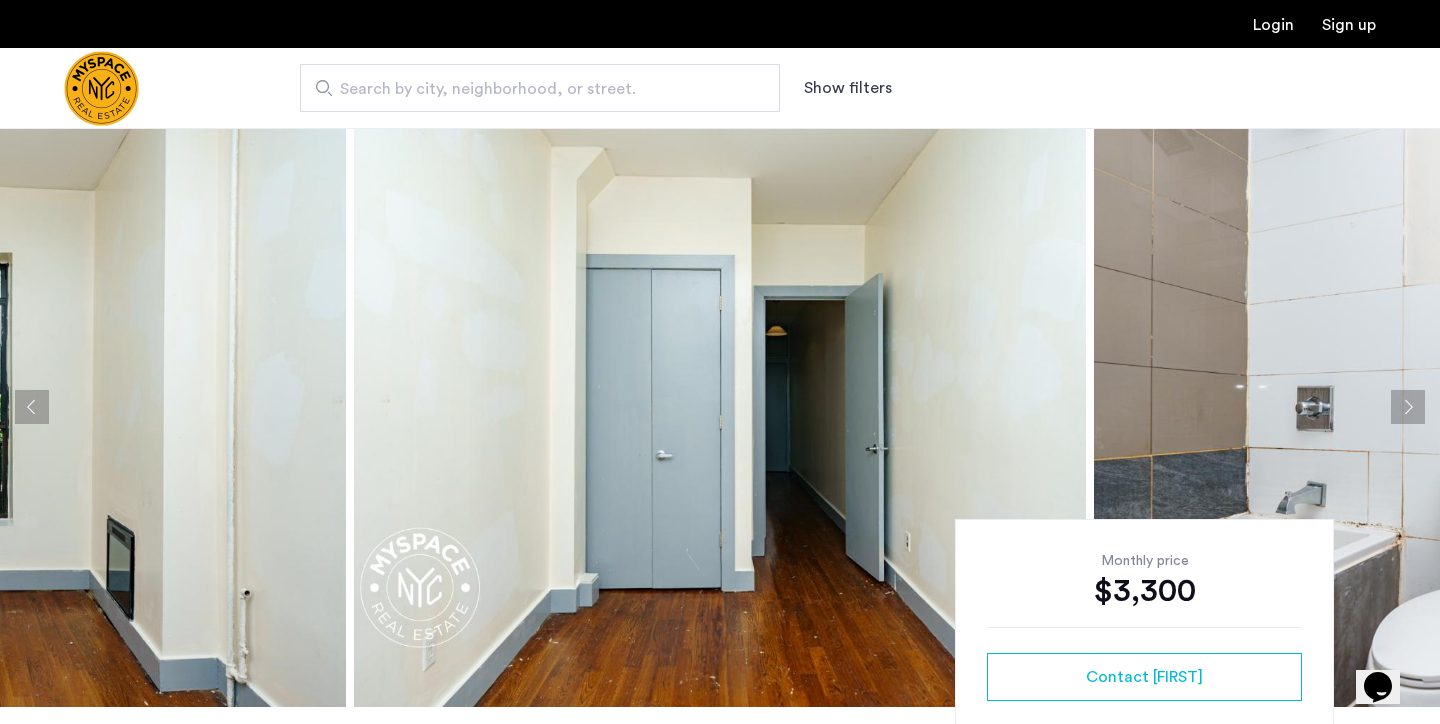 click 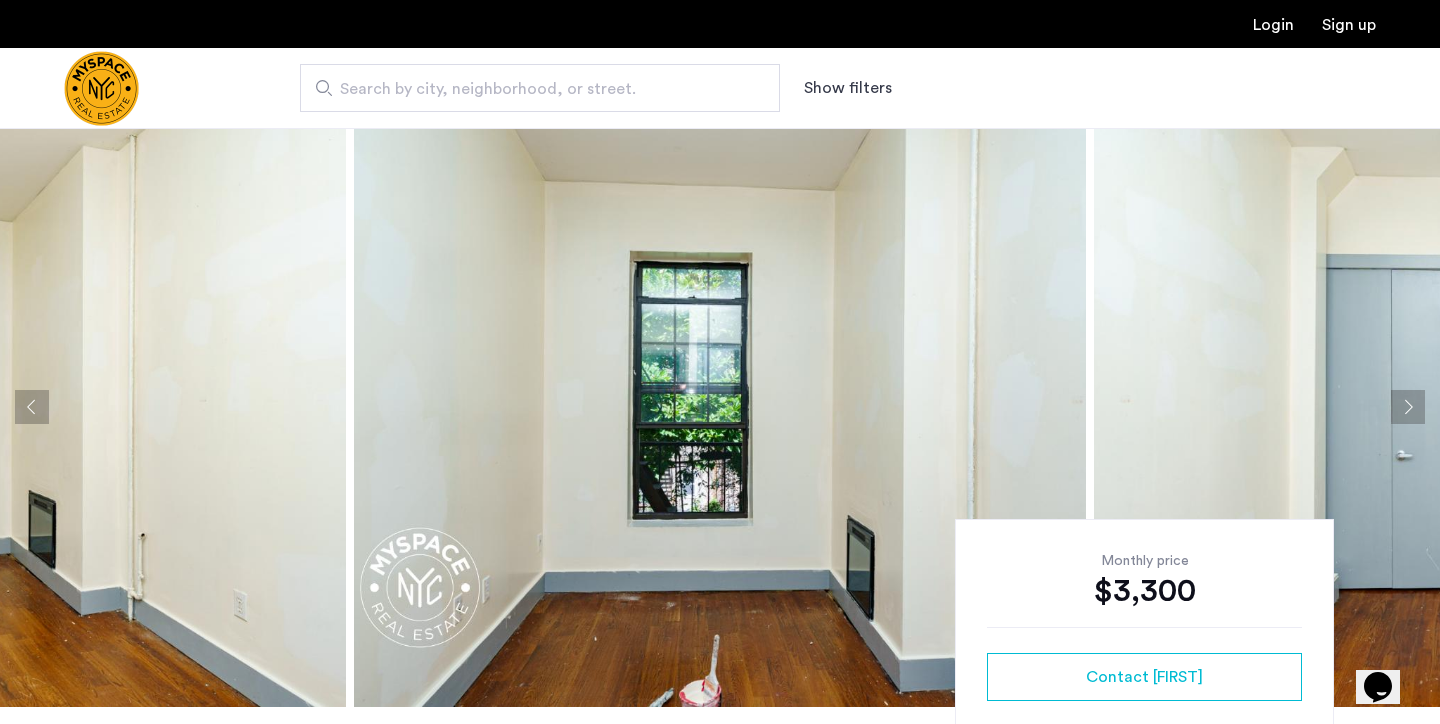 click 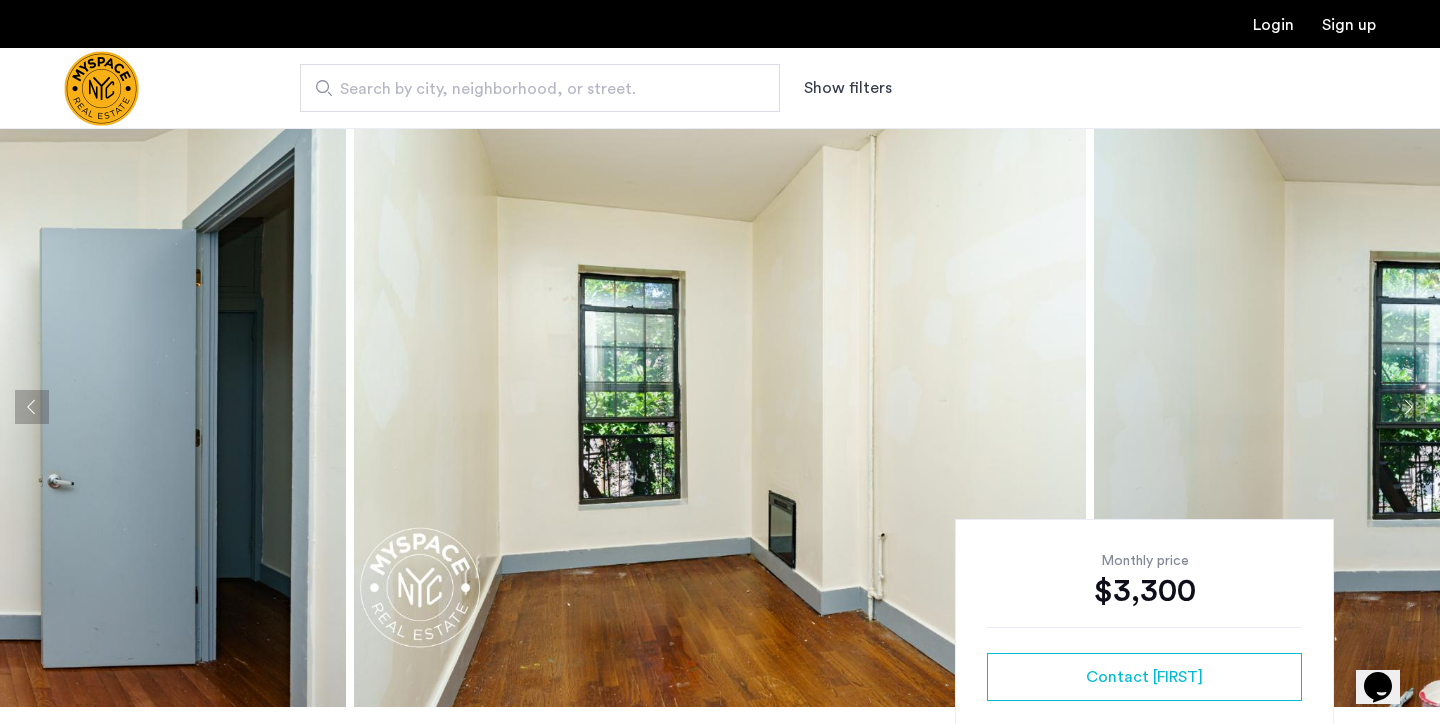 click 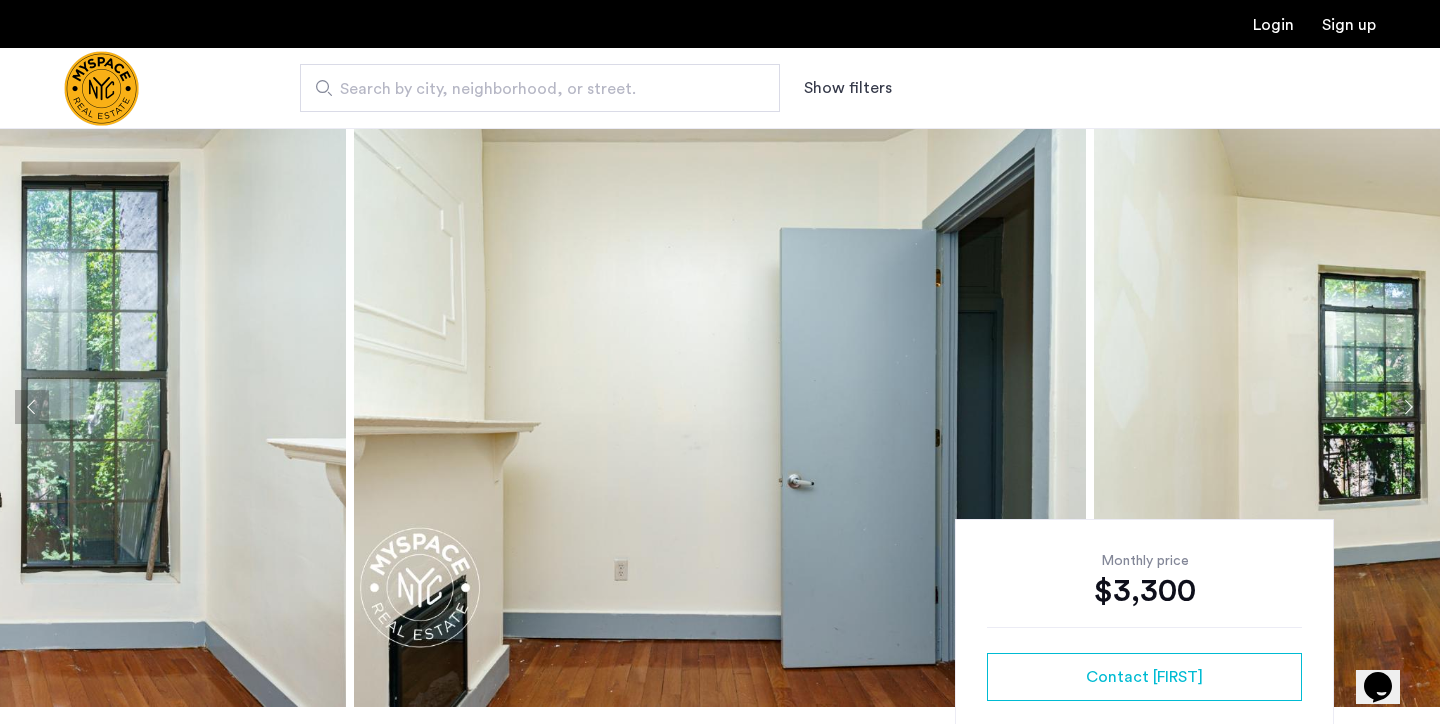 click 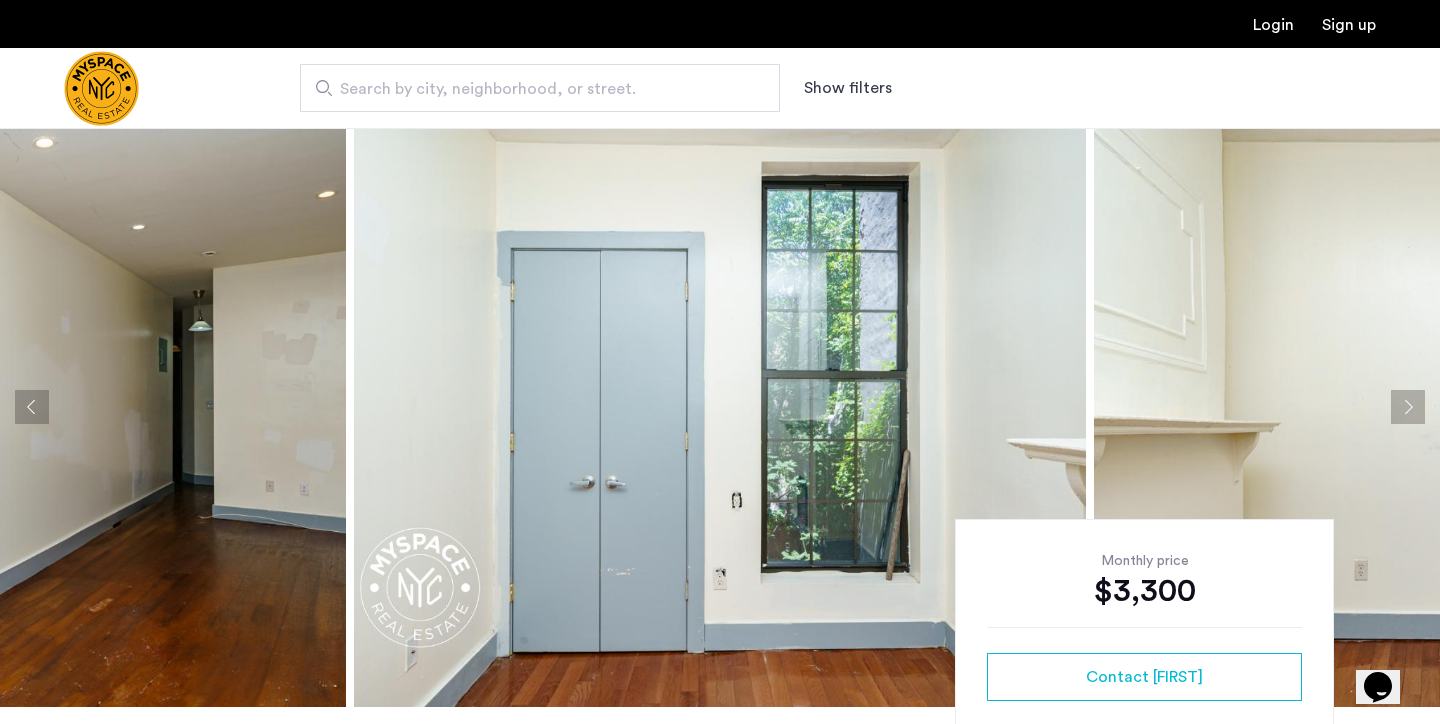 click 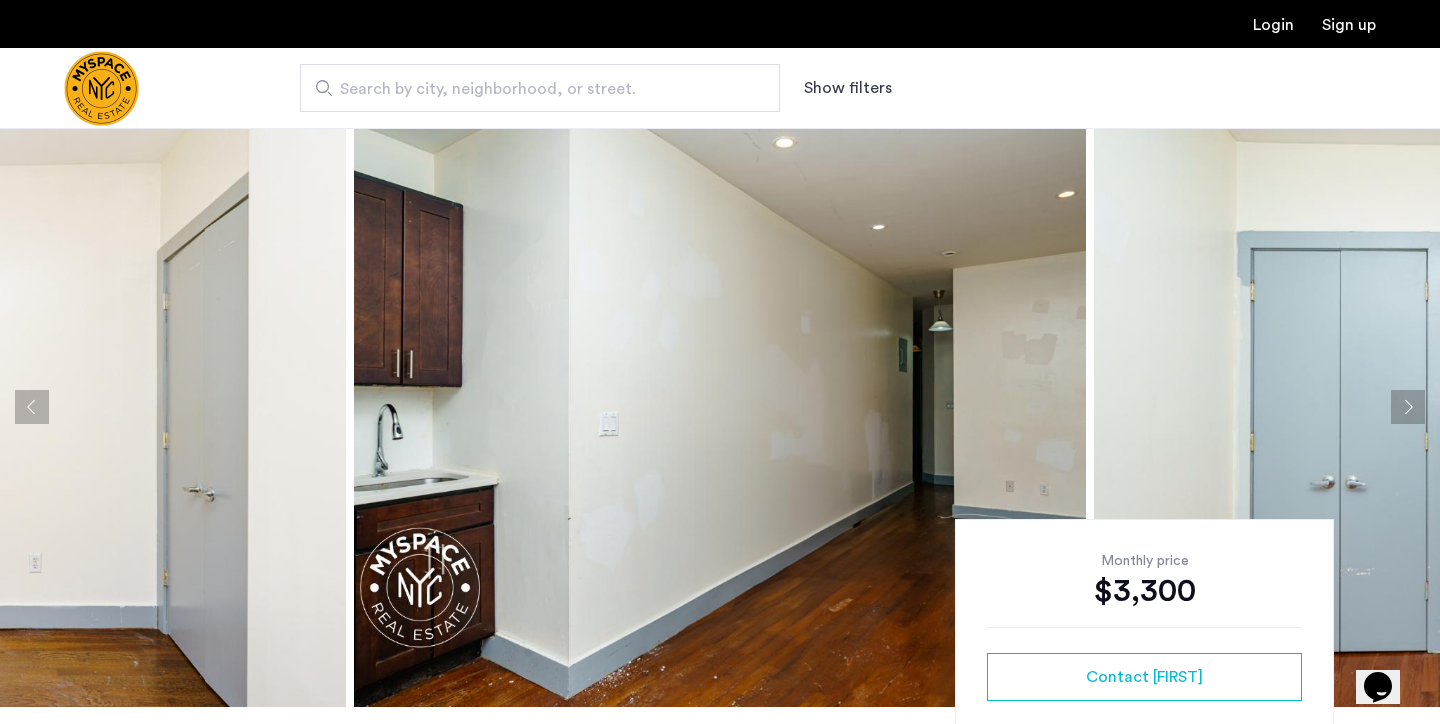 click 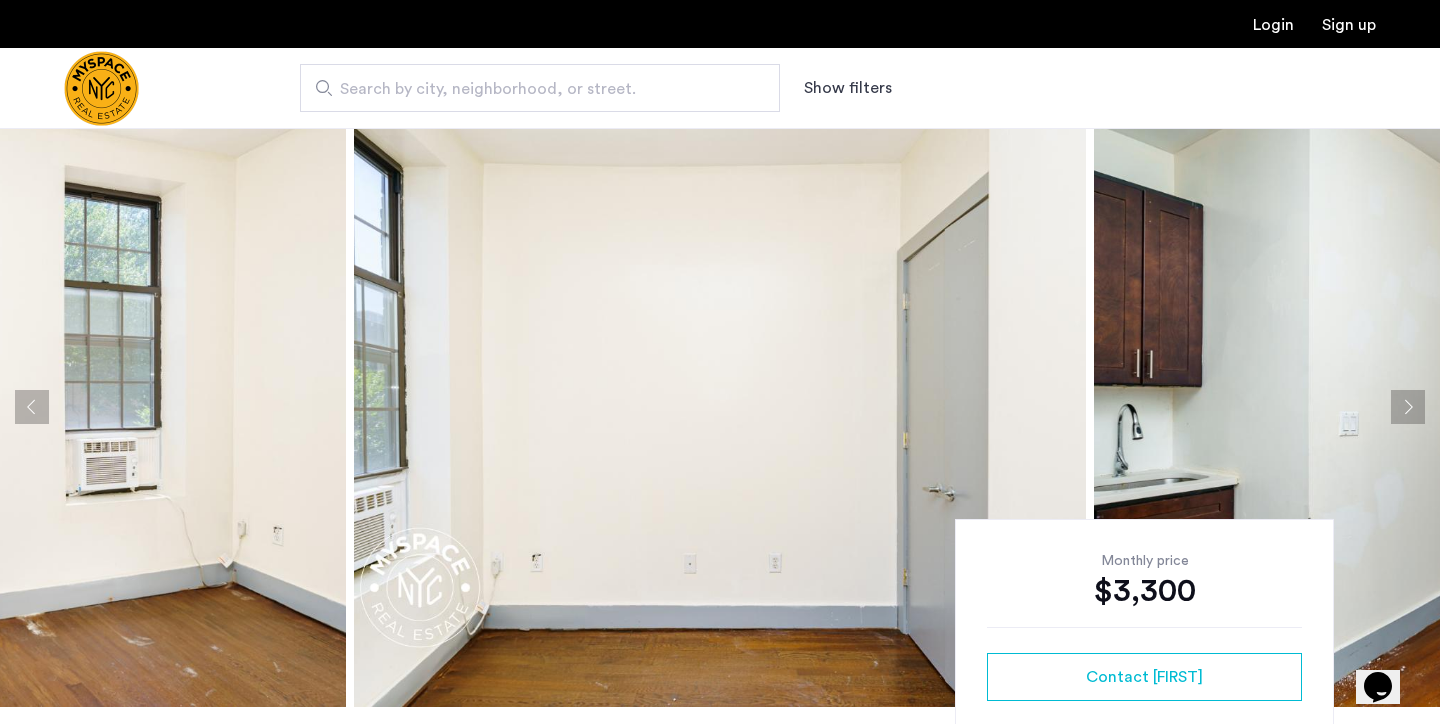 click 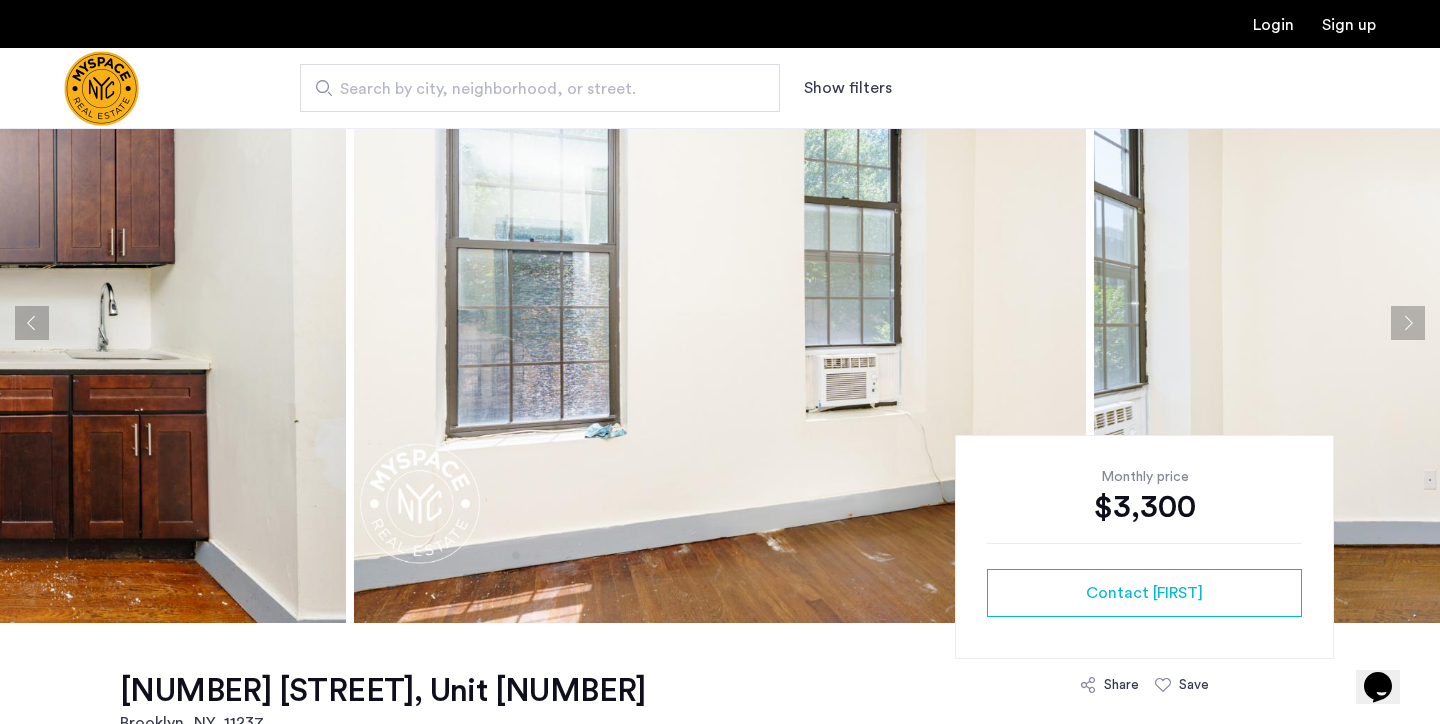 scroll, scrollTop: 107, scrollLeft: 0, axis: vertical 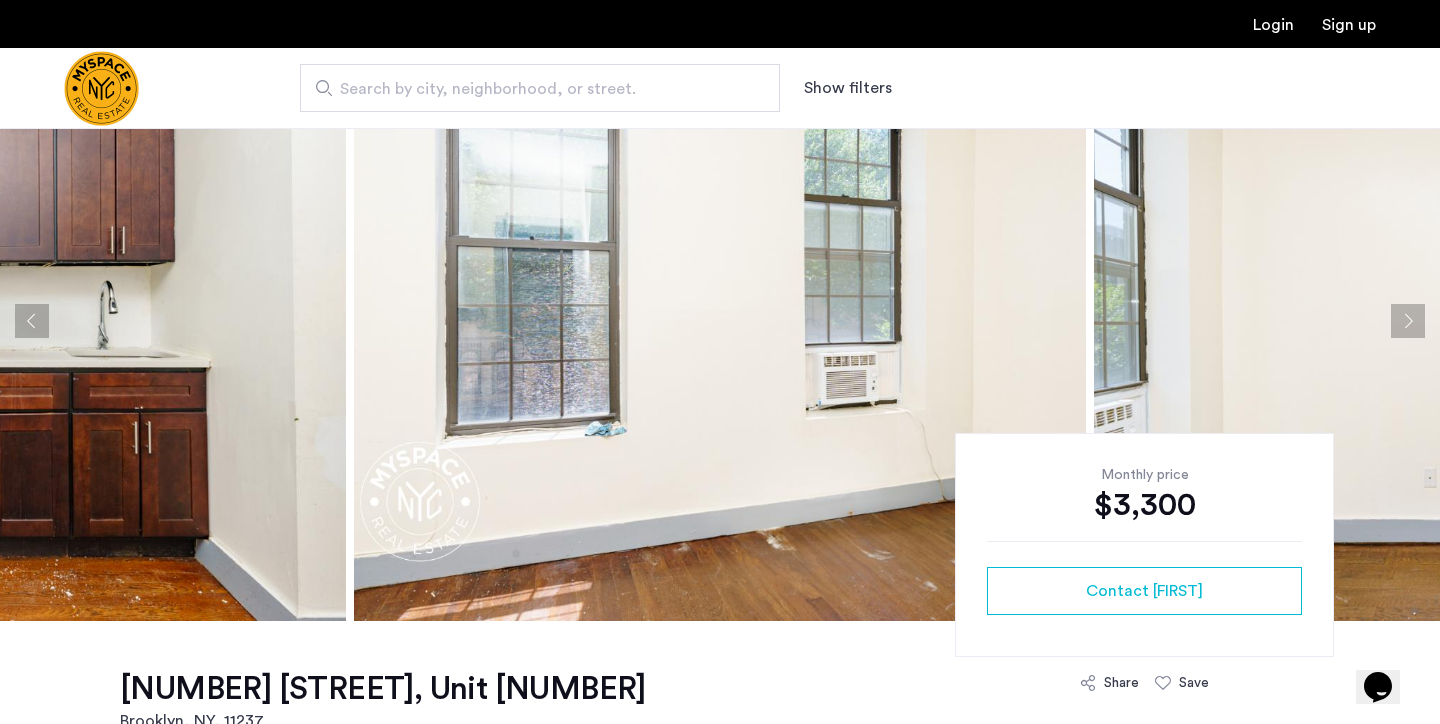 click 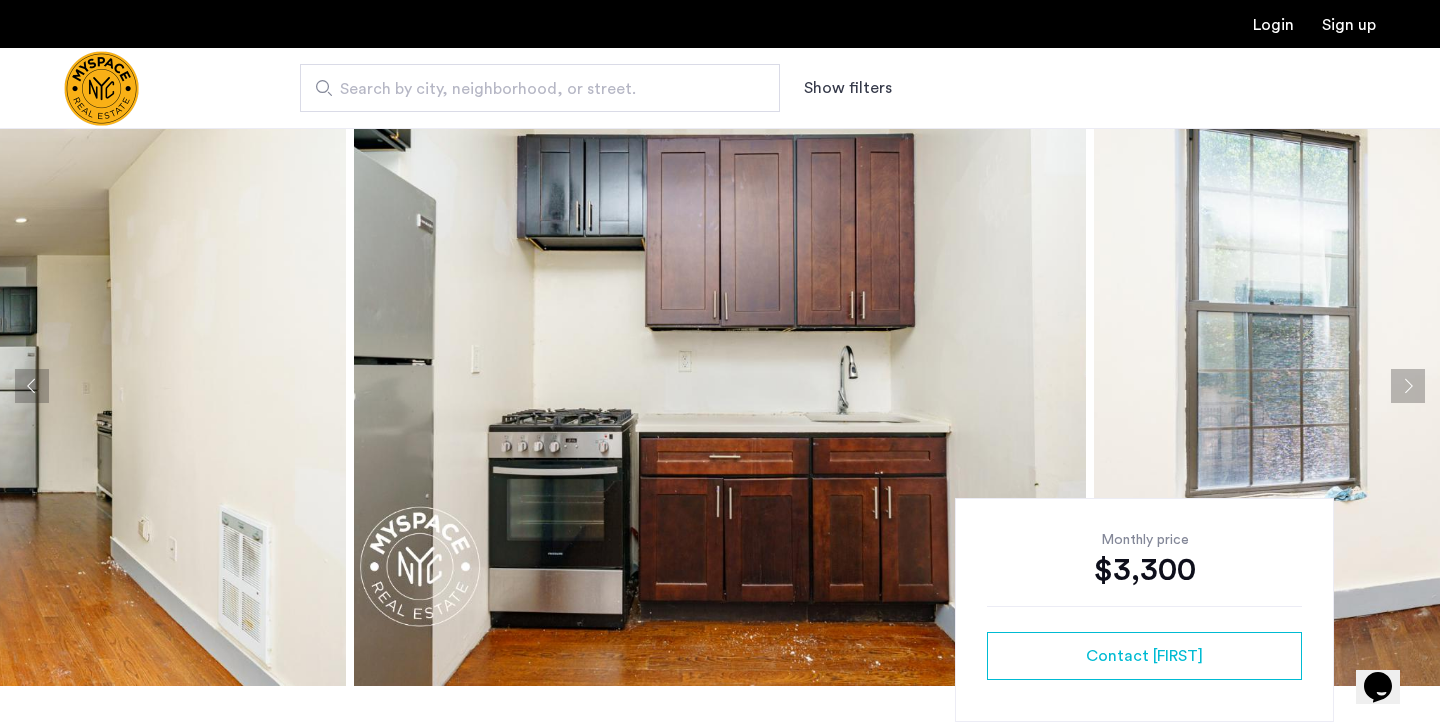 scroll, scrollTop: 33, scrollLeft: 0, axis: vertical 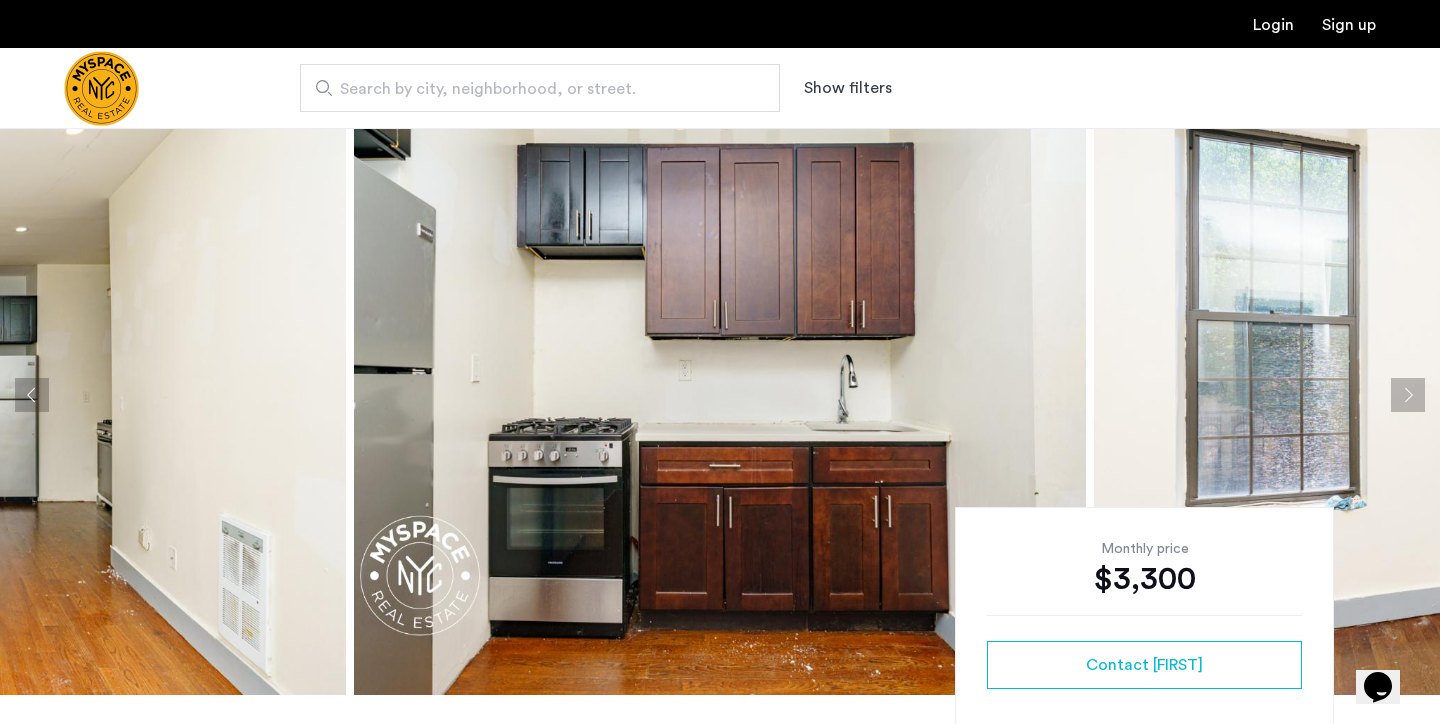 click 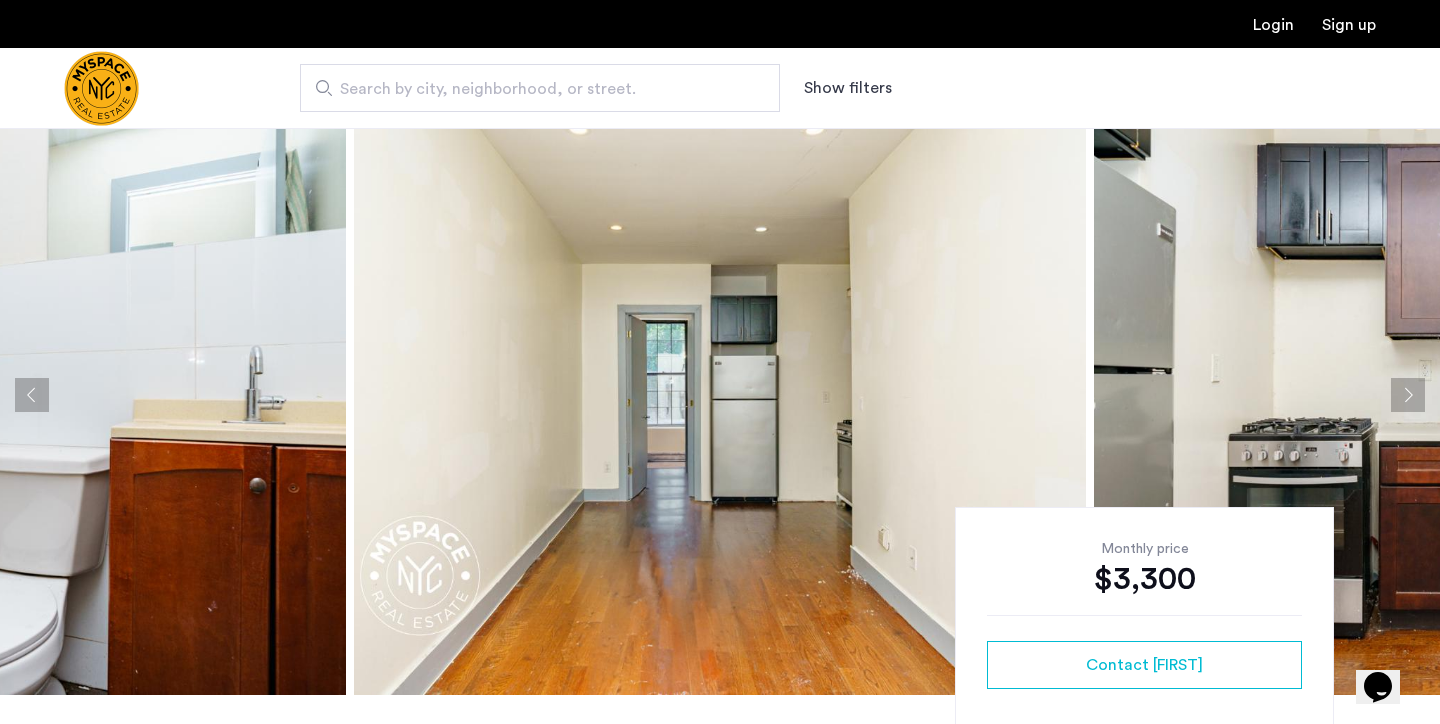 click 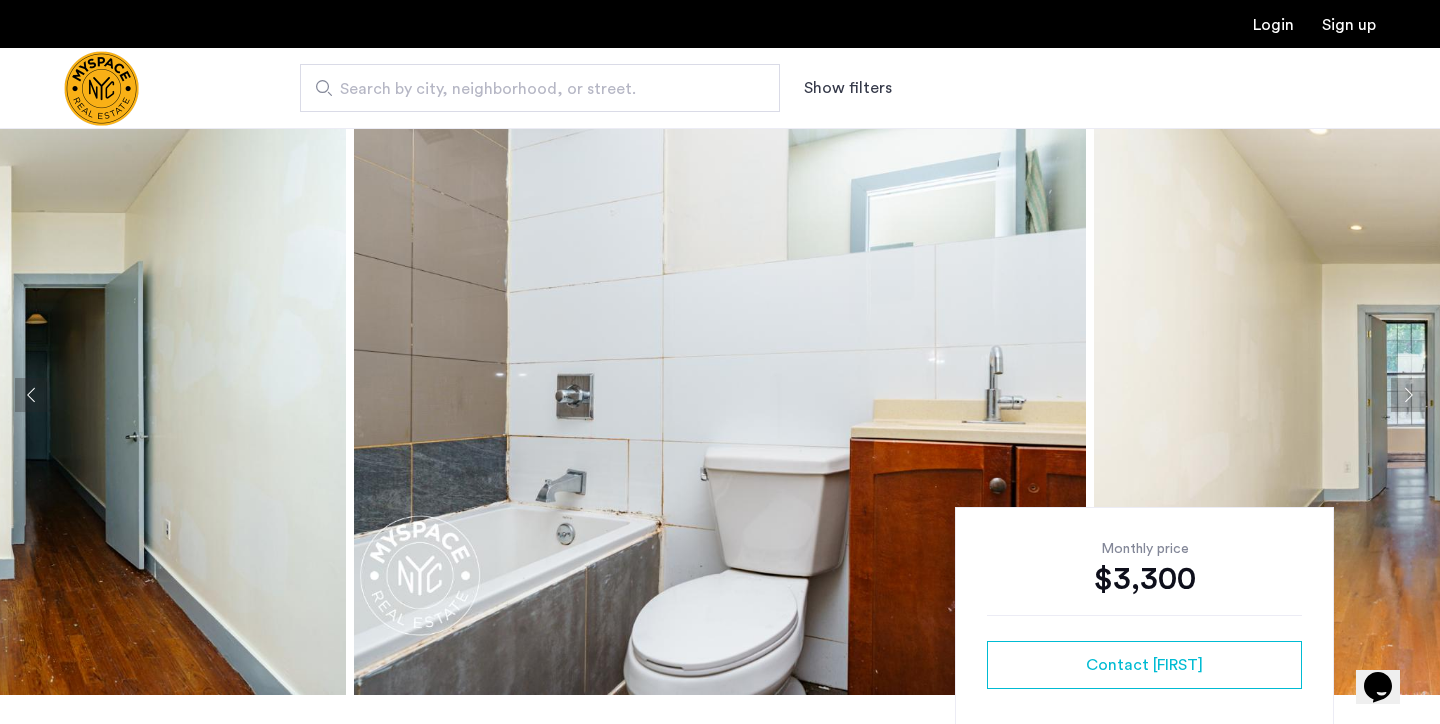 click 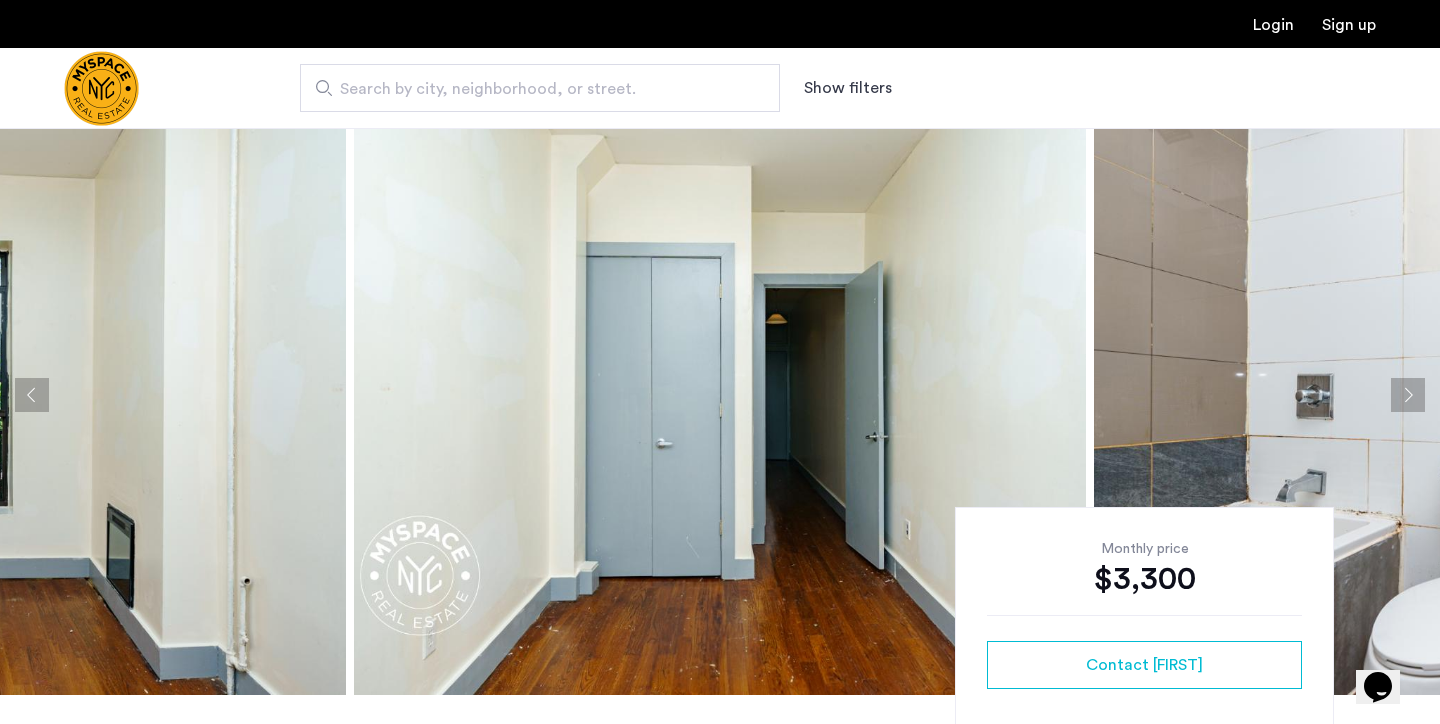 click 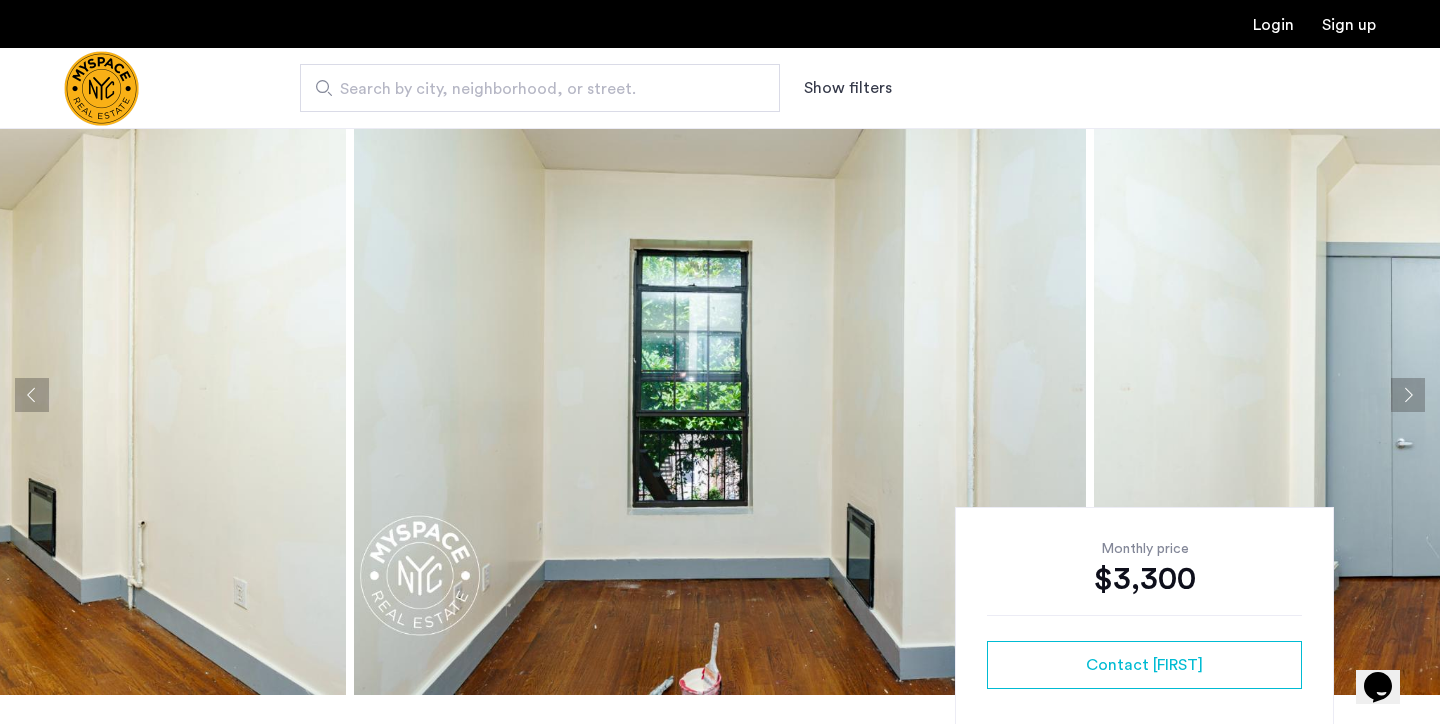 click 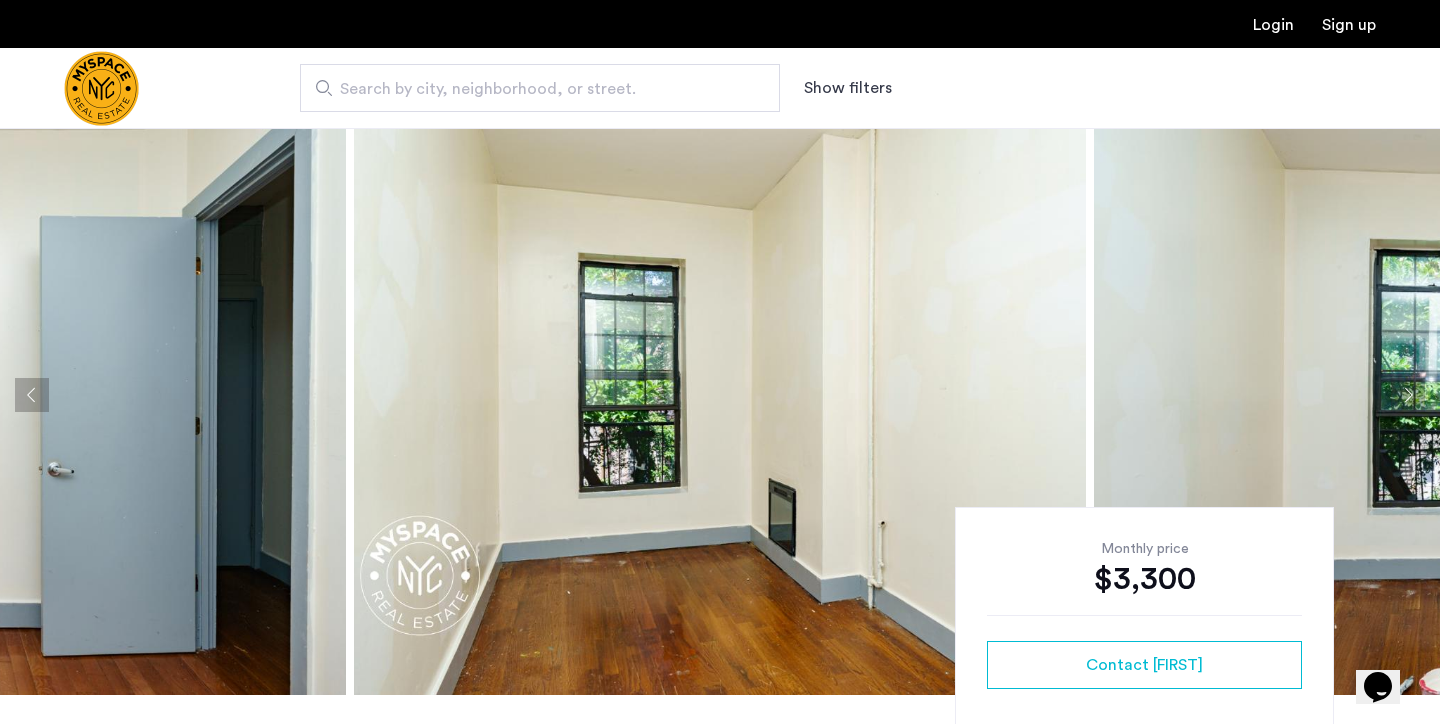 click 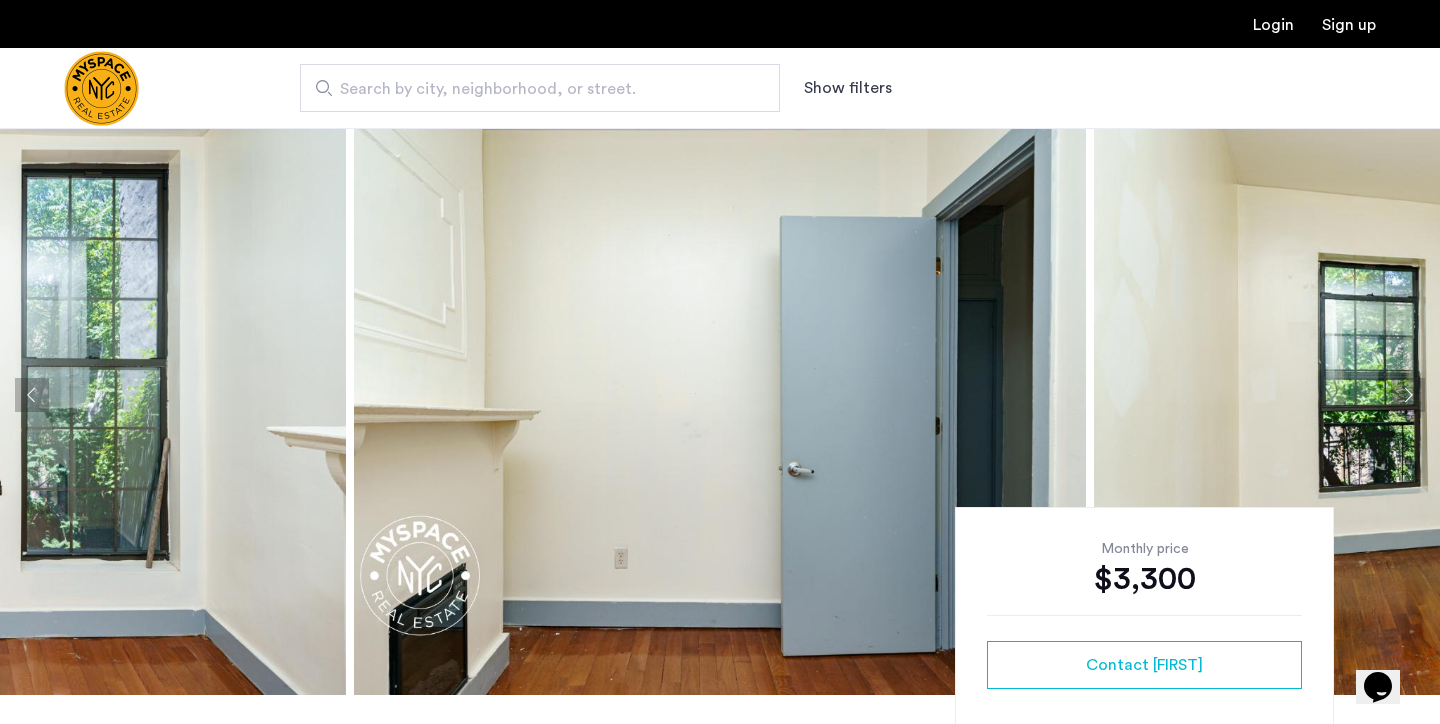 click 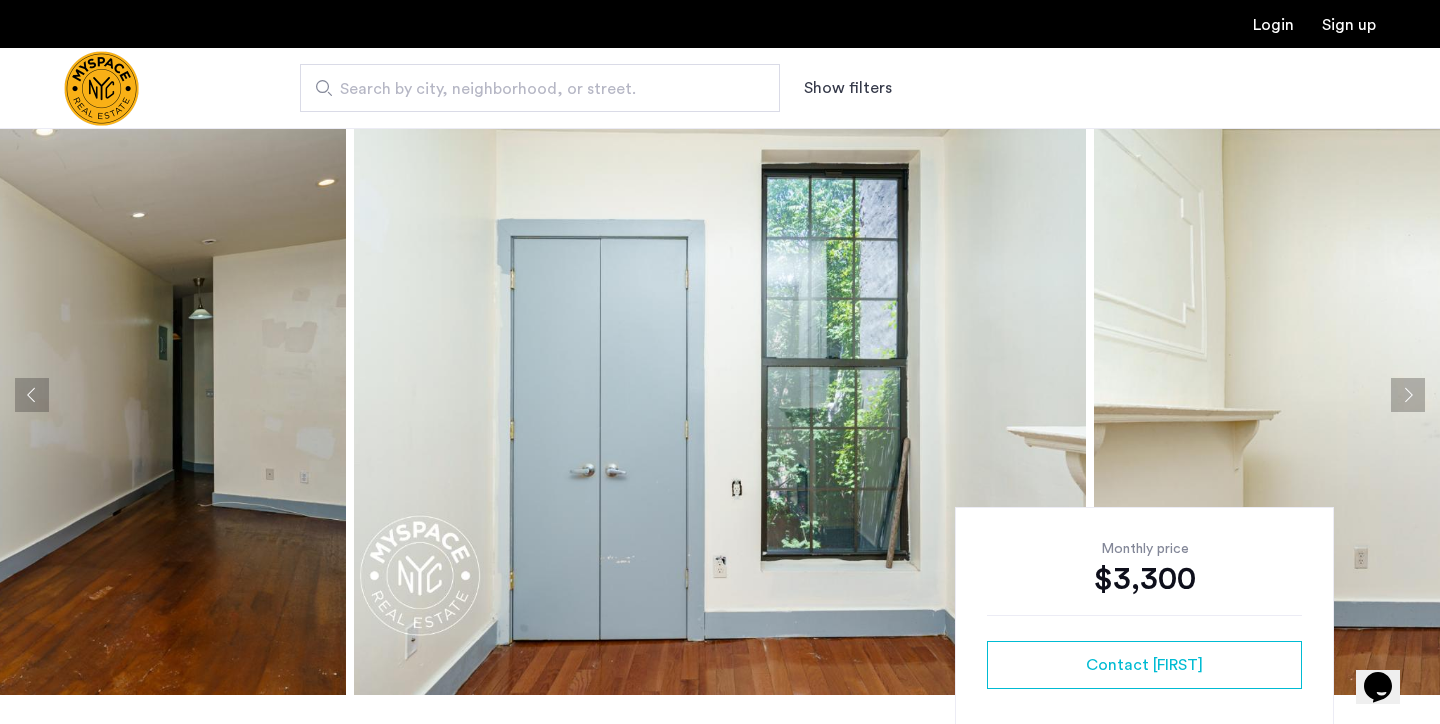 click 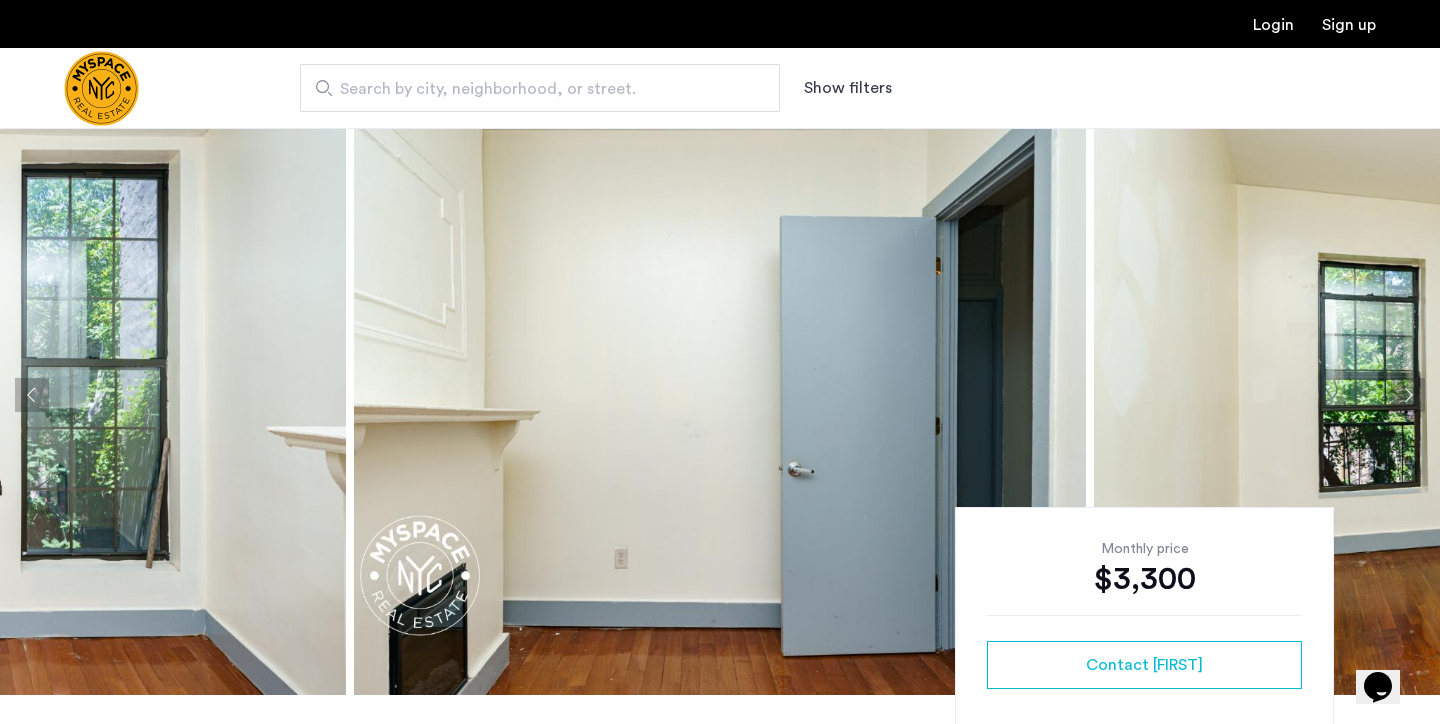 click 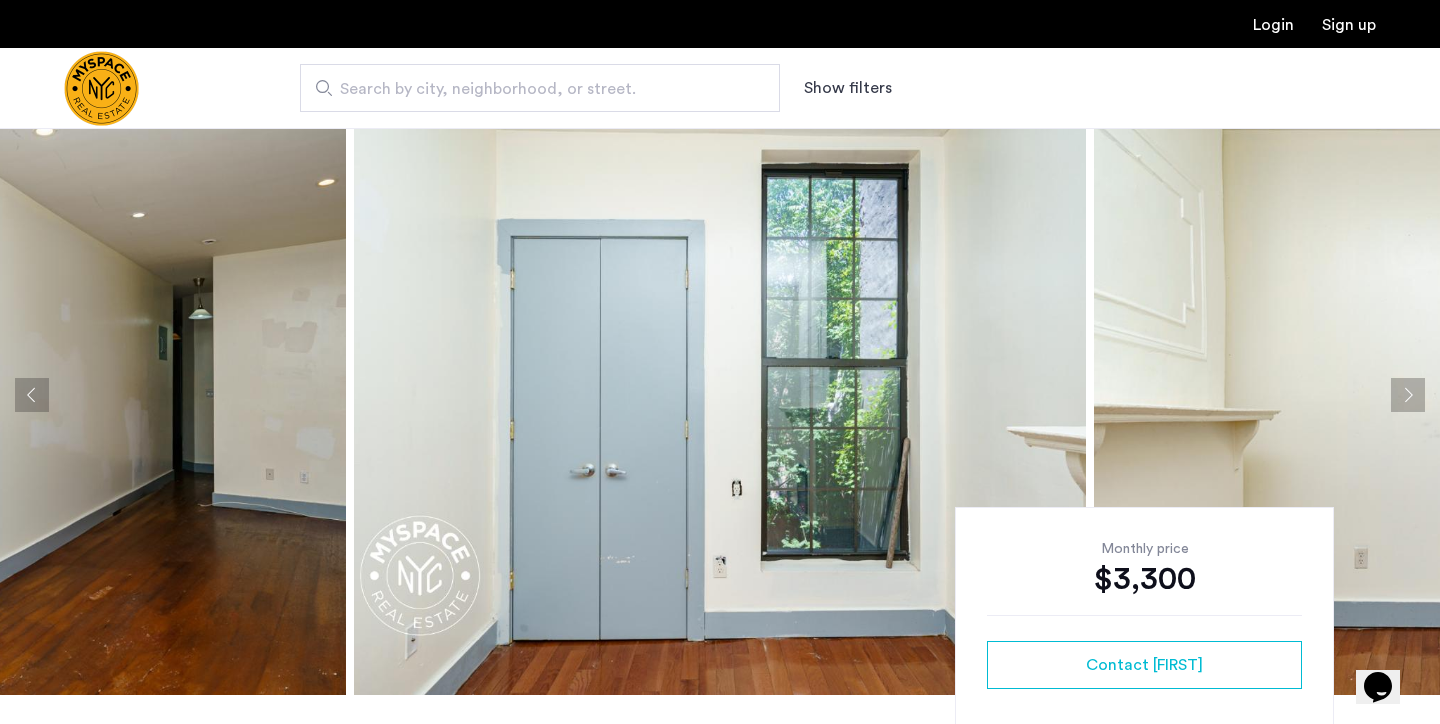 click 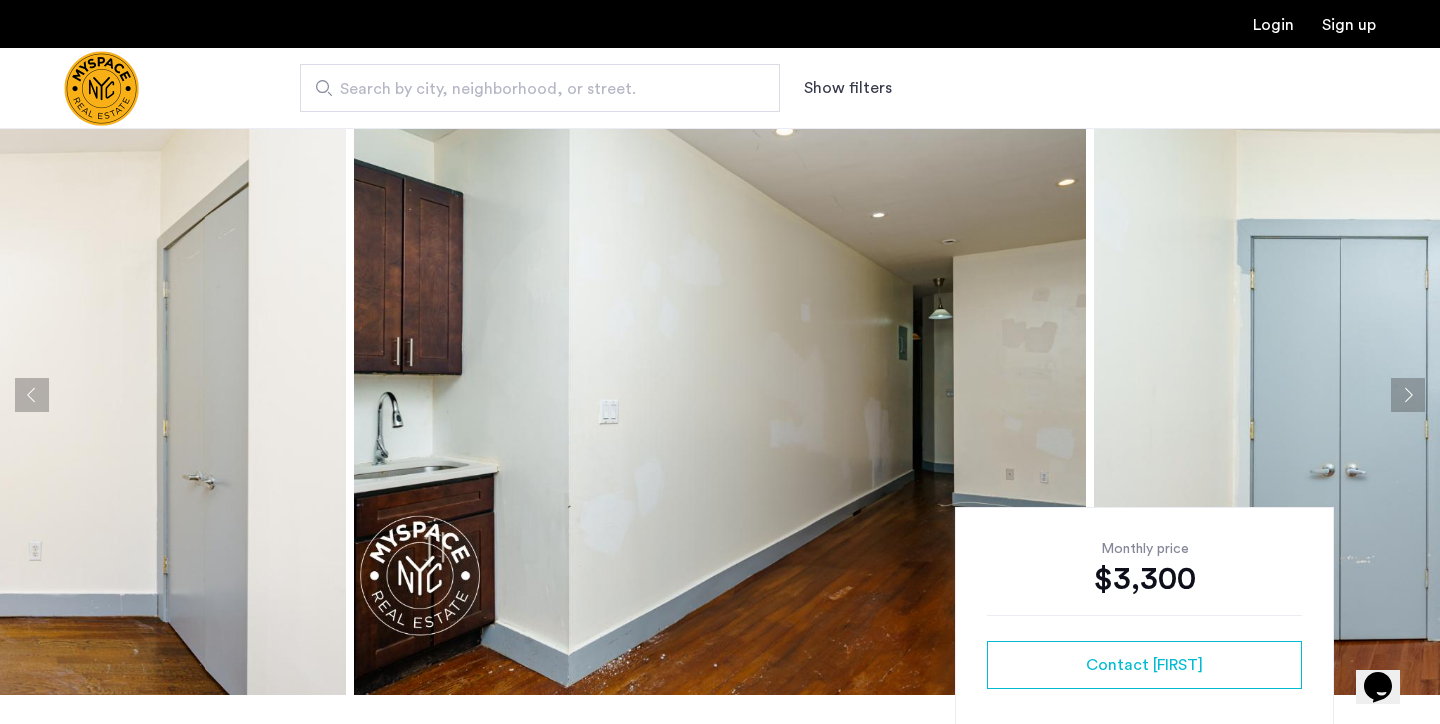click 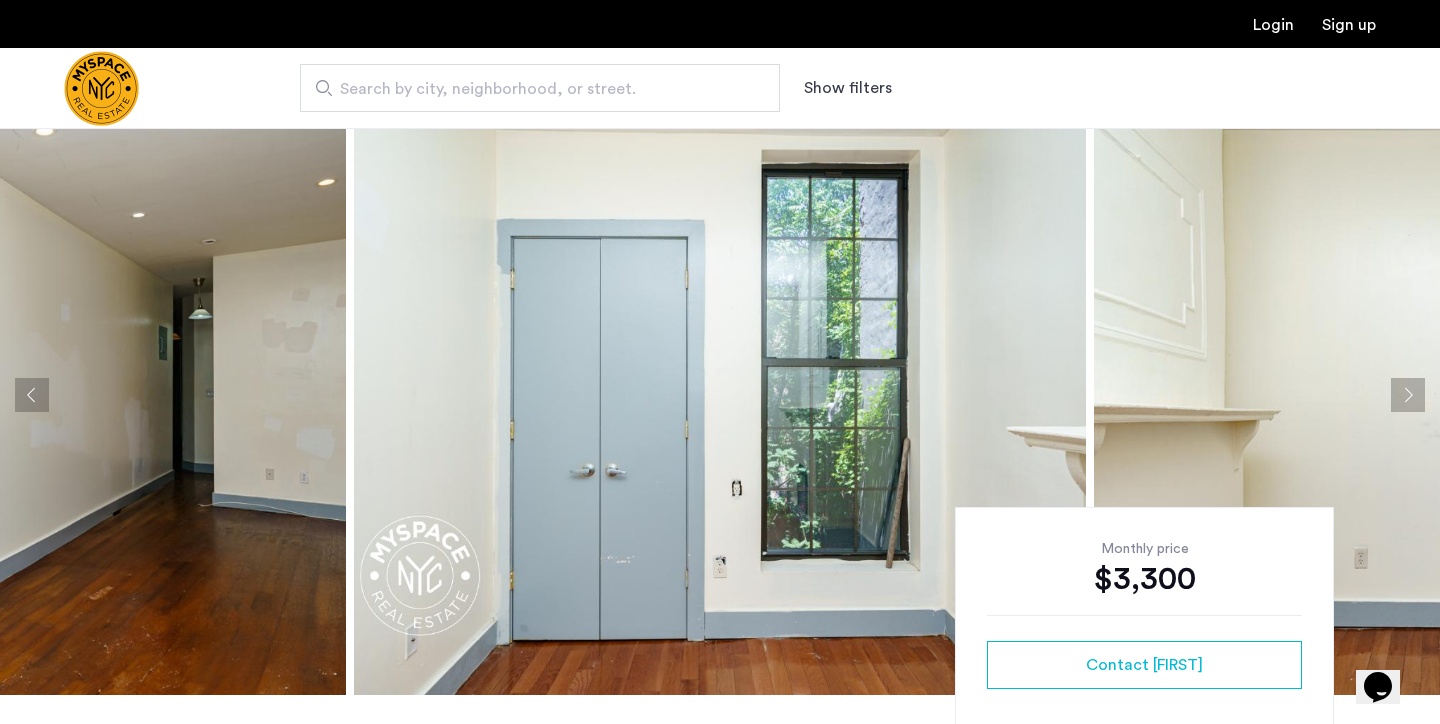 click 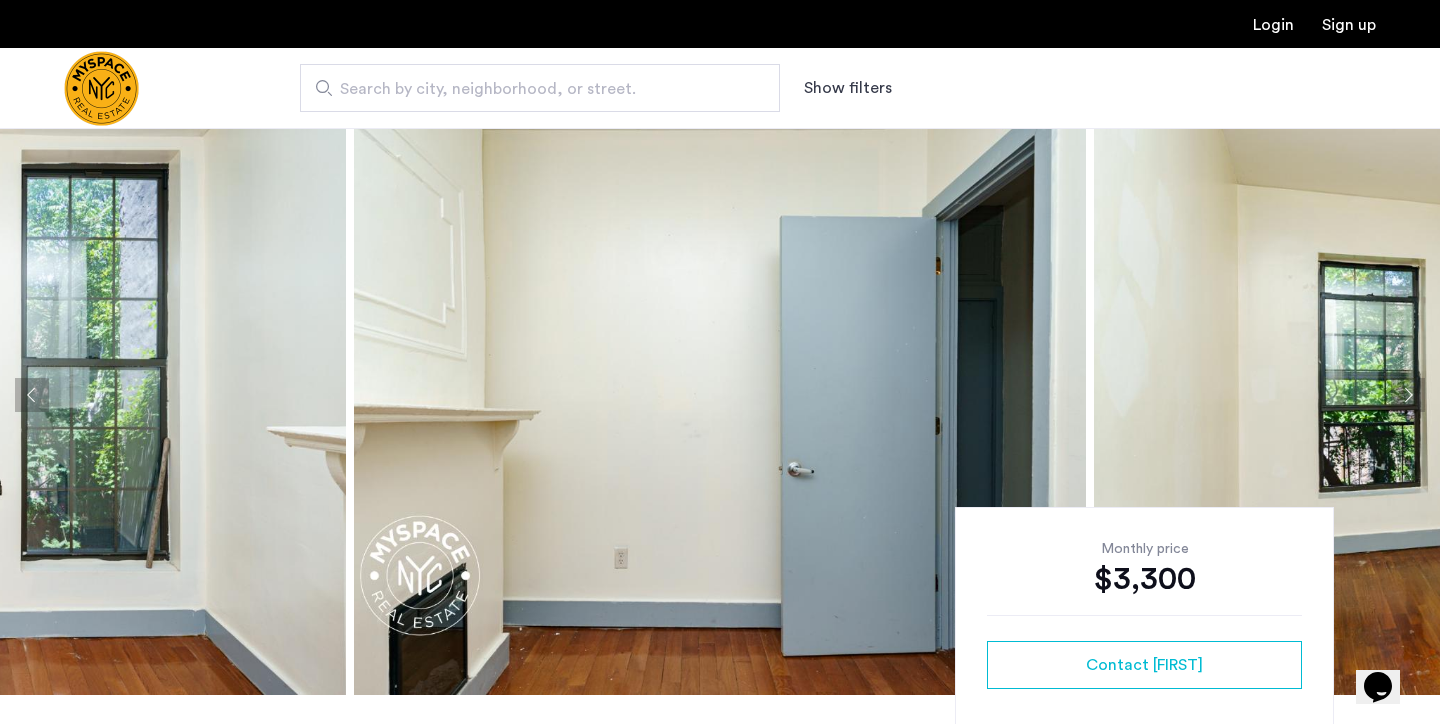 click 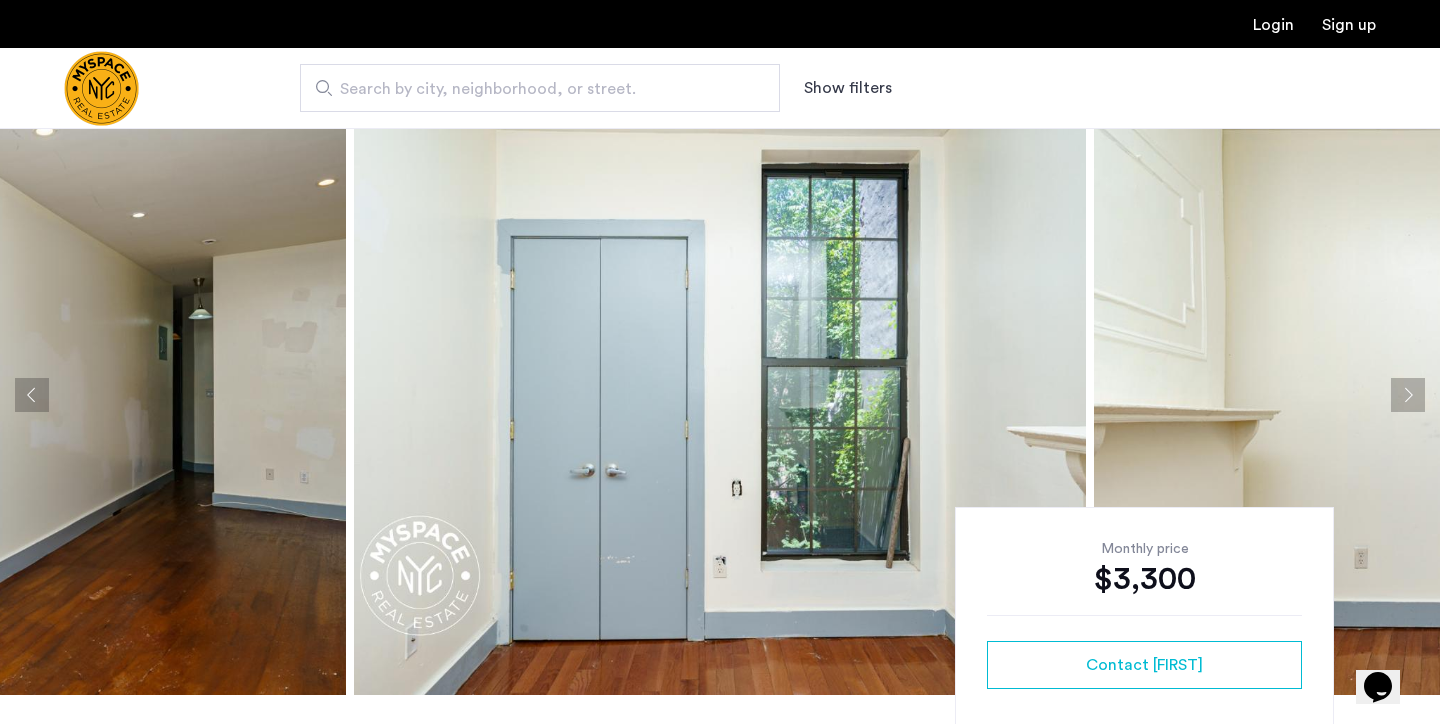 click 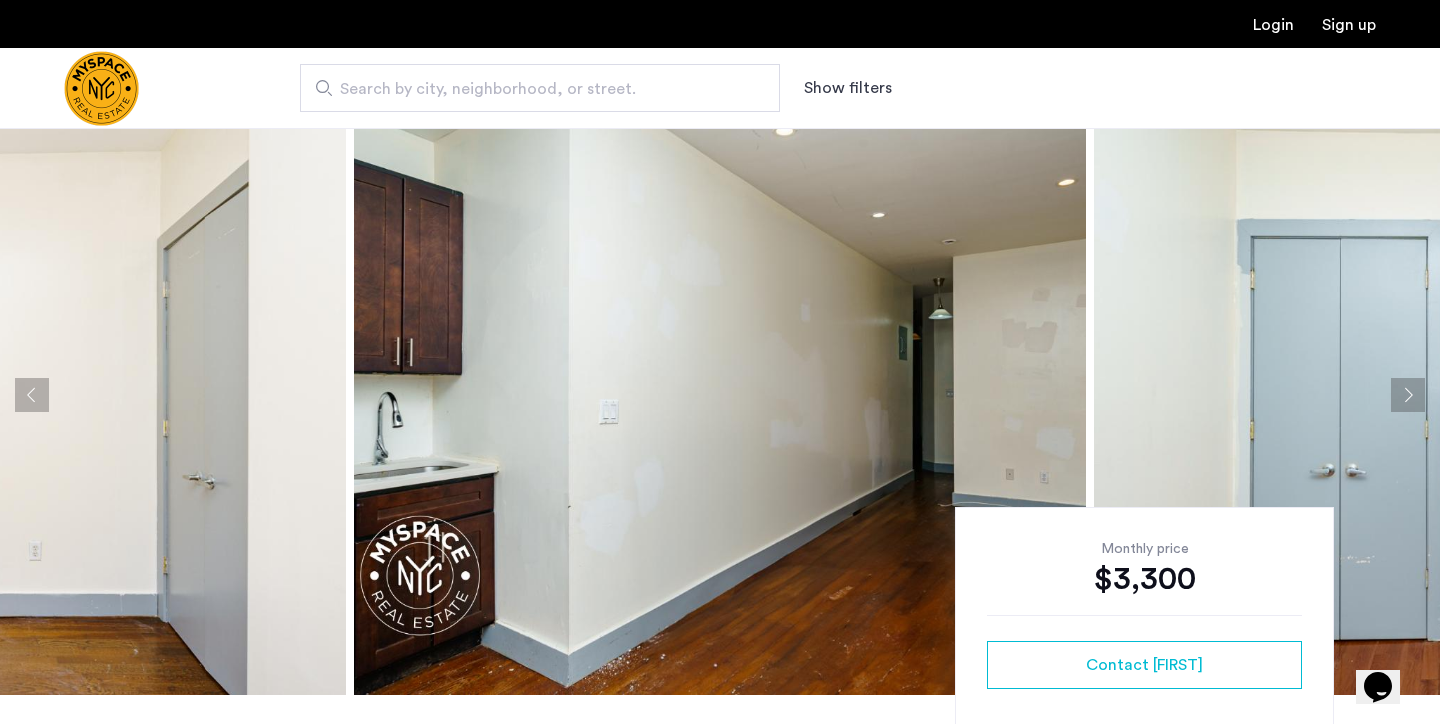 click 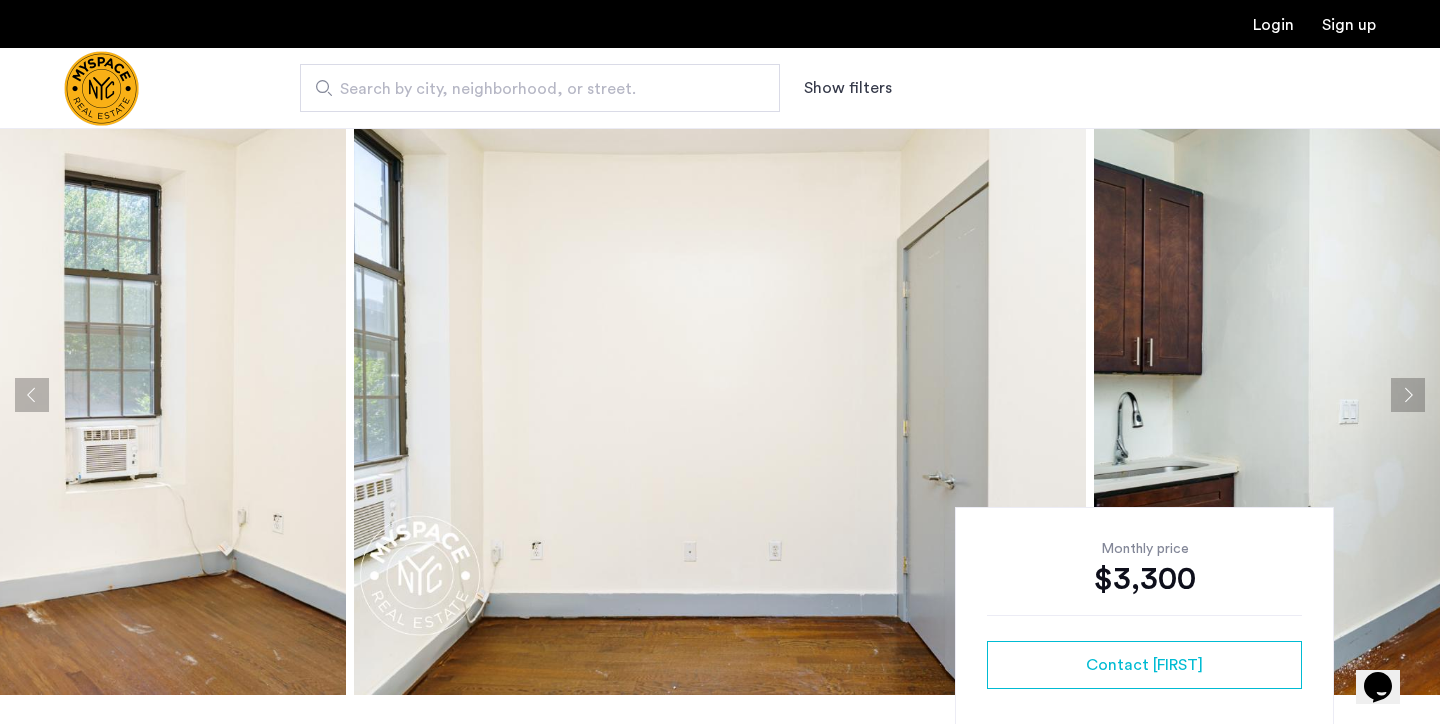 click 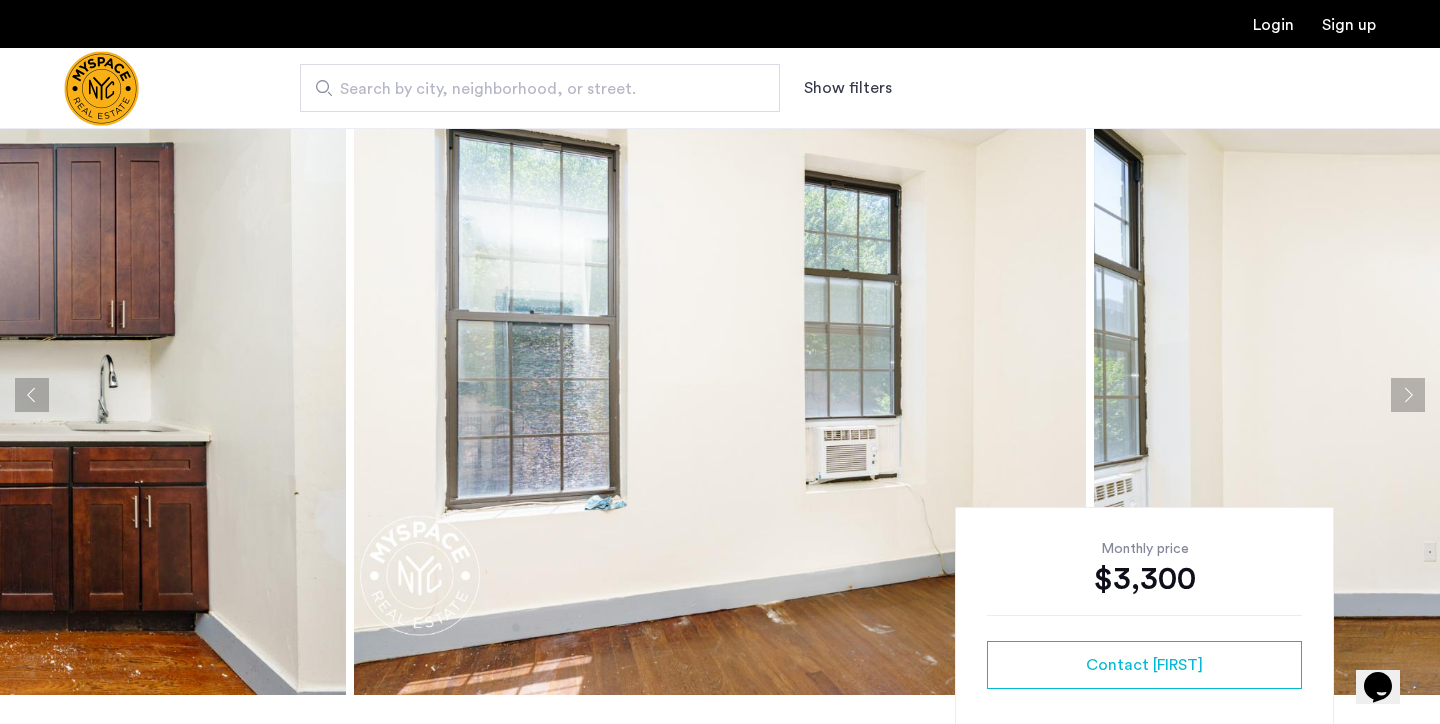 click 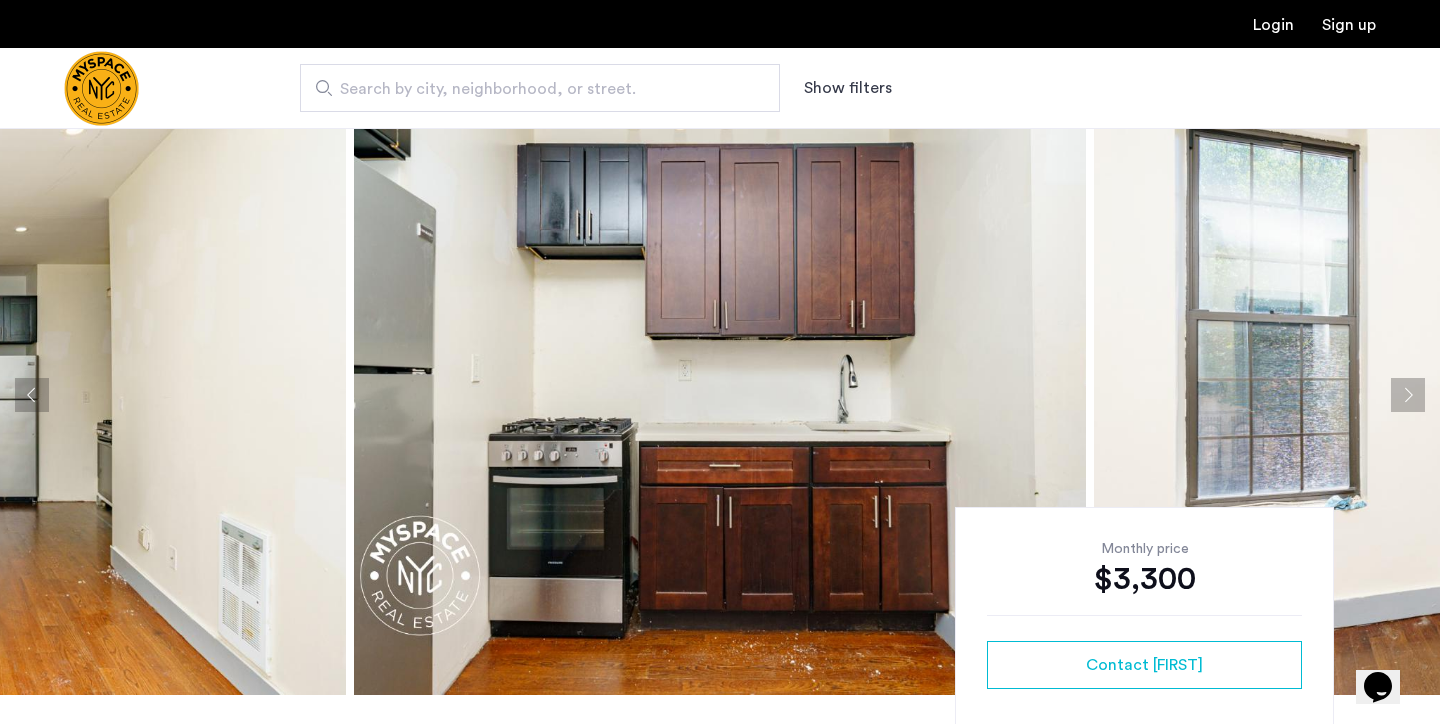 click 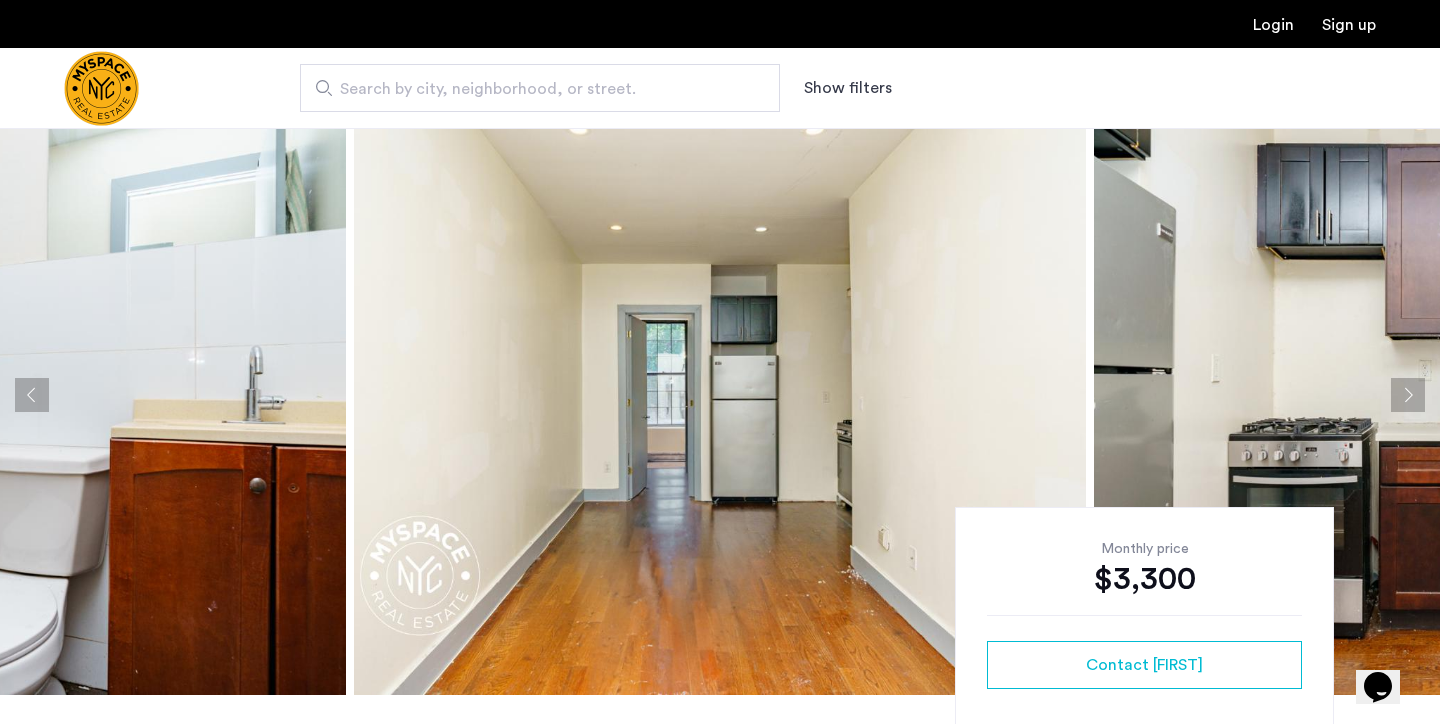click 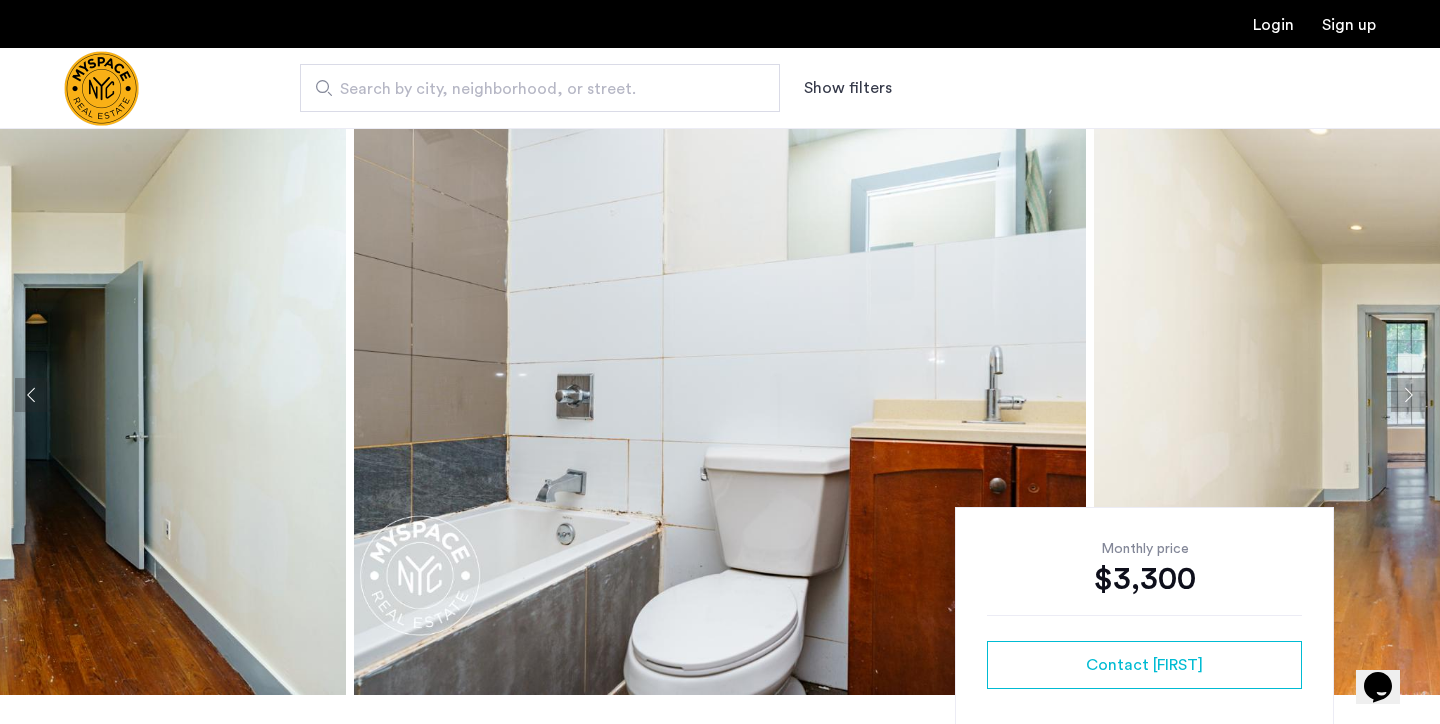 click 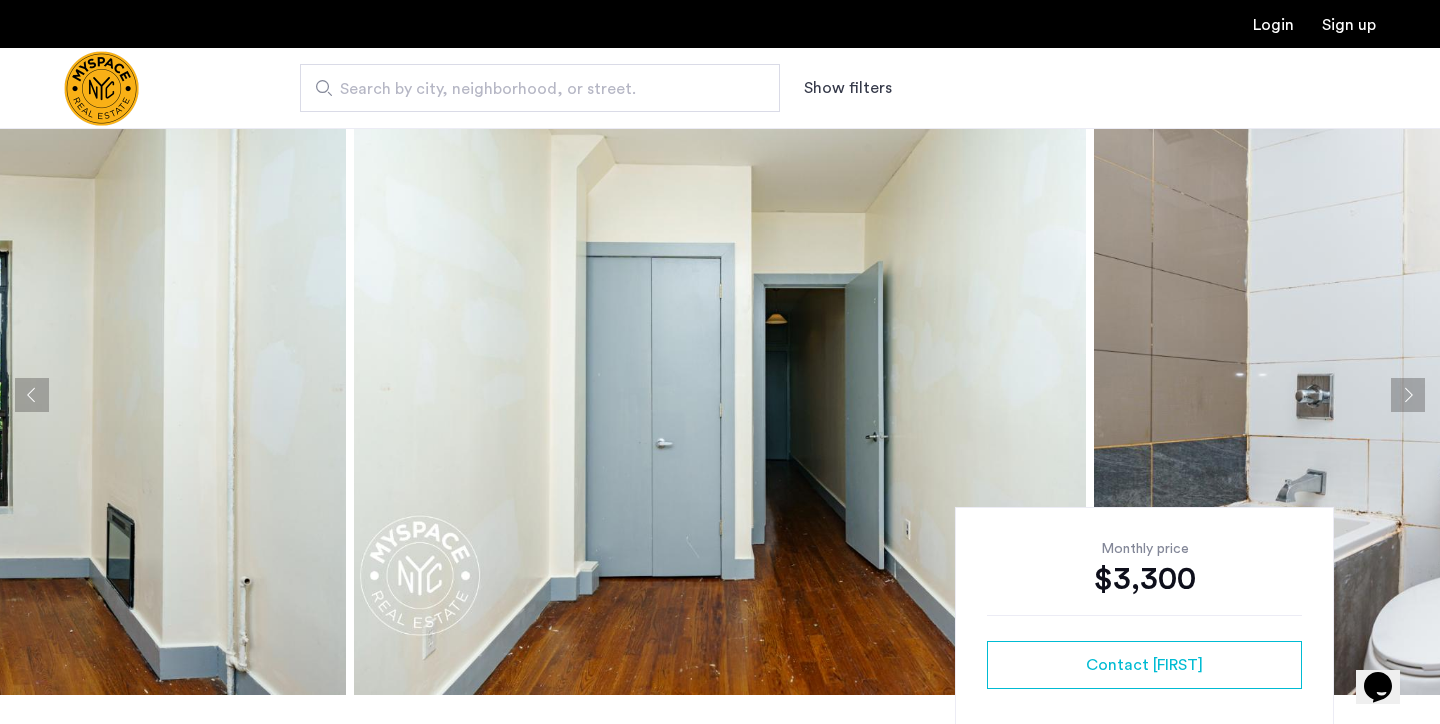 click 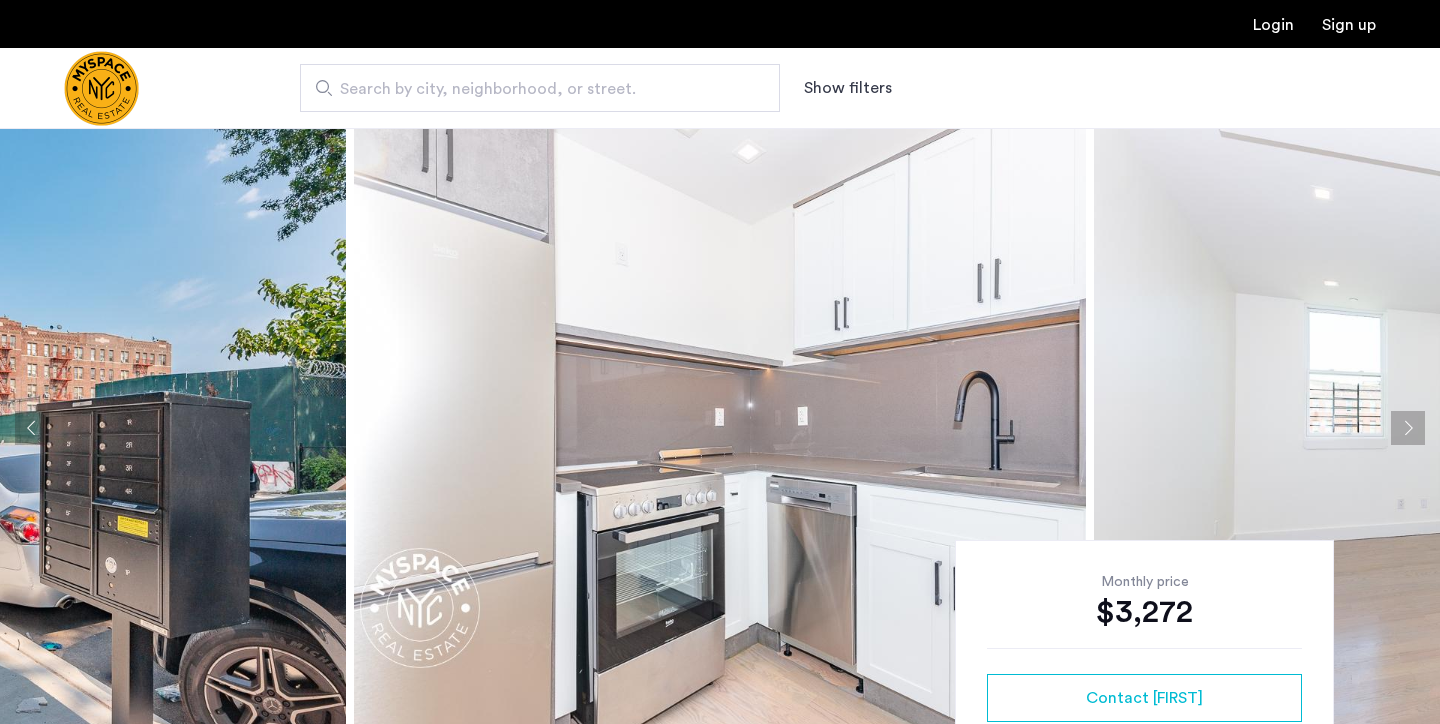 scroll, scrollTop: 0, scrollLeft: 0, axis: both 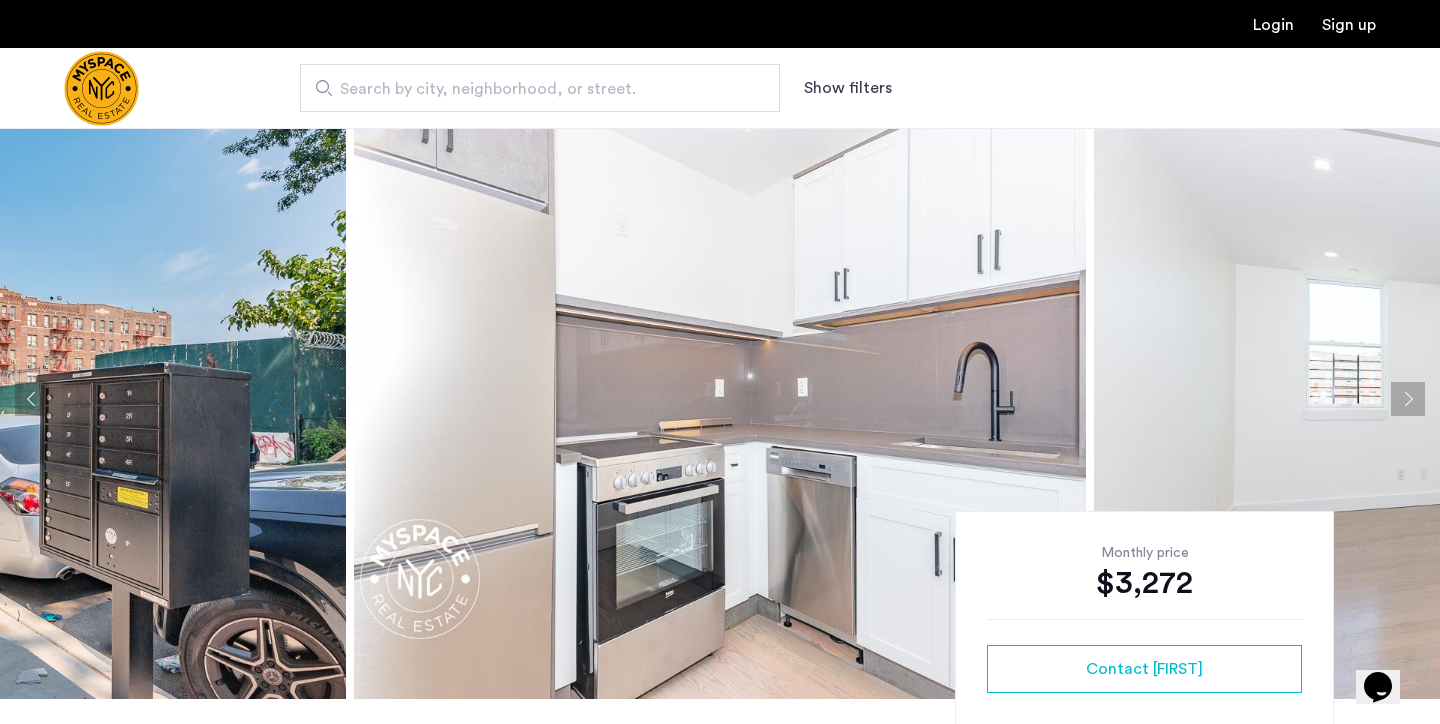click 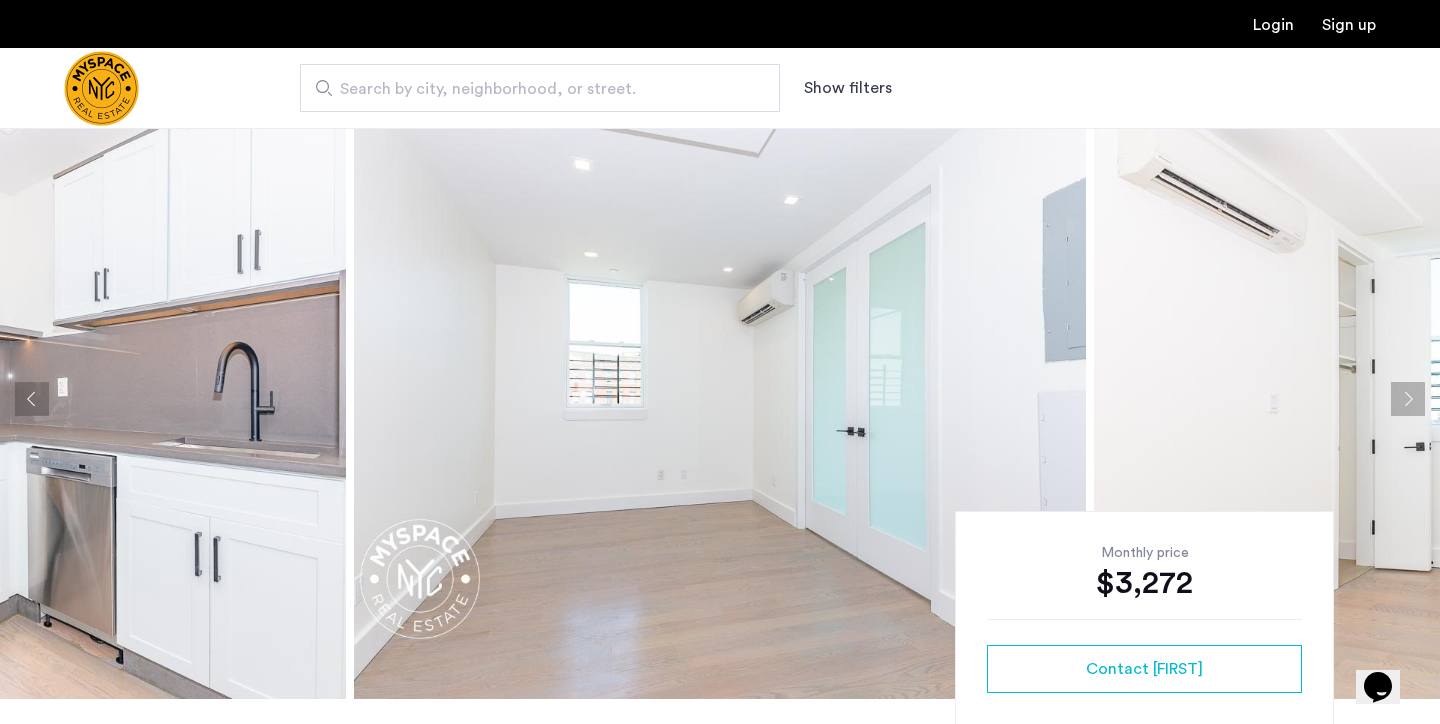 click 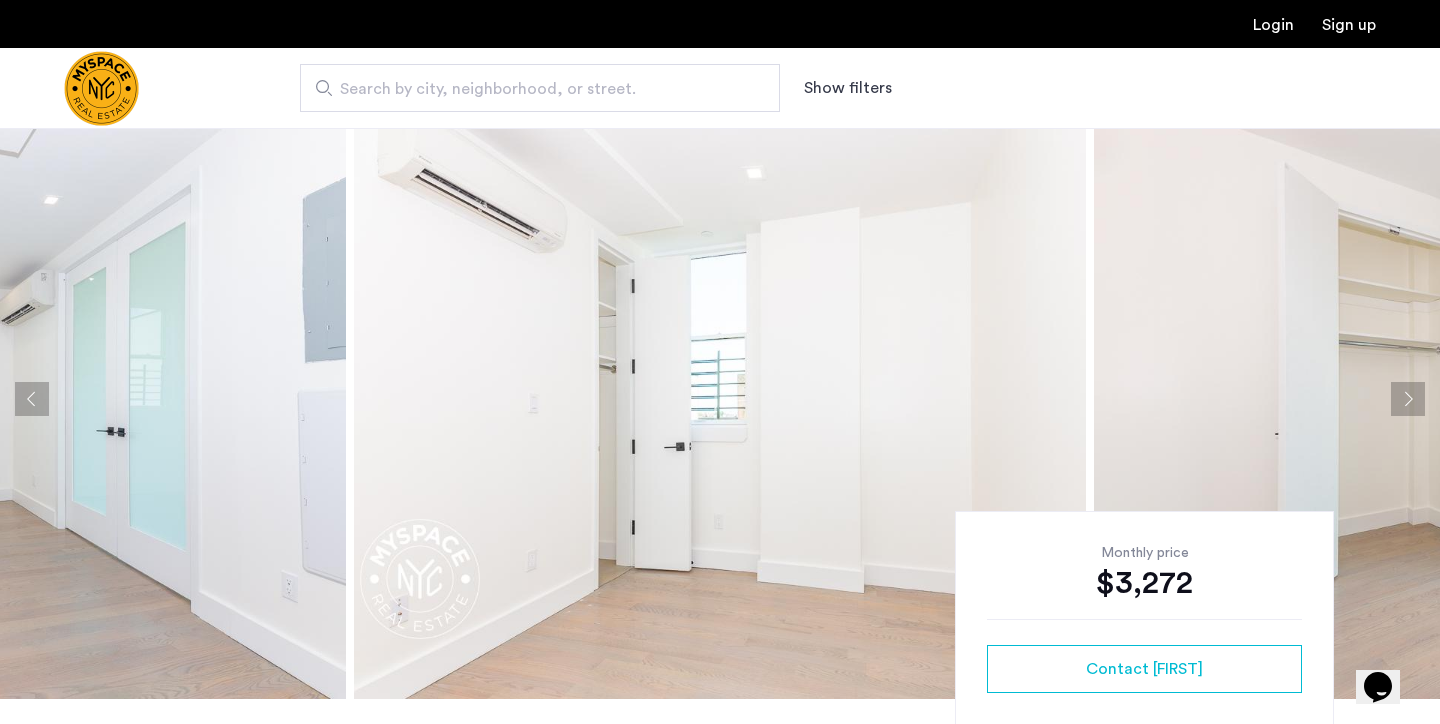 click 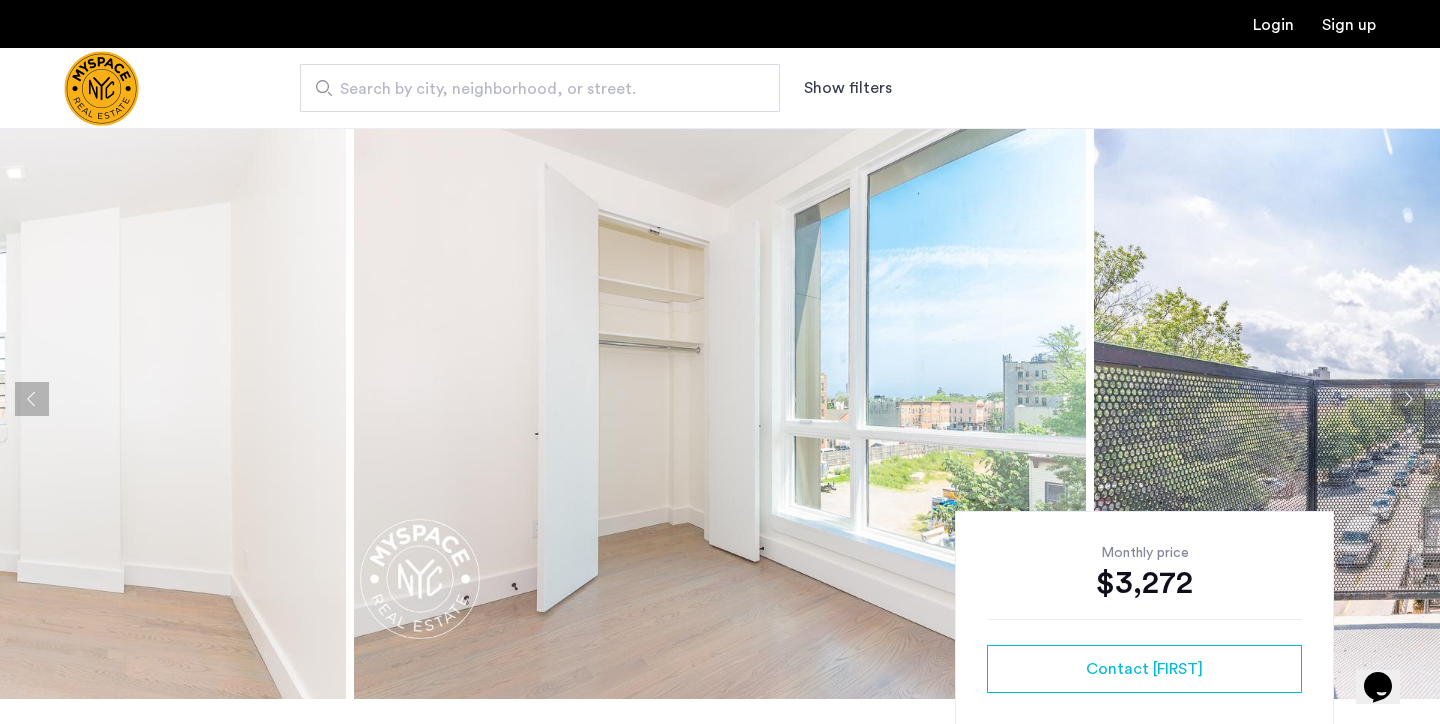 click 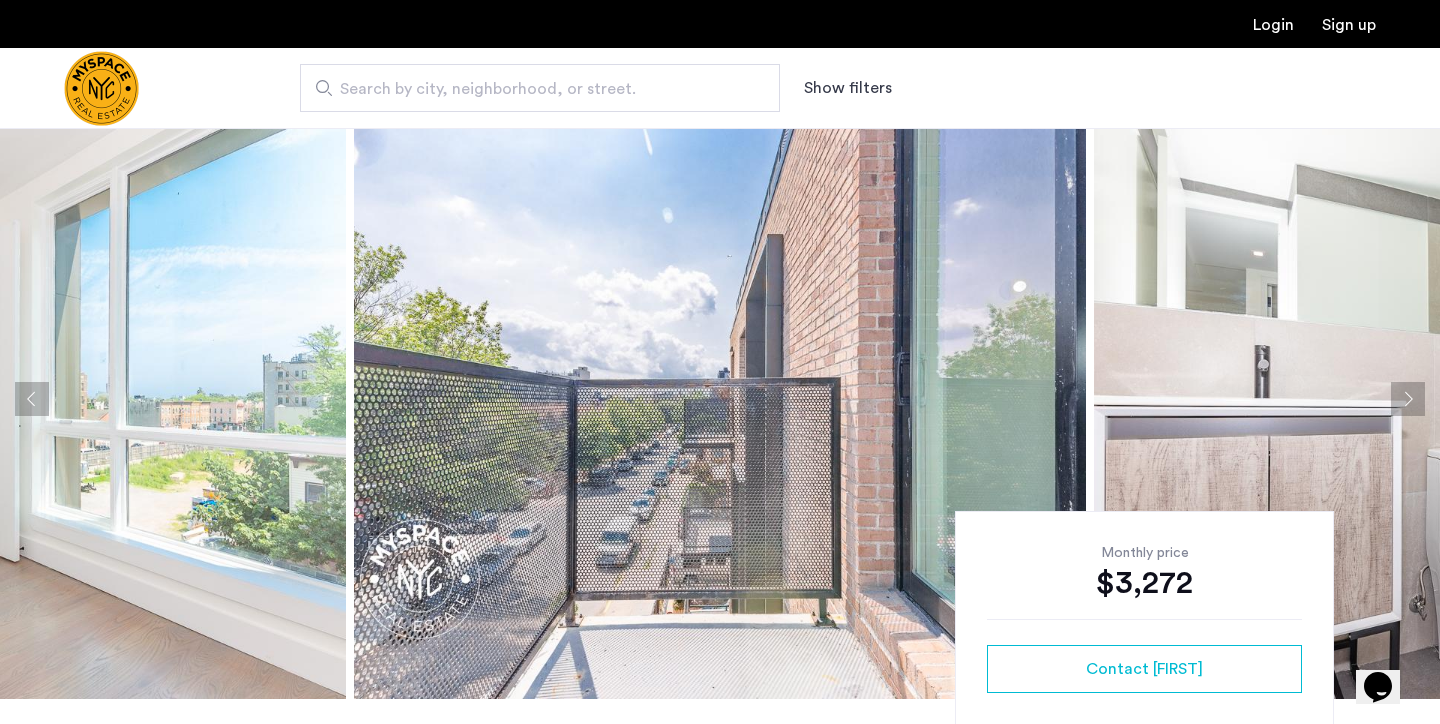 click 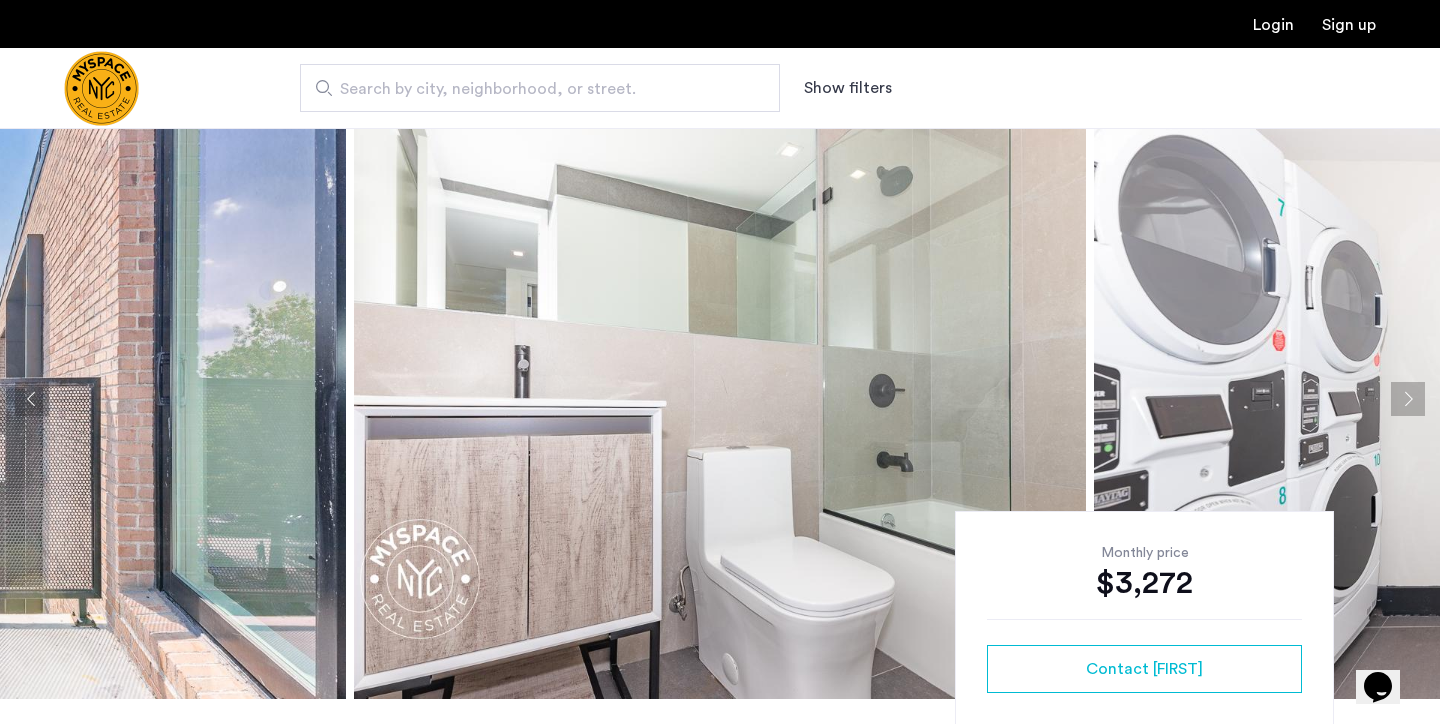 click 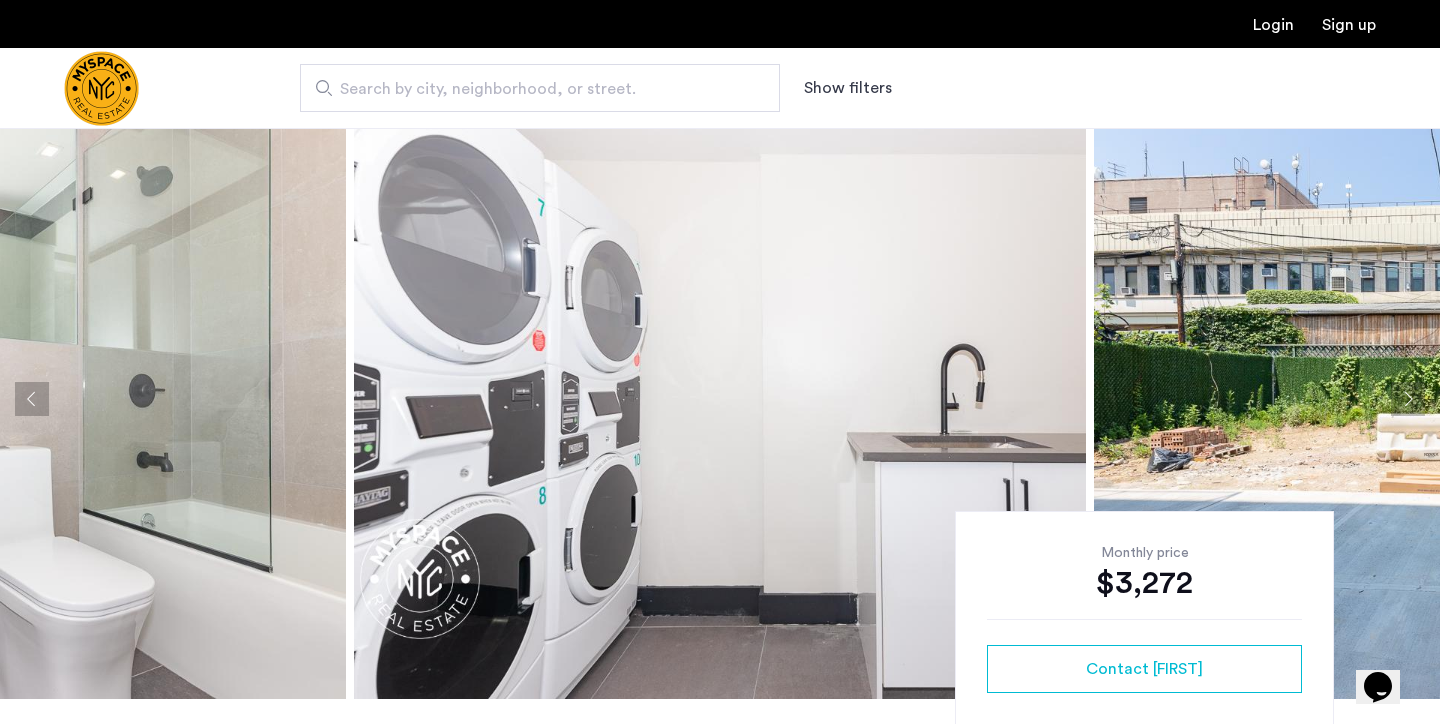 click 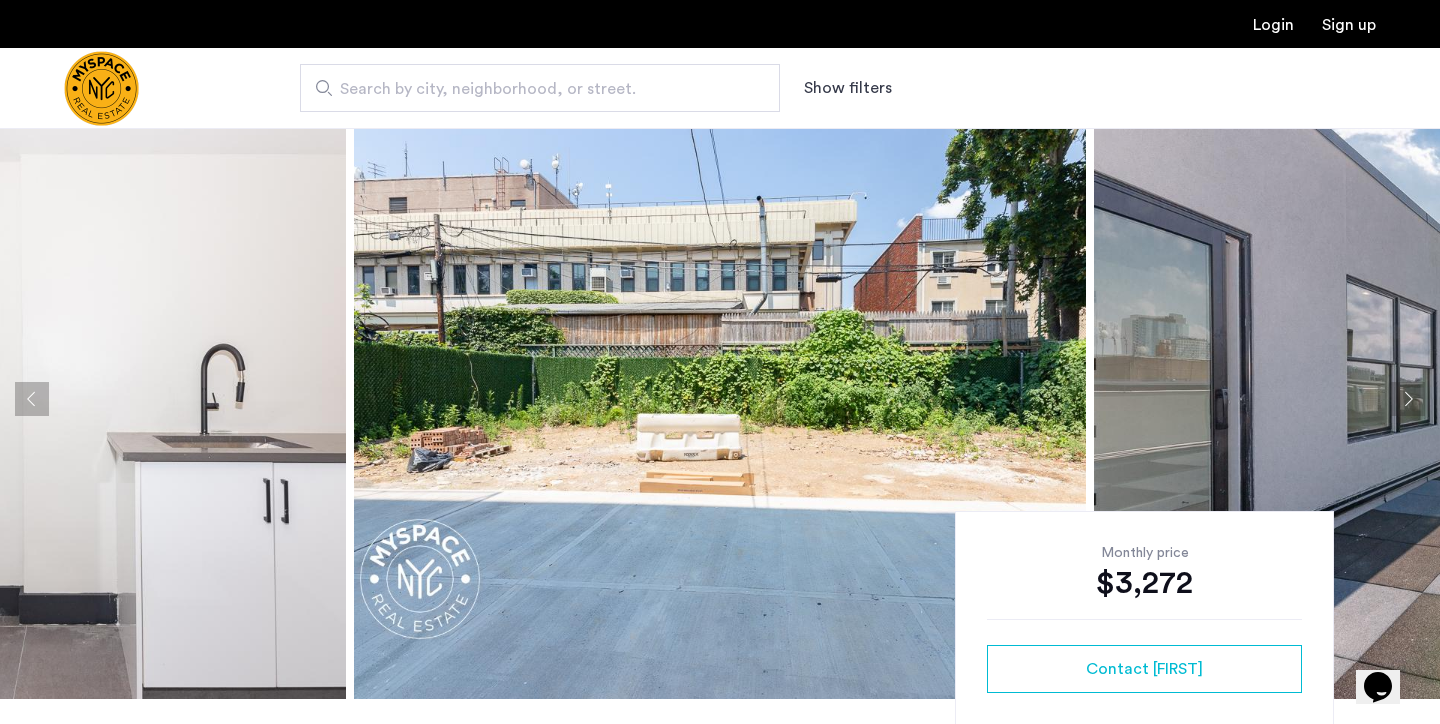 click 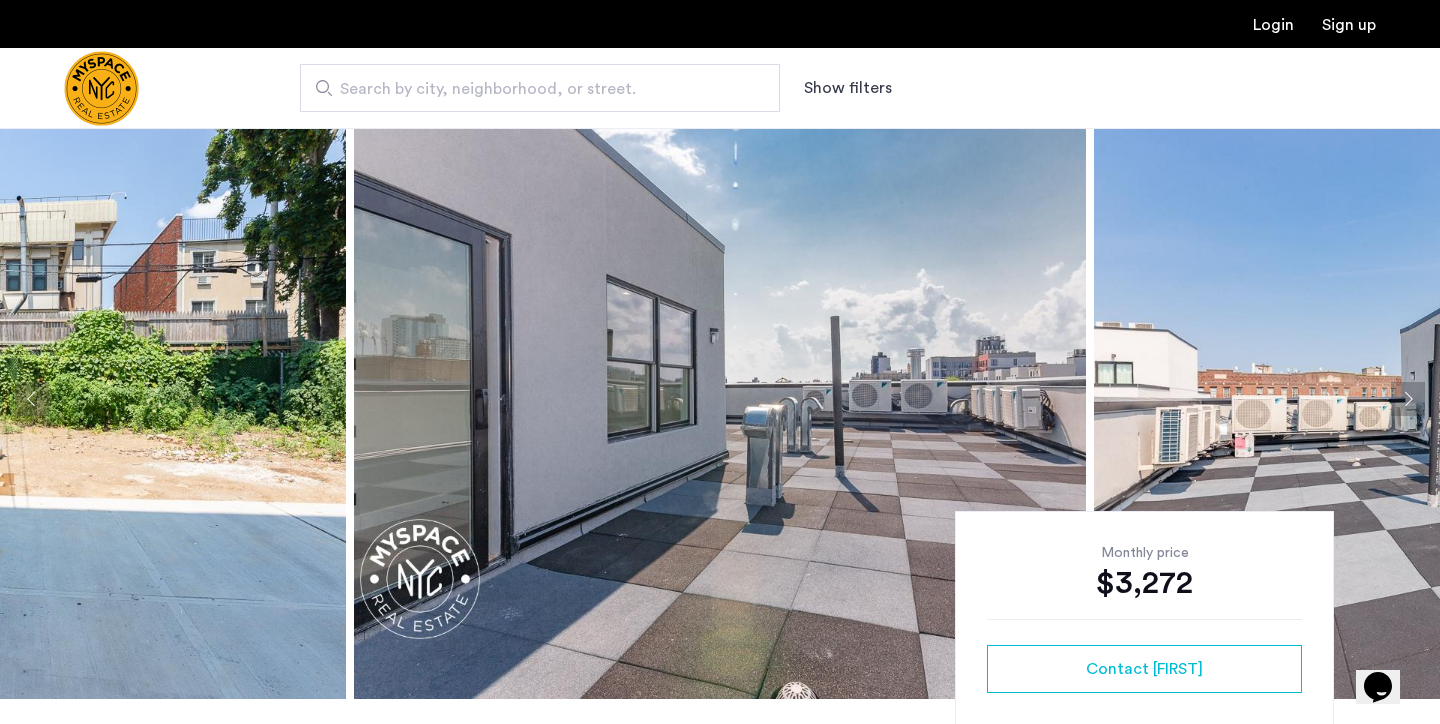 click 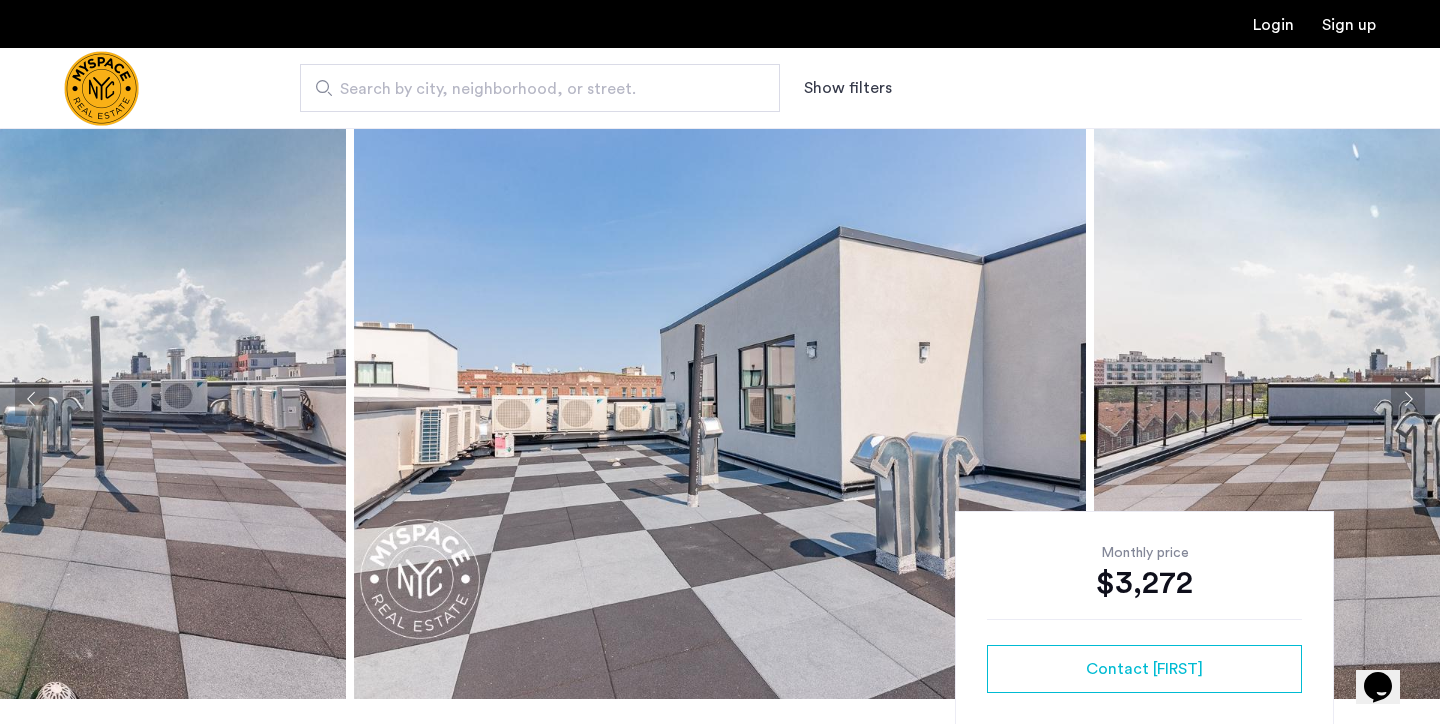 click 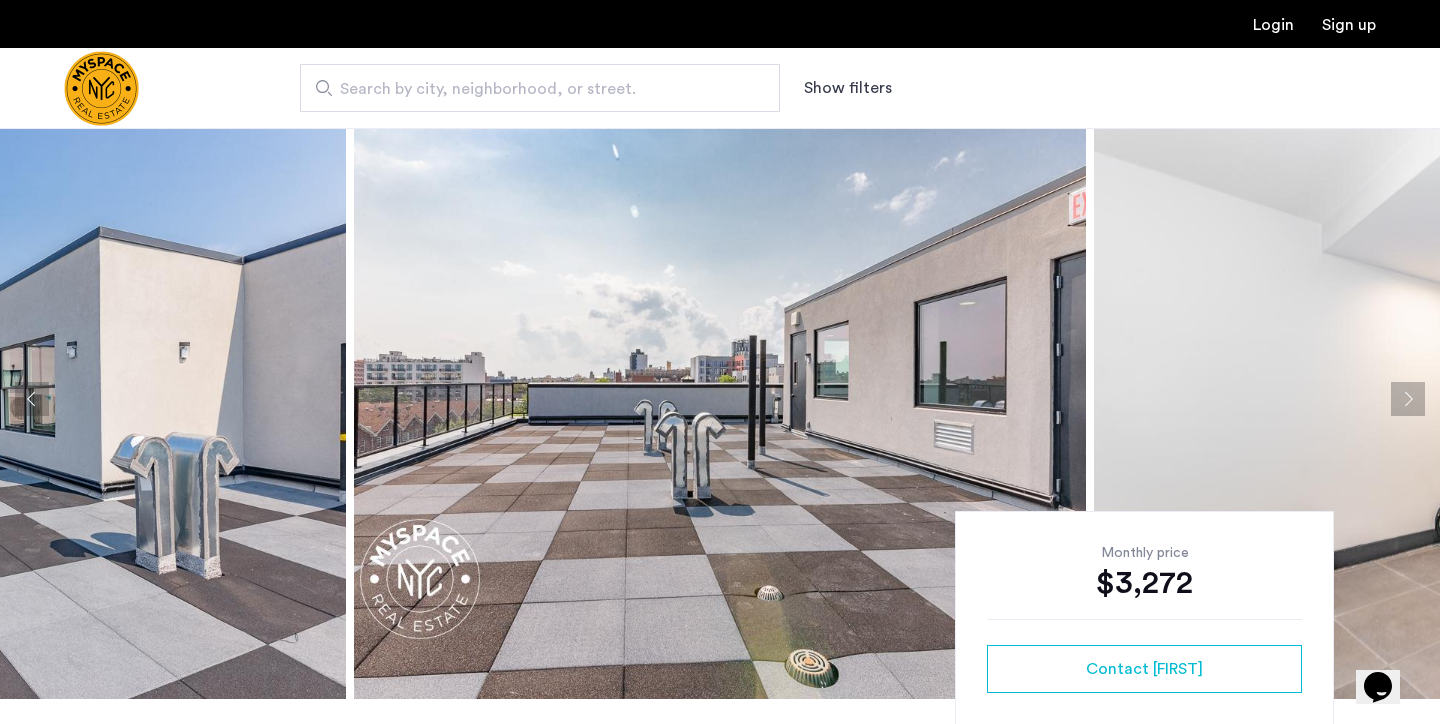 click 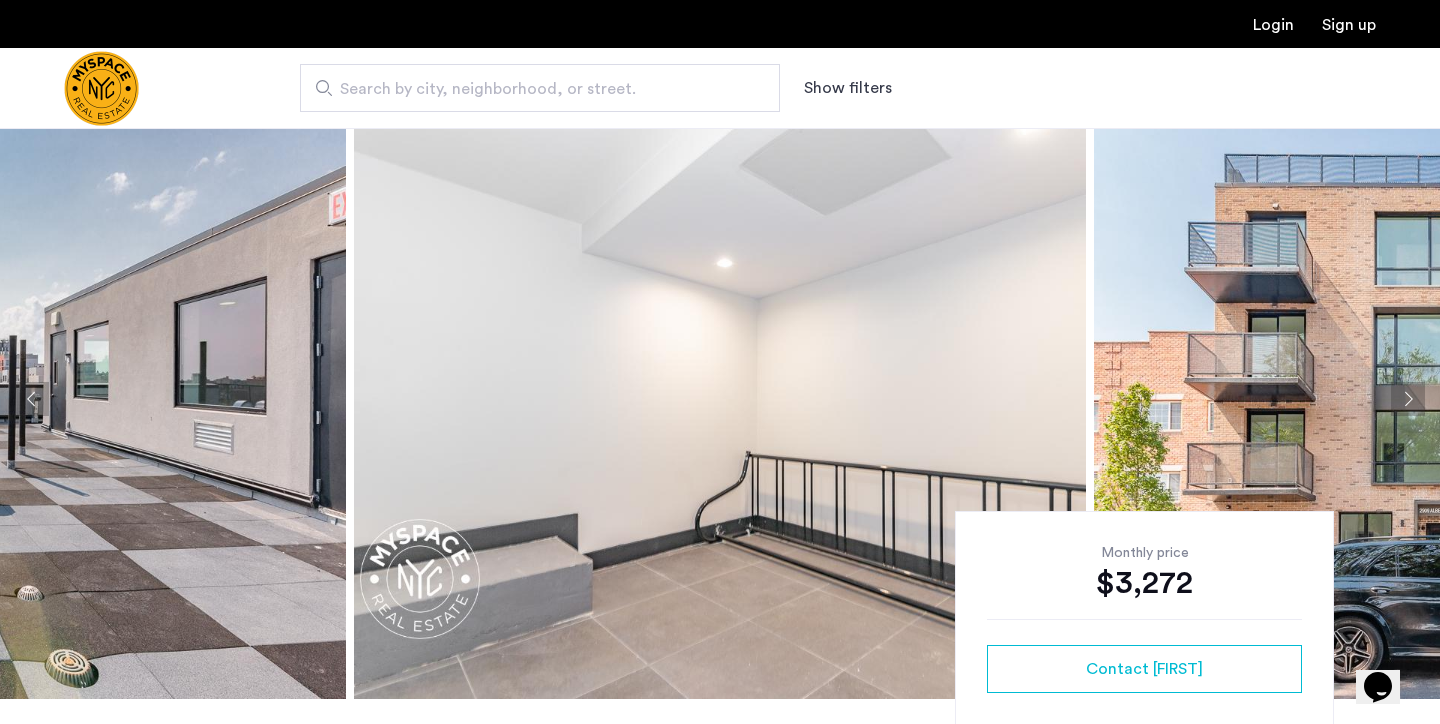 click 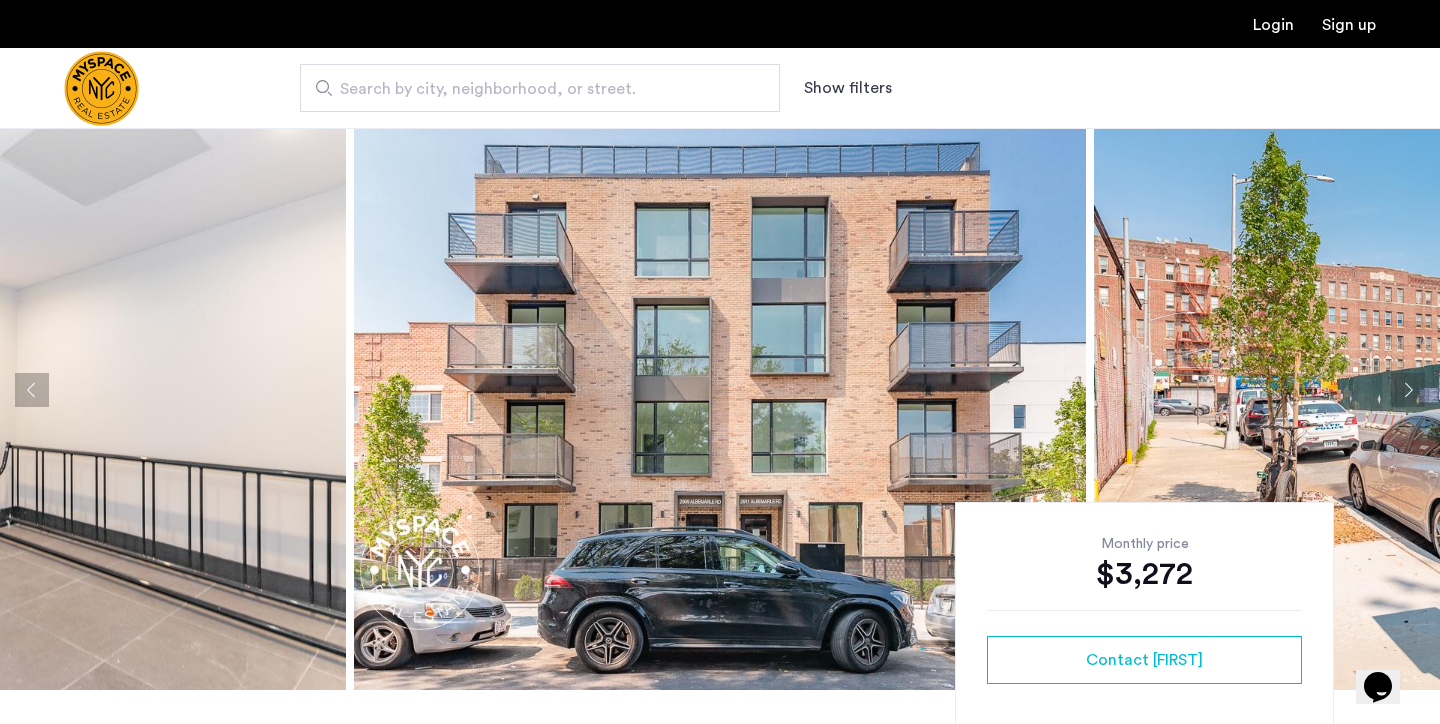 scroll, scrollTop: 37, scrollLeft: 0, axis: vertical 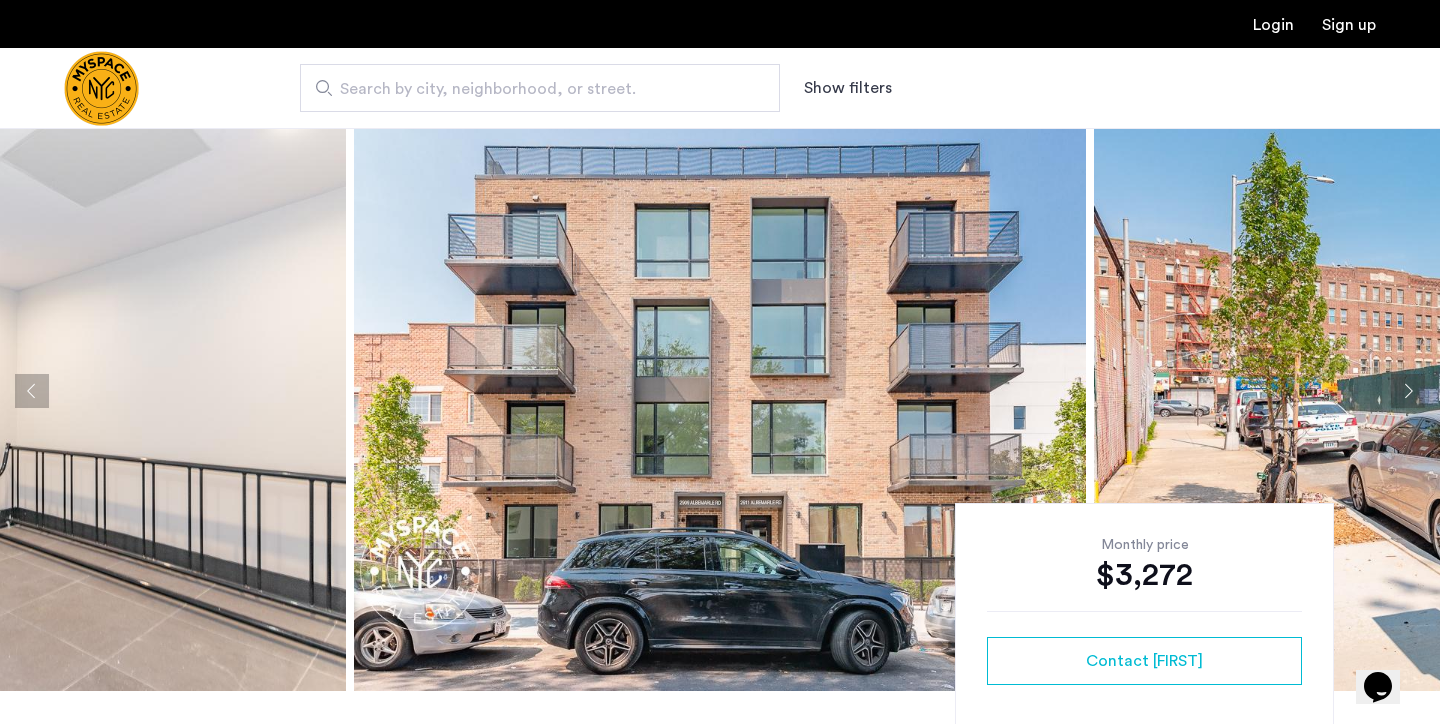 click 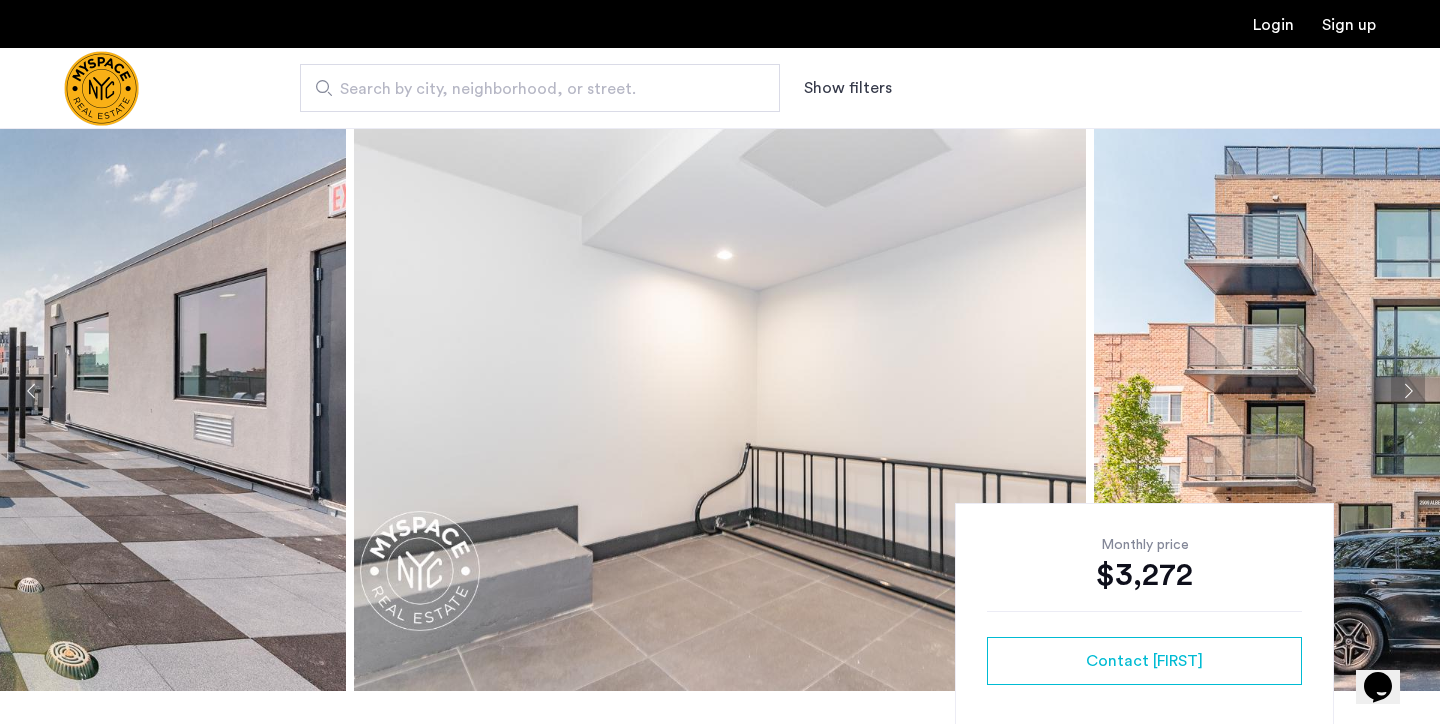 click 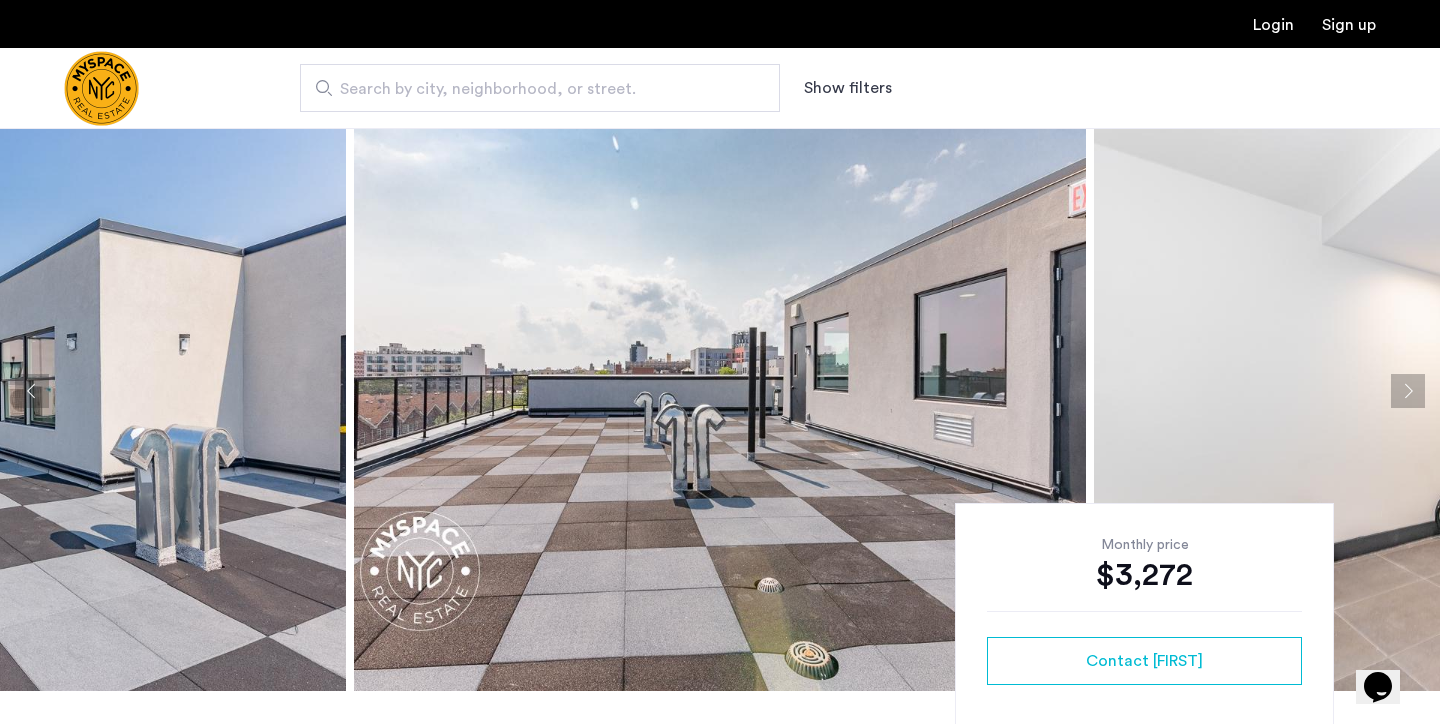 click 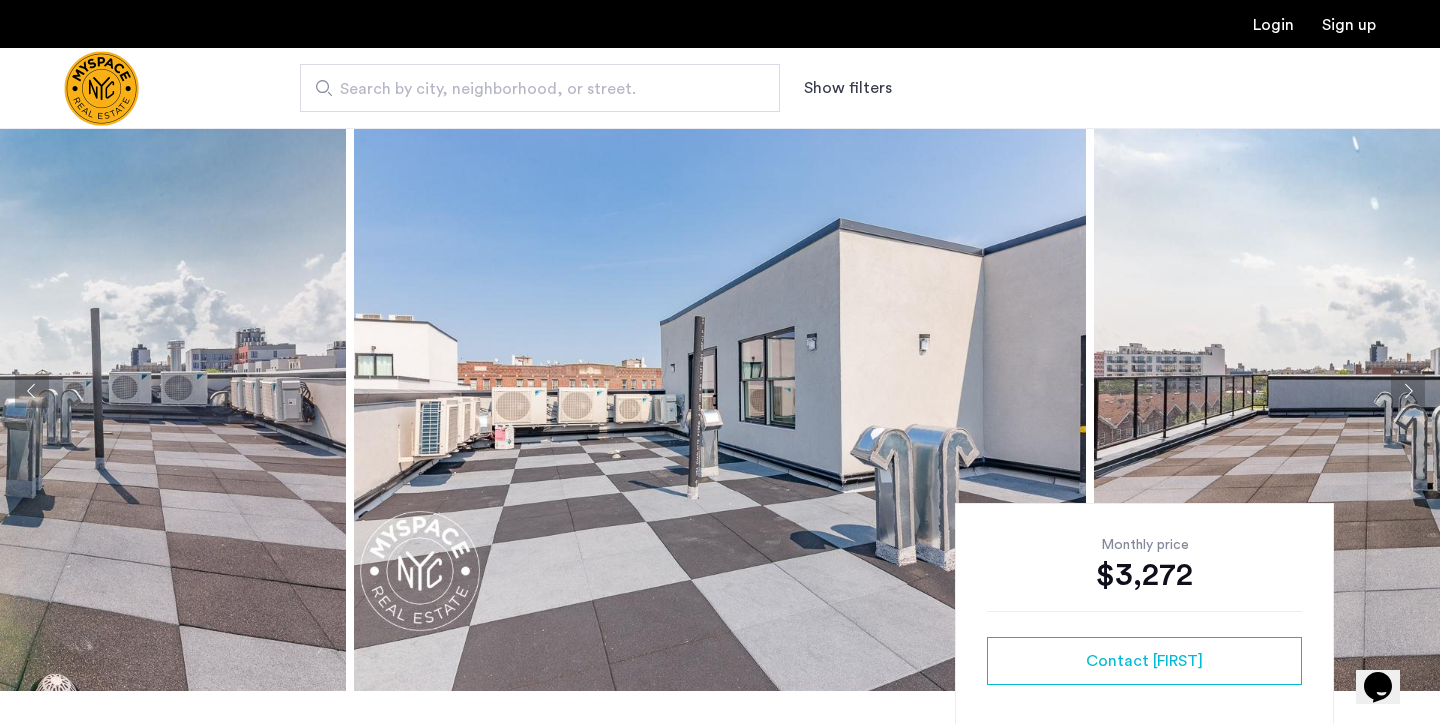 click 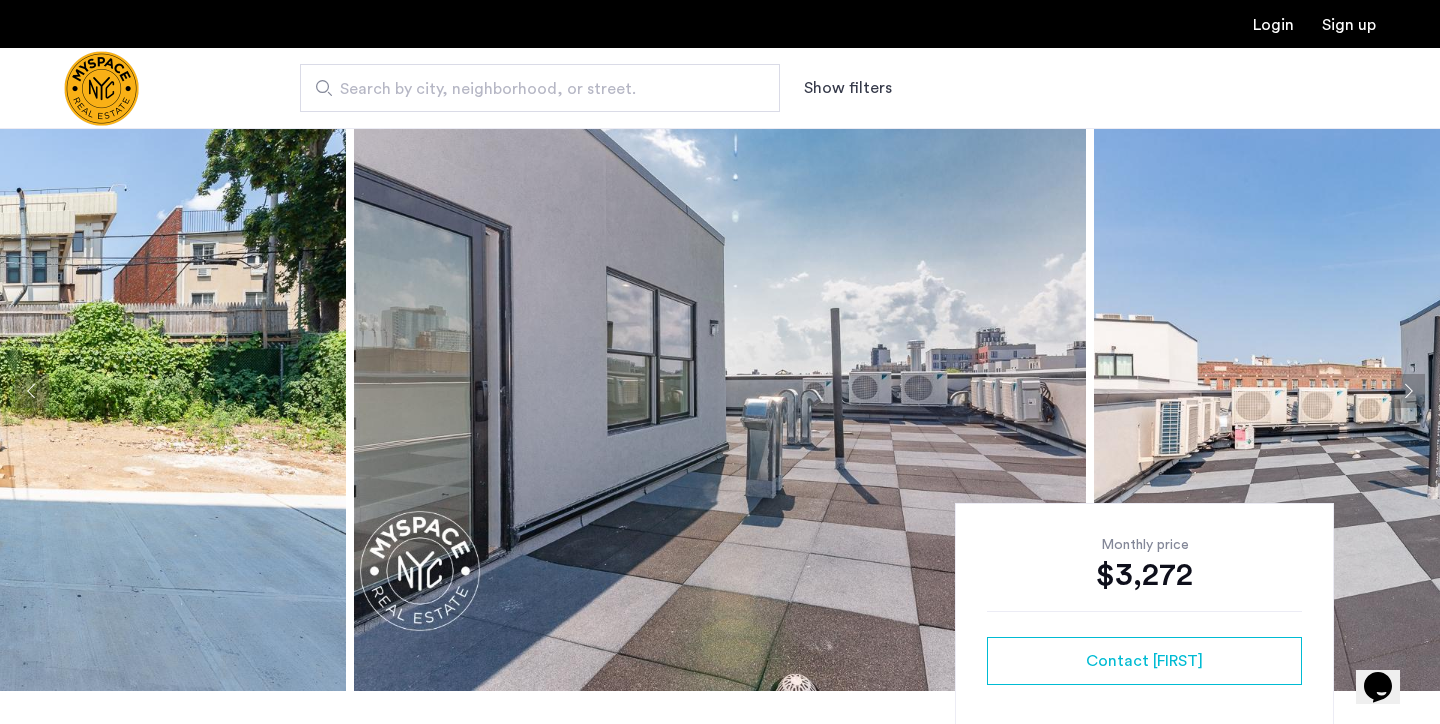 click 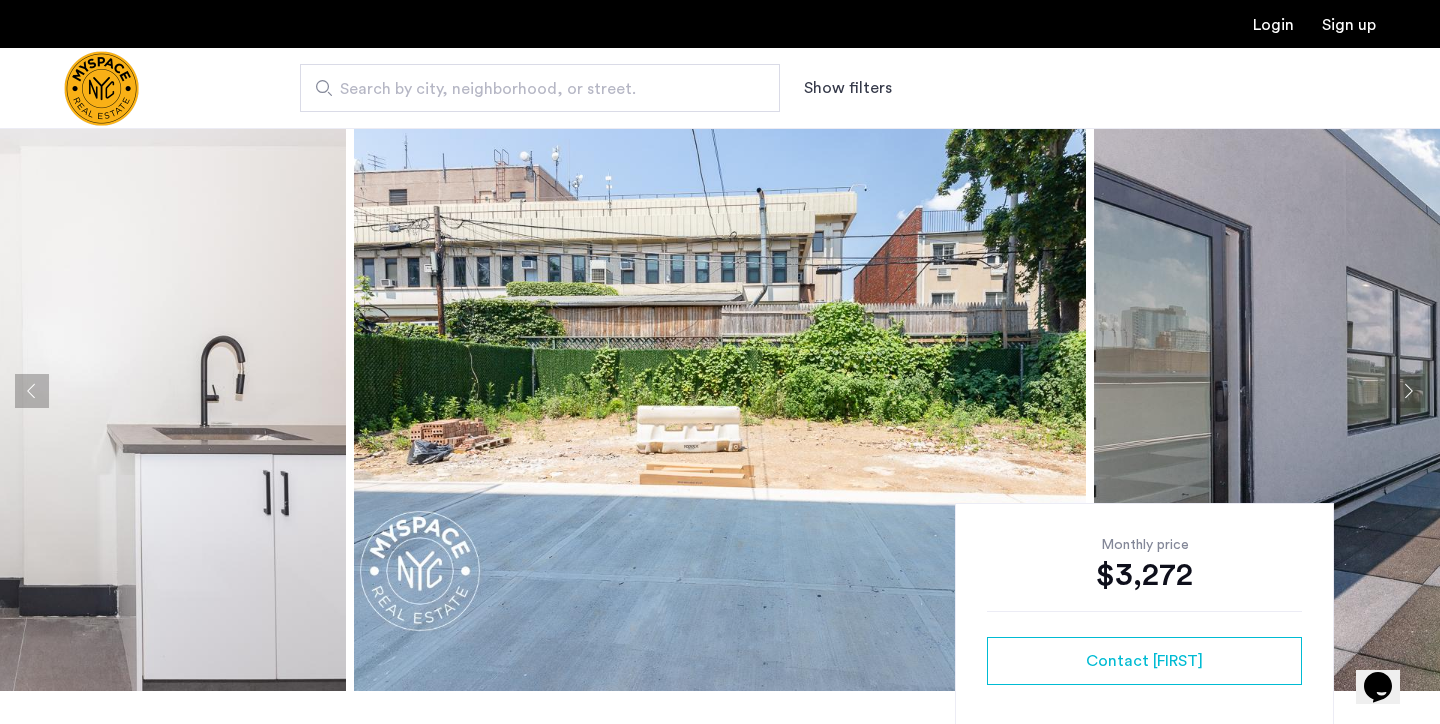 click 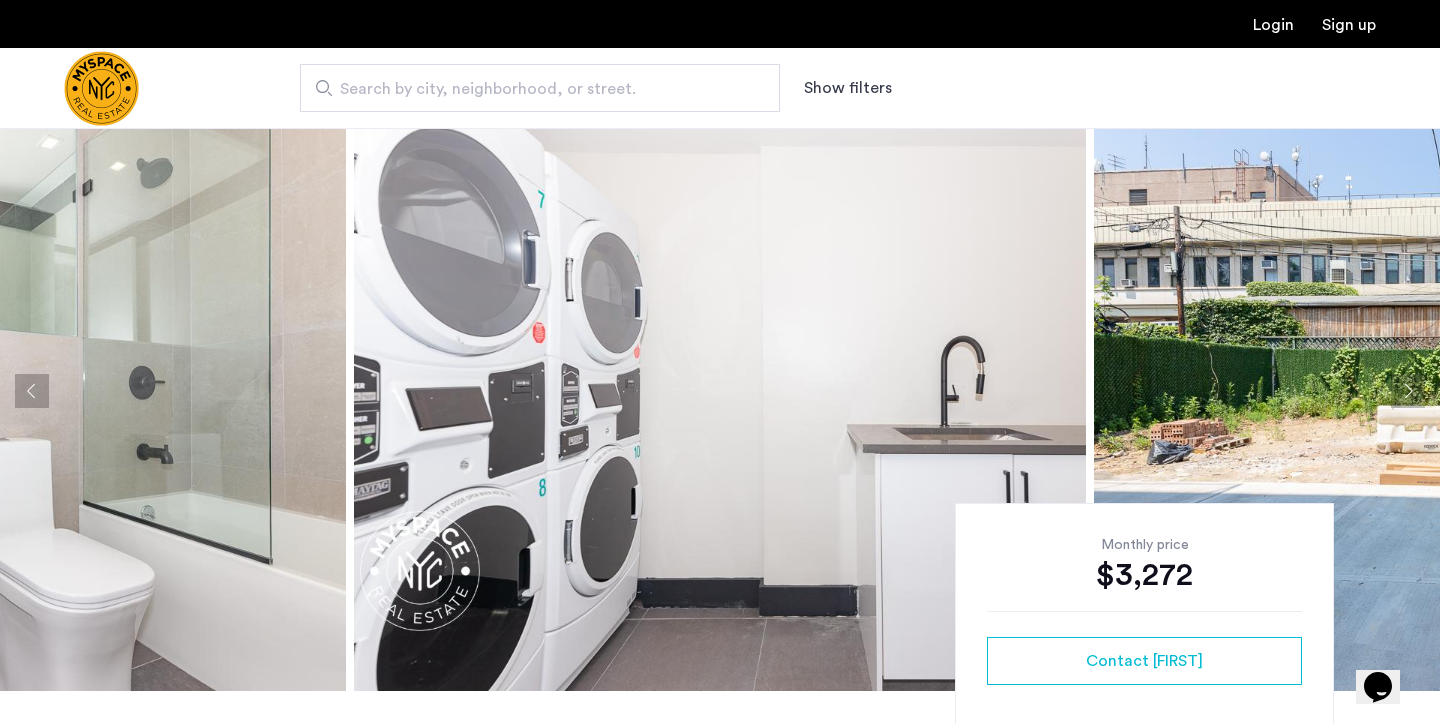 click 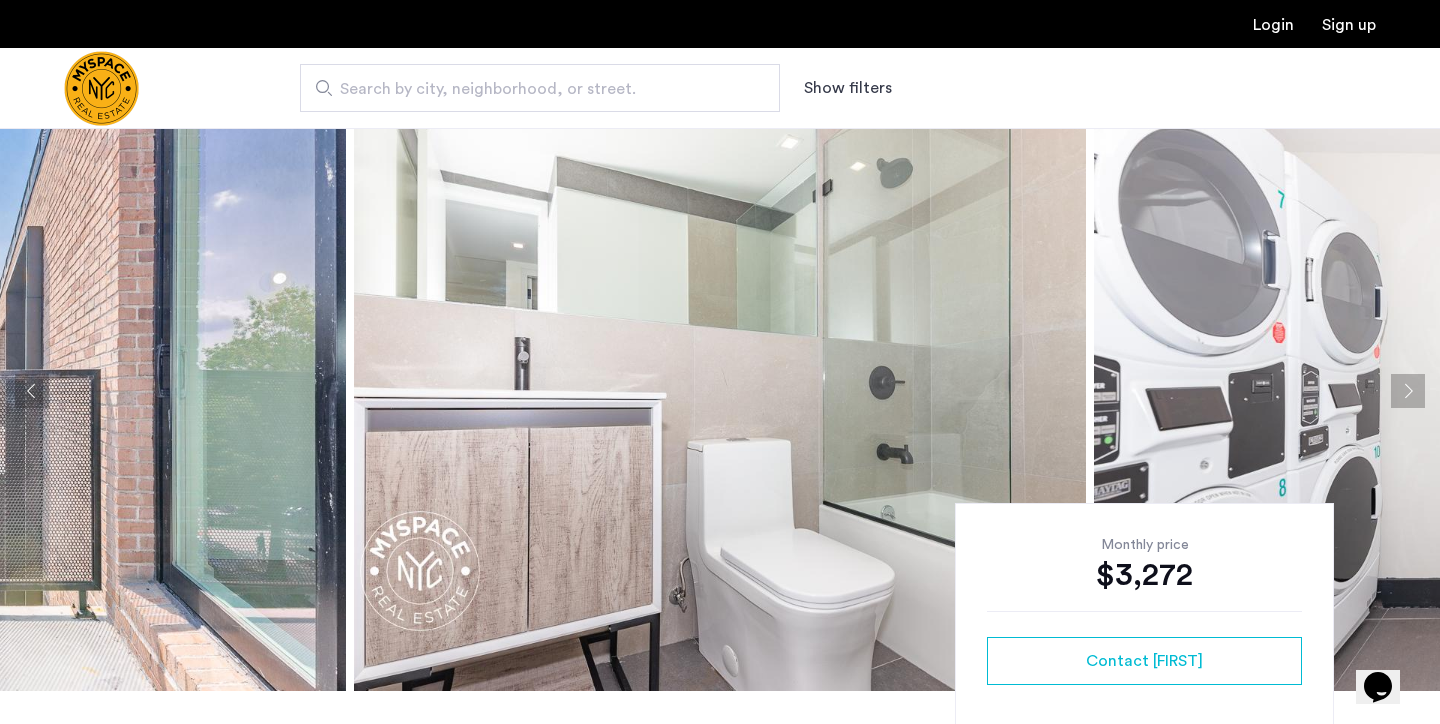 click 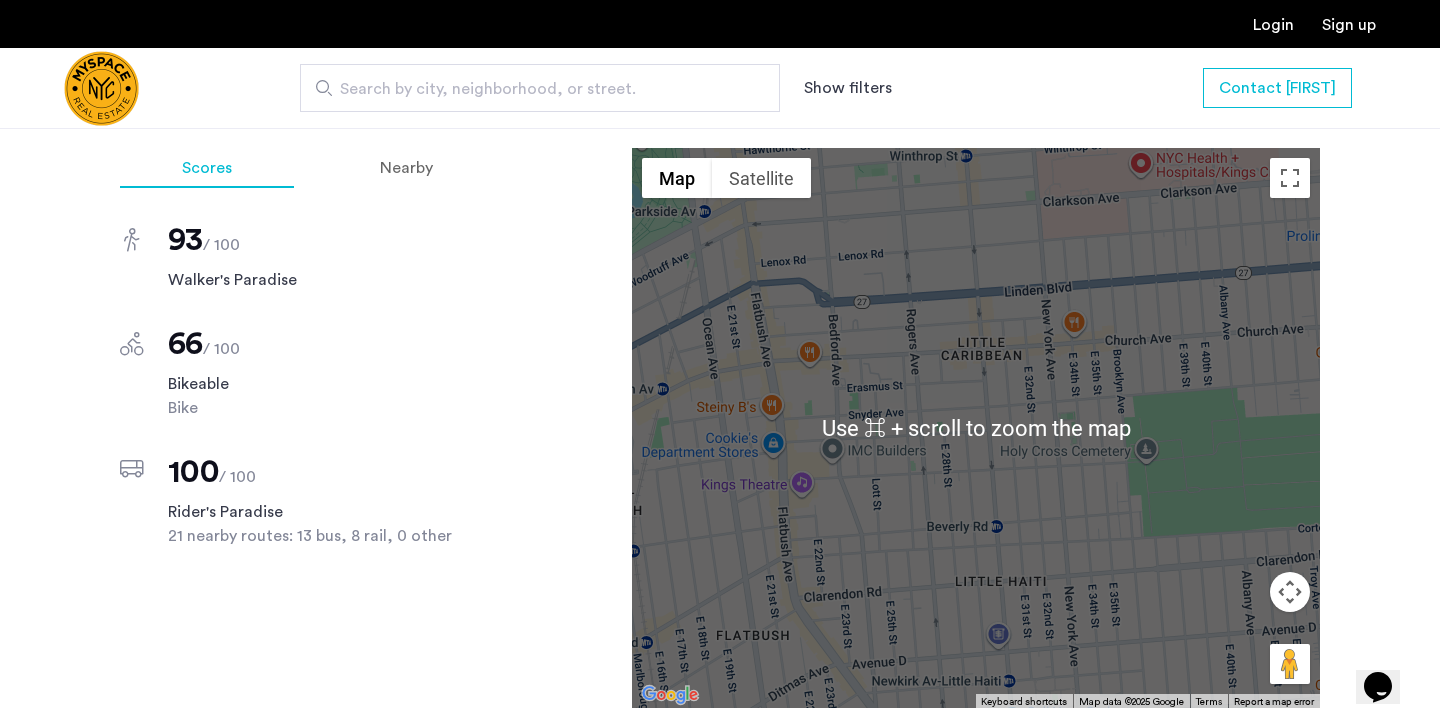 scroll, scrollTop: 1771, scrollLeft: 0, axis: vertical 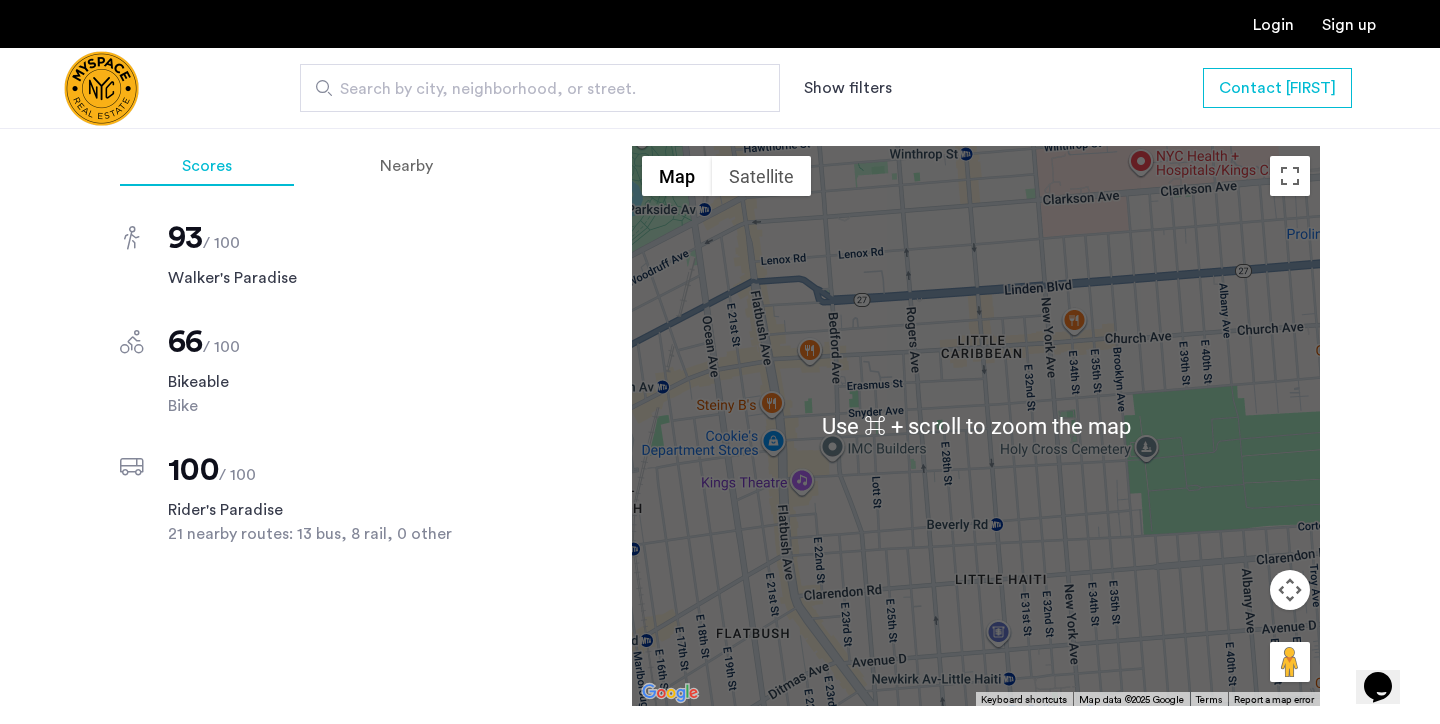 click at bounding box center (976, 426) 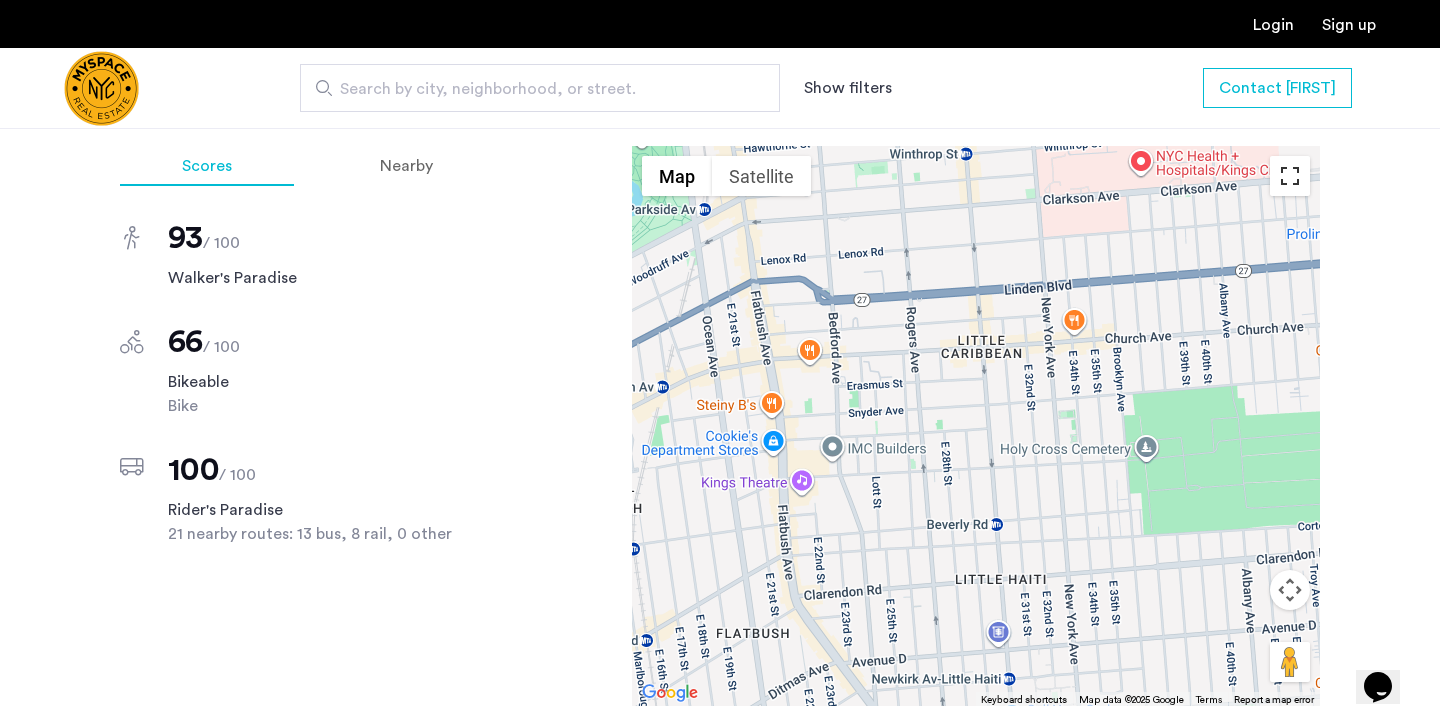 click at bounding box center (1290, 176) 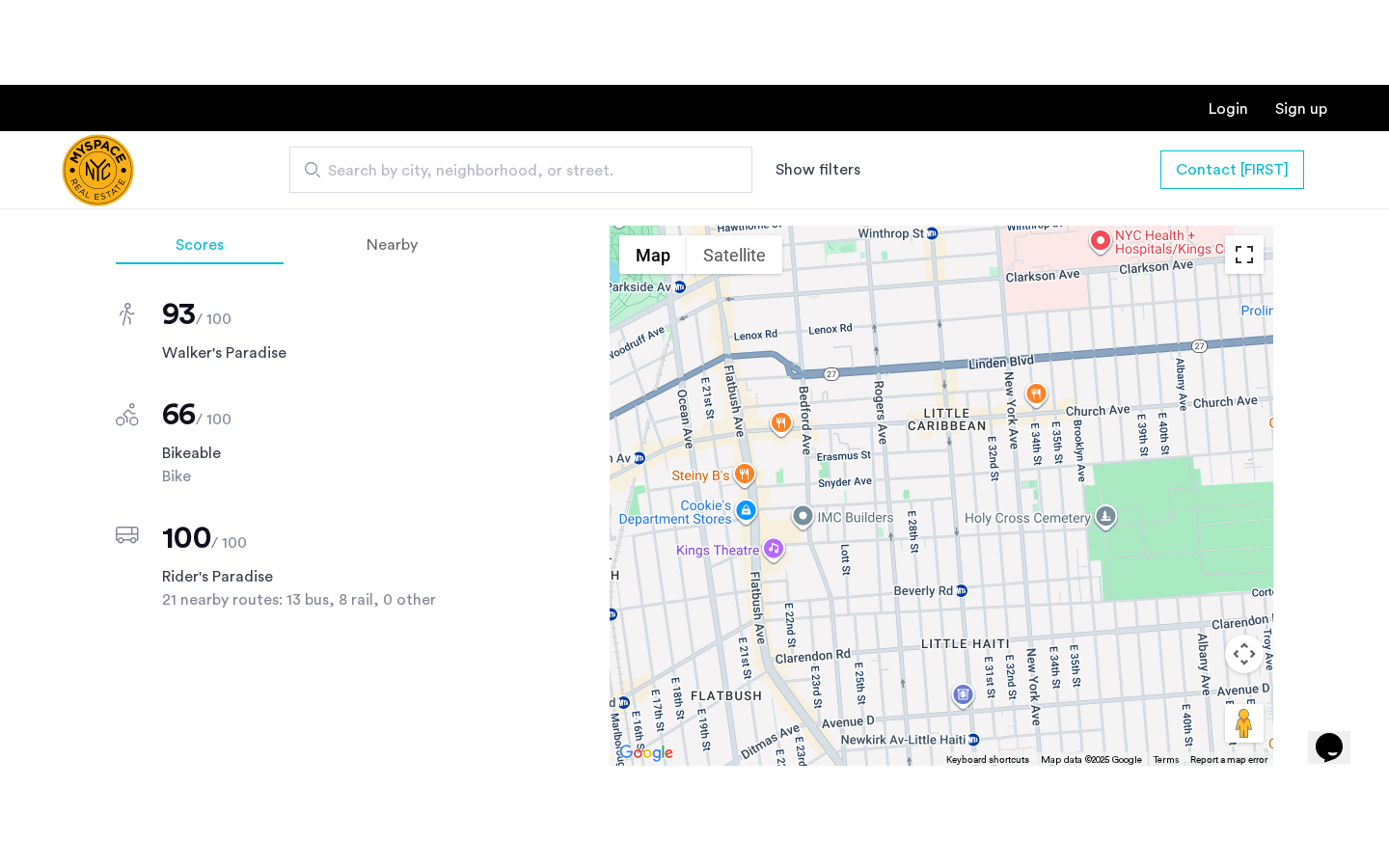 scroll, scrollTop: 0, scrollLeft: 0, axis: both 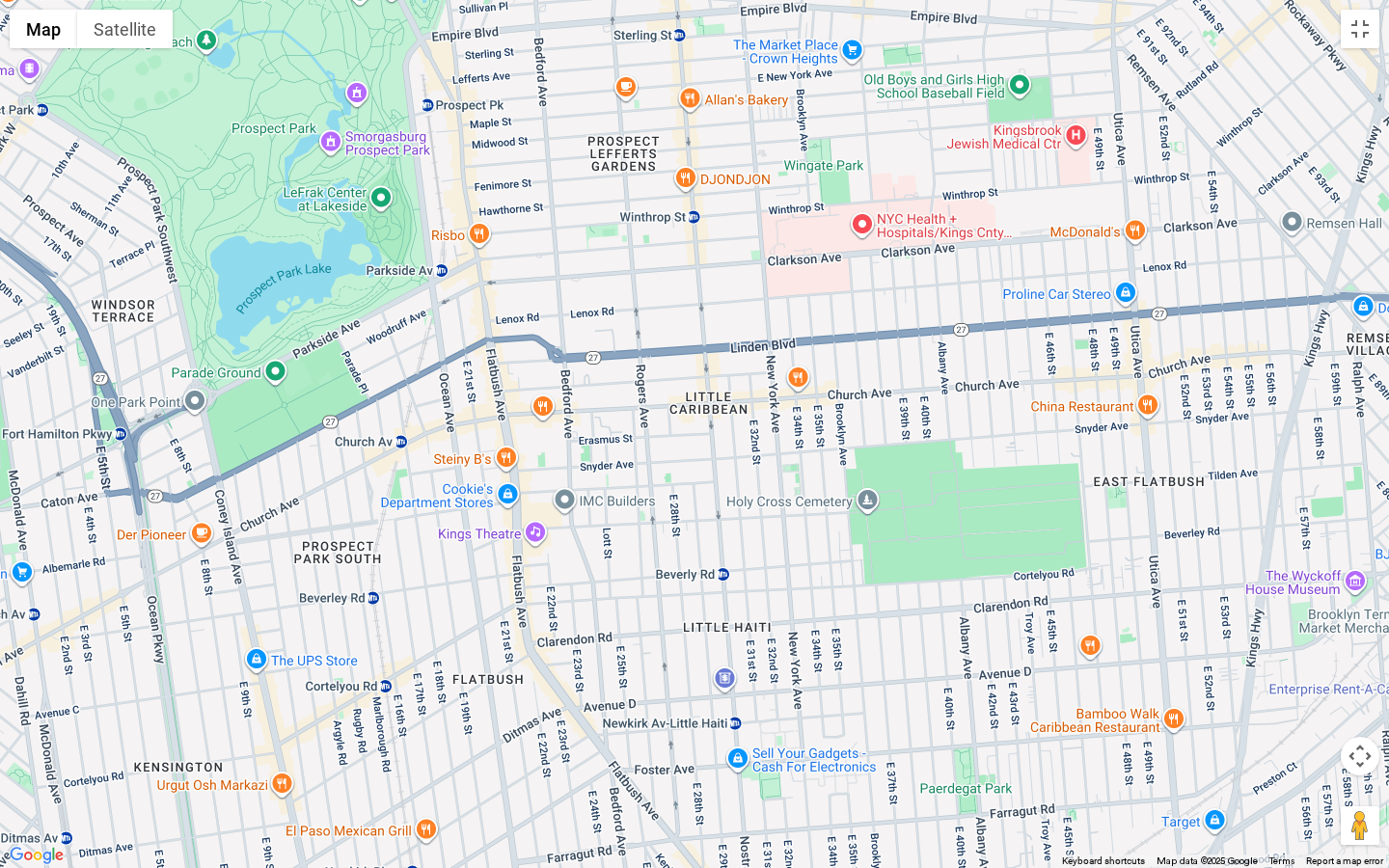 drag, startPoint x: 735, startPoint y: 482, endPoint x: 744, endPoint y: 530, distance: 48.836462 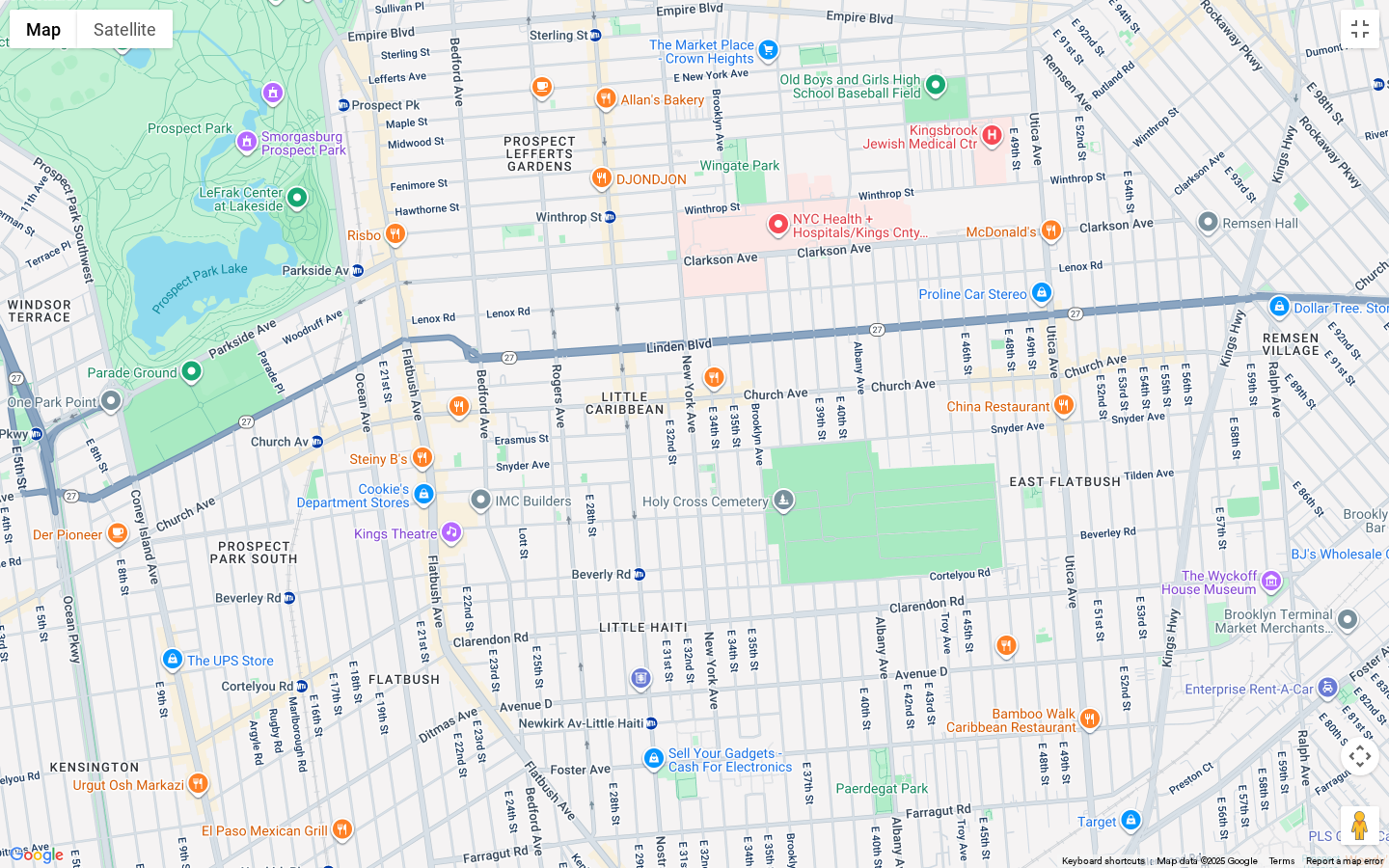 drag, startPoint x: 1230, startPoint y: 452, endPoint x: 1143, endPoint y: 452, distance: 87 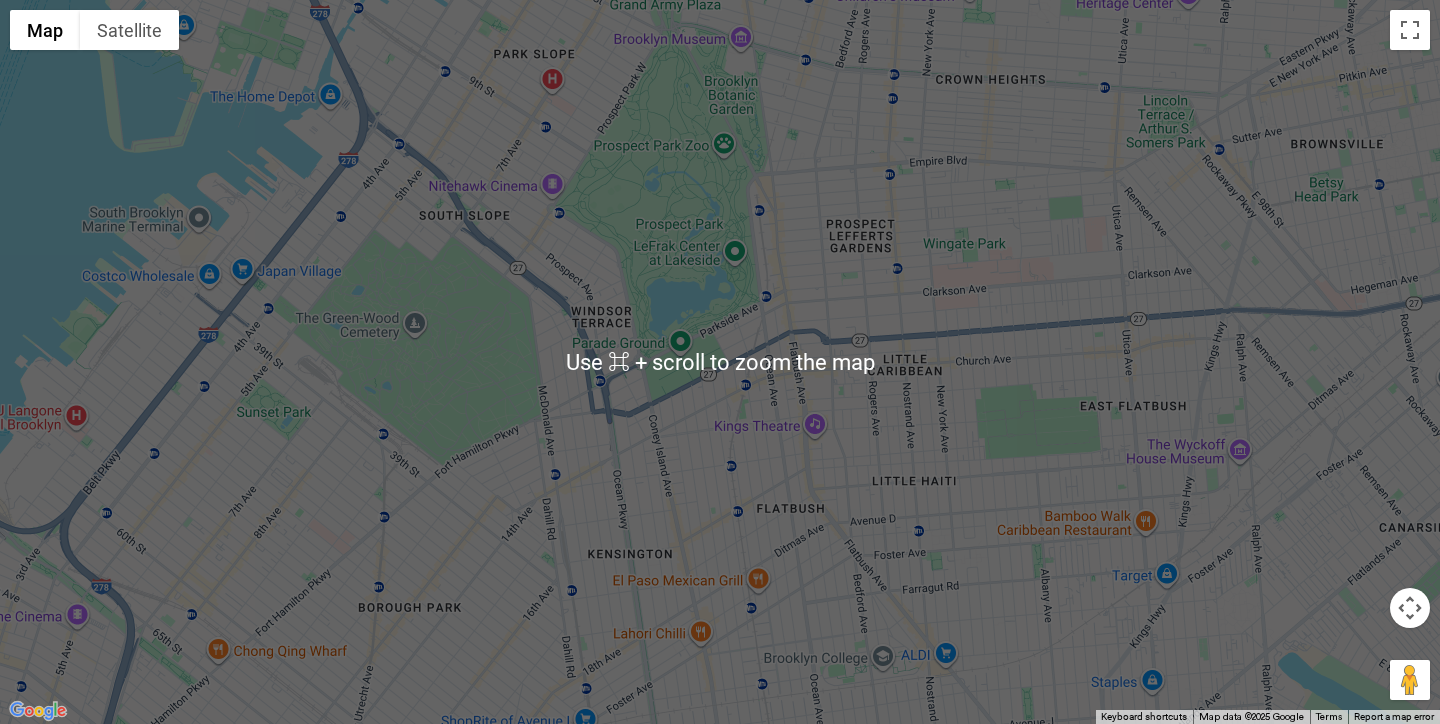 scroll, scrollTop: 1745, scrollLeft: 0, axis: vertical 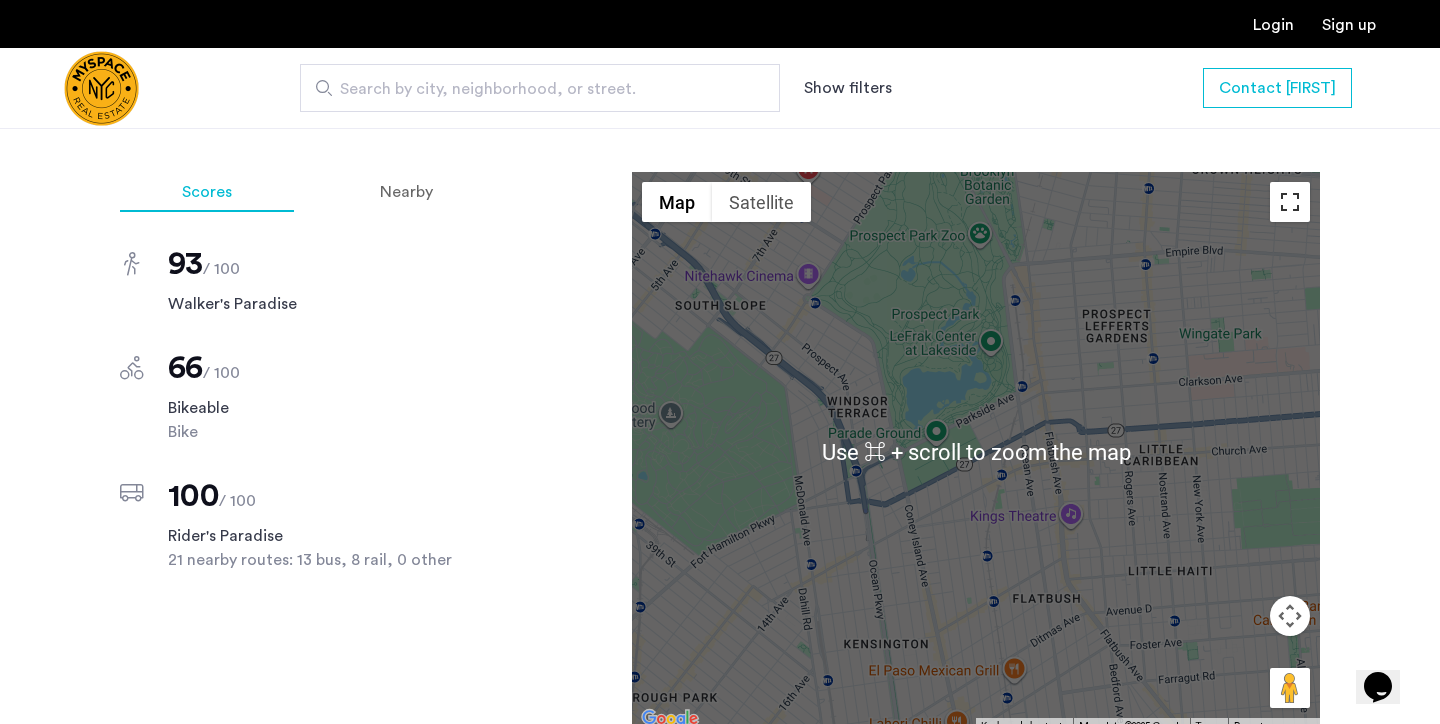 click at bounding box center [1290, 202] 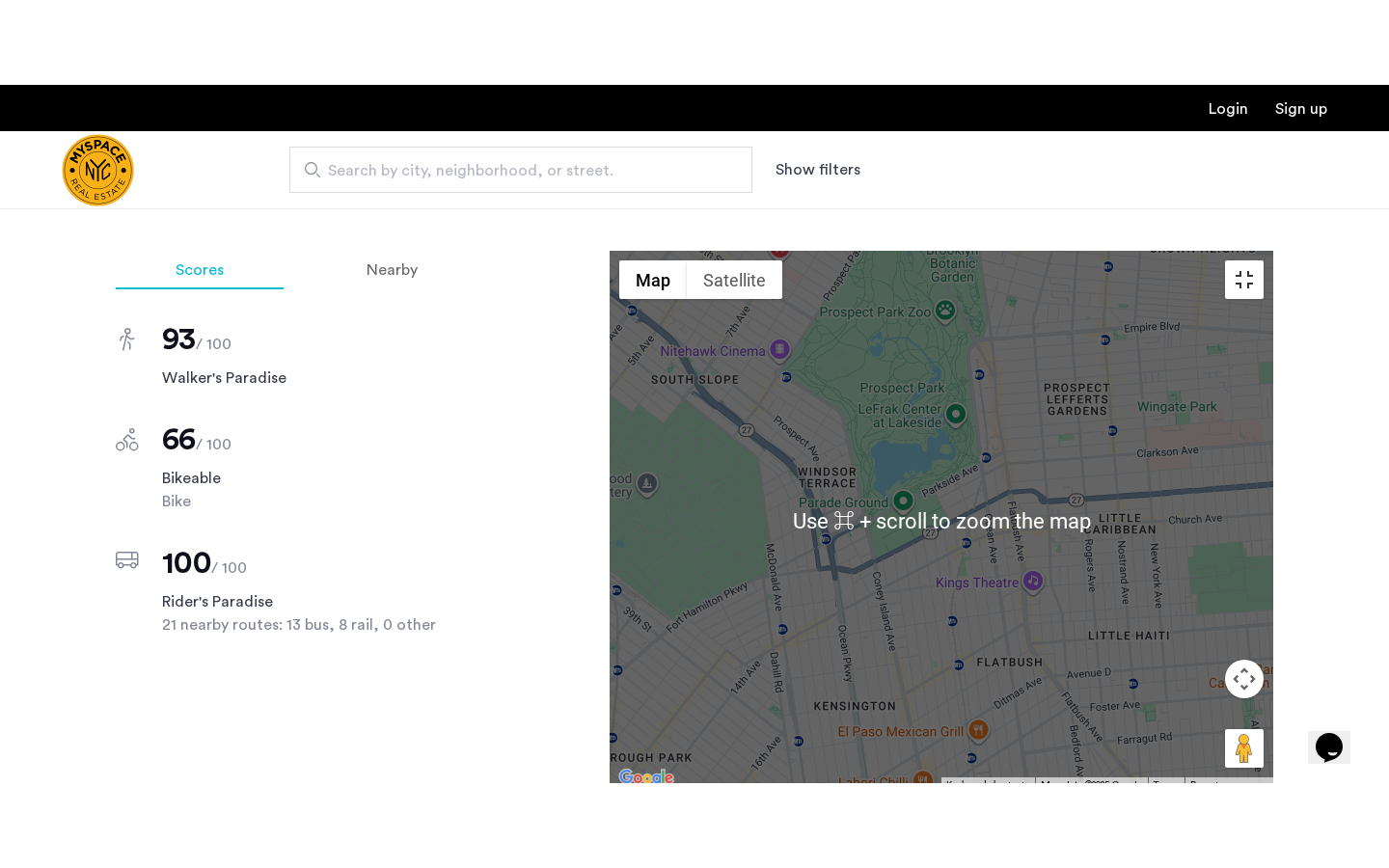scroll, scrollTop: 0, scrollLeft: 0, axis: both 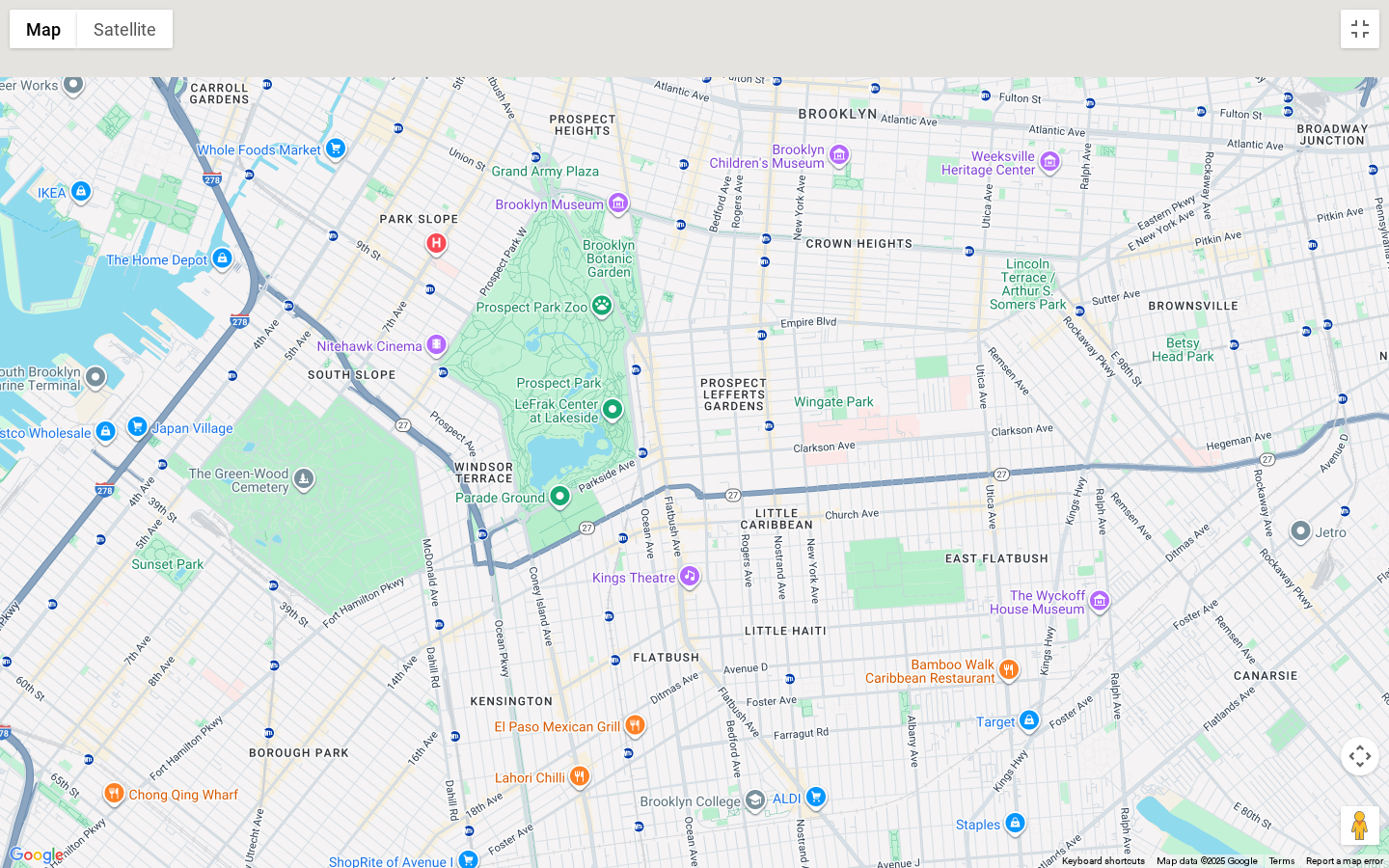 drag, startPoint x: 875, startPoint y: 251, endPoint x: 758, endPoint y: 351, distance: 153.9123 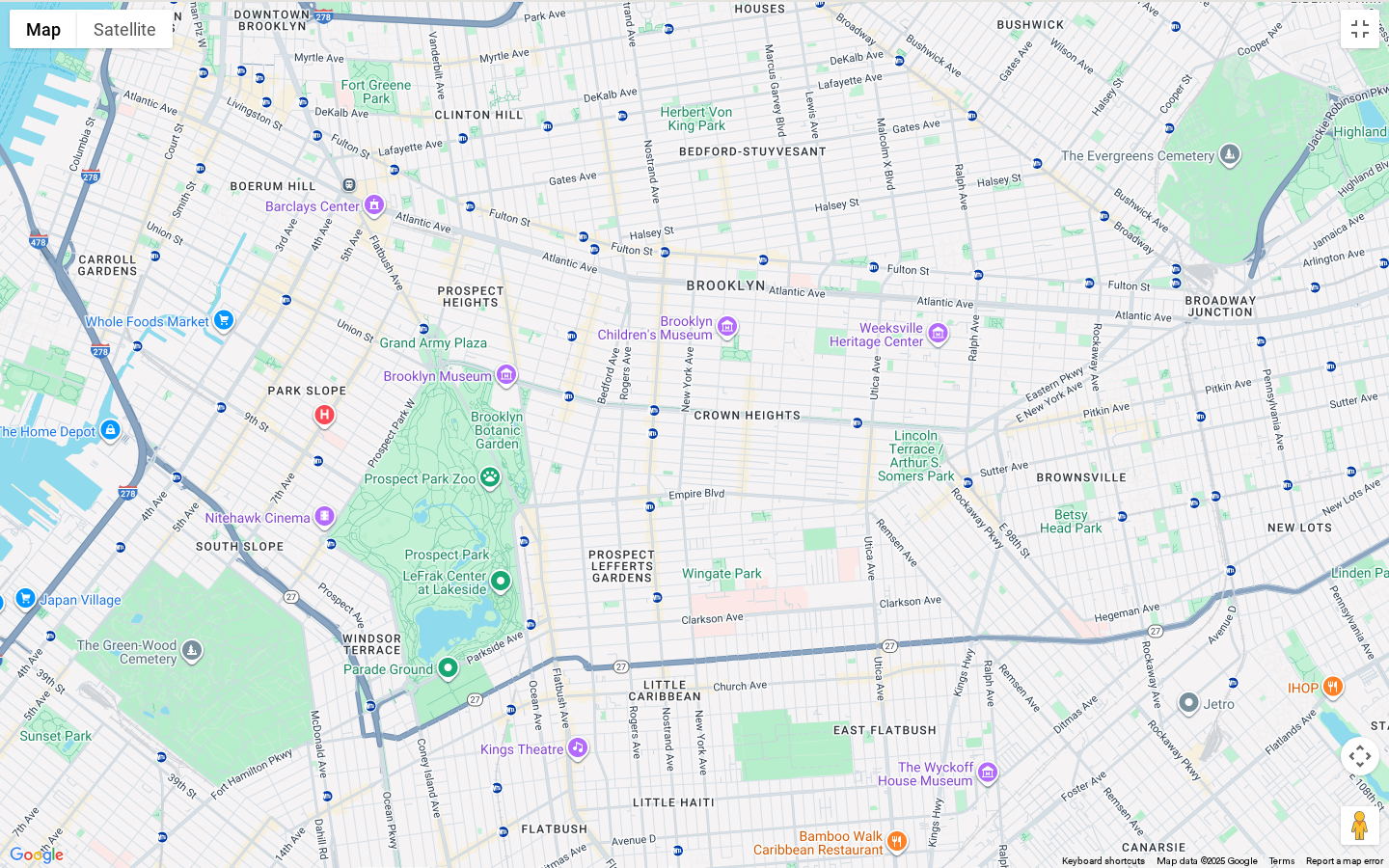 drag, startPoint x: 770, startPoint y: 150, endPoint x: 671, endPoint y: 308, distance: 186.45375 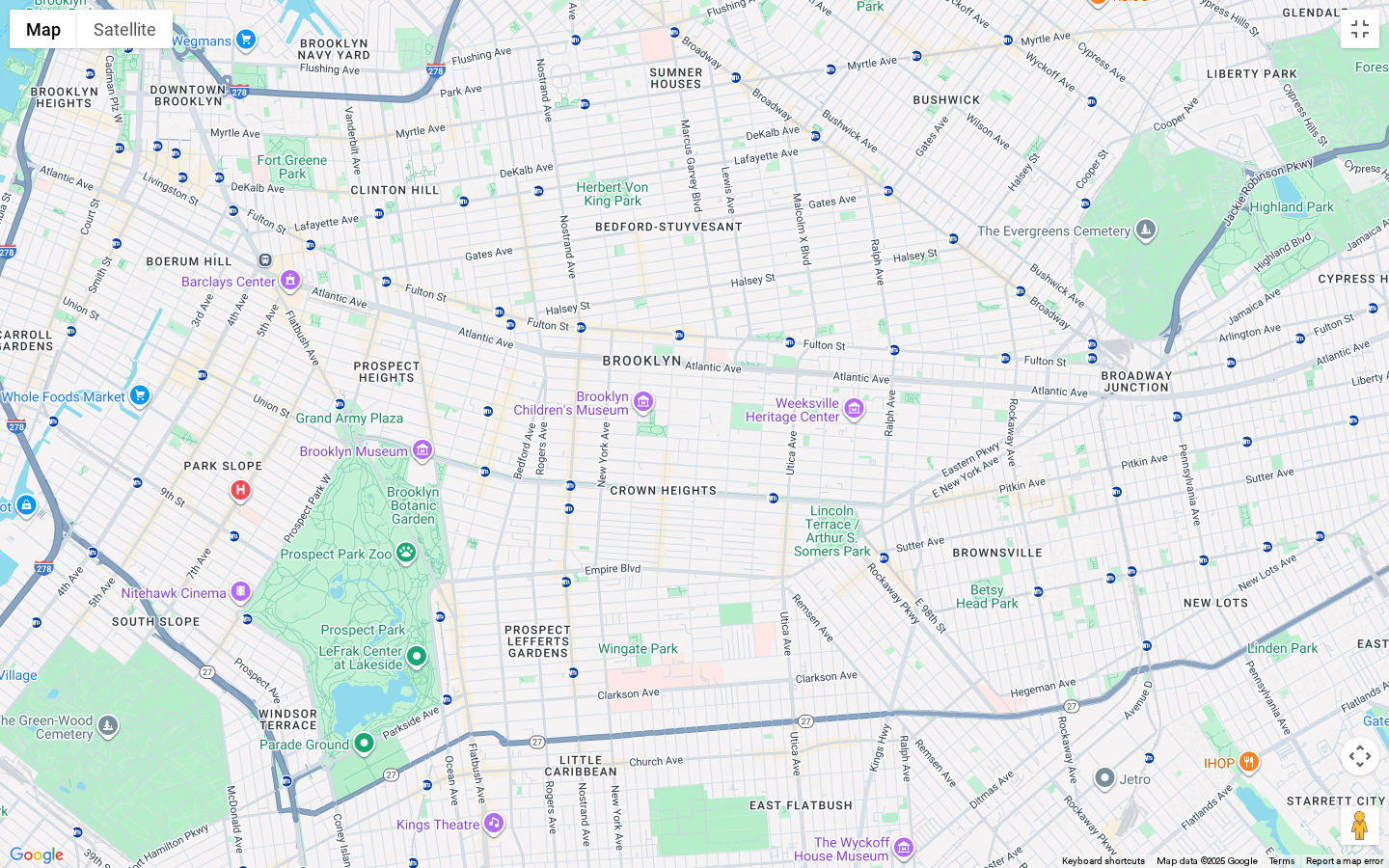 drag, startPoint x: 797, startPoint y: 199, endPoint x: 713, endPoint y: 284, distance: 119.503138 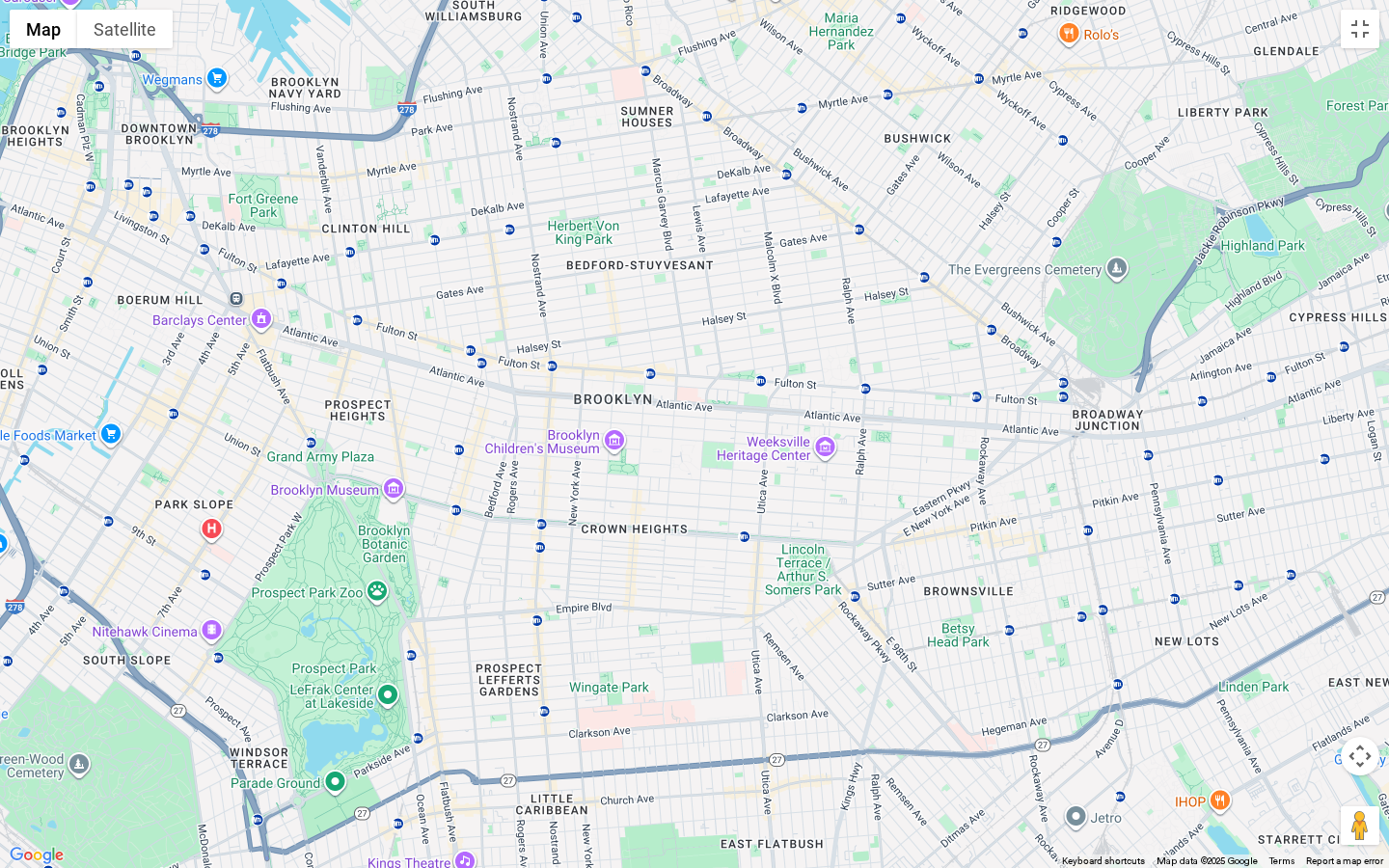 drag, startPoint x: 736, startPoint y: 451, endPoint x: 725, endPoint y: 465, distance: 17.804494 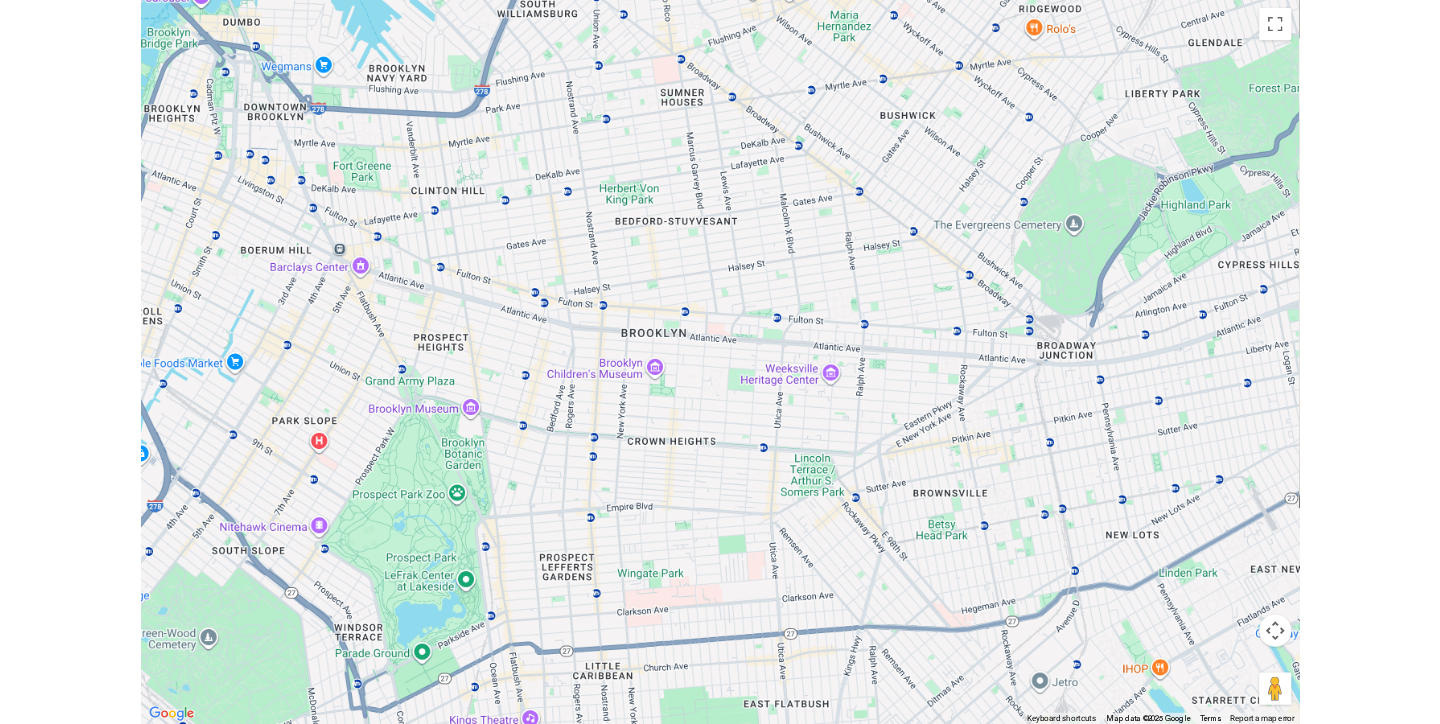 scroll, scrollTop: 1745, scrollLeft: 0, axis: vertical 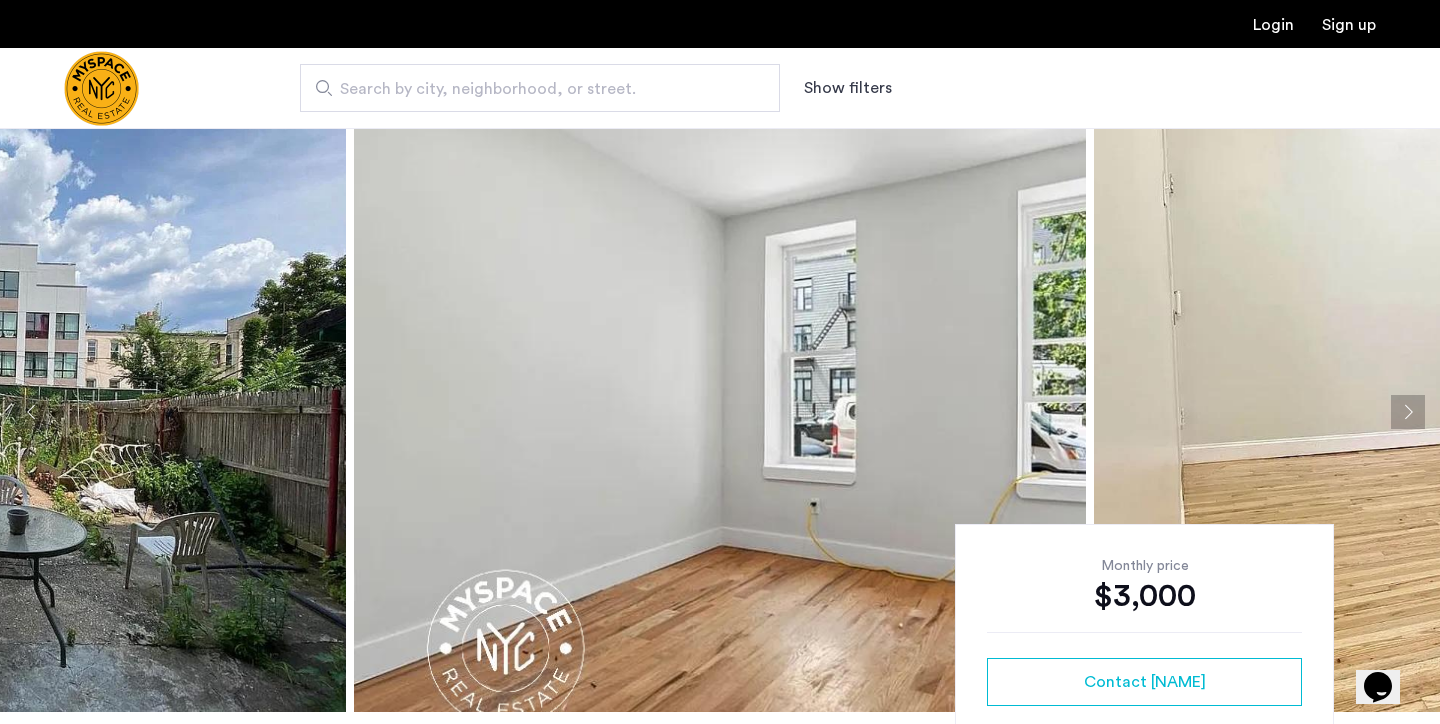 click 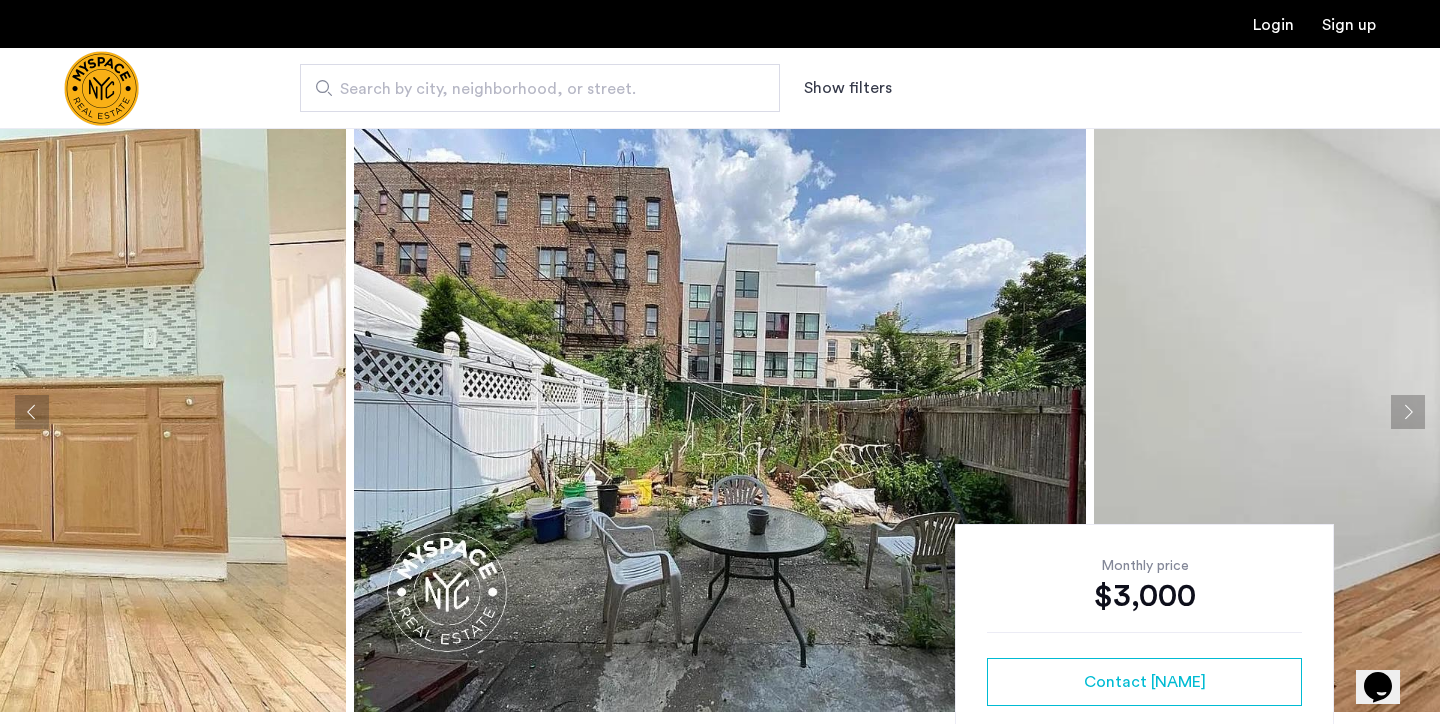 click 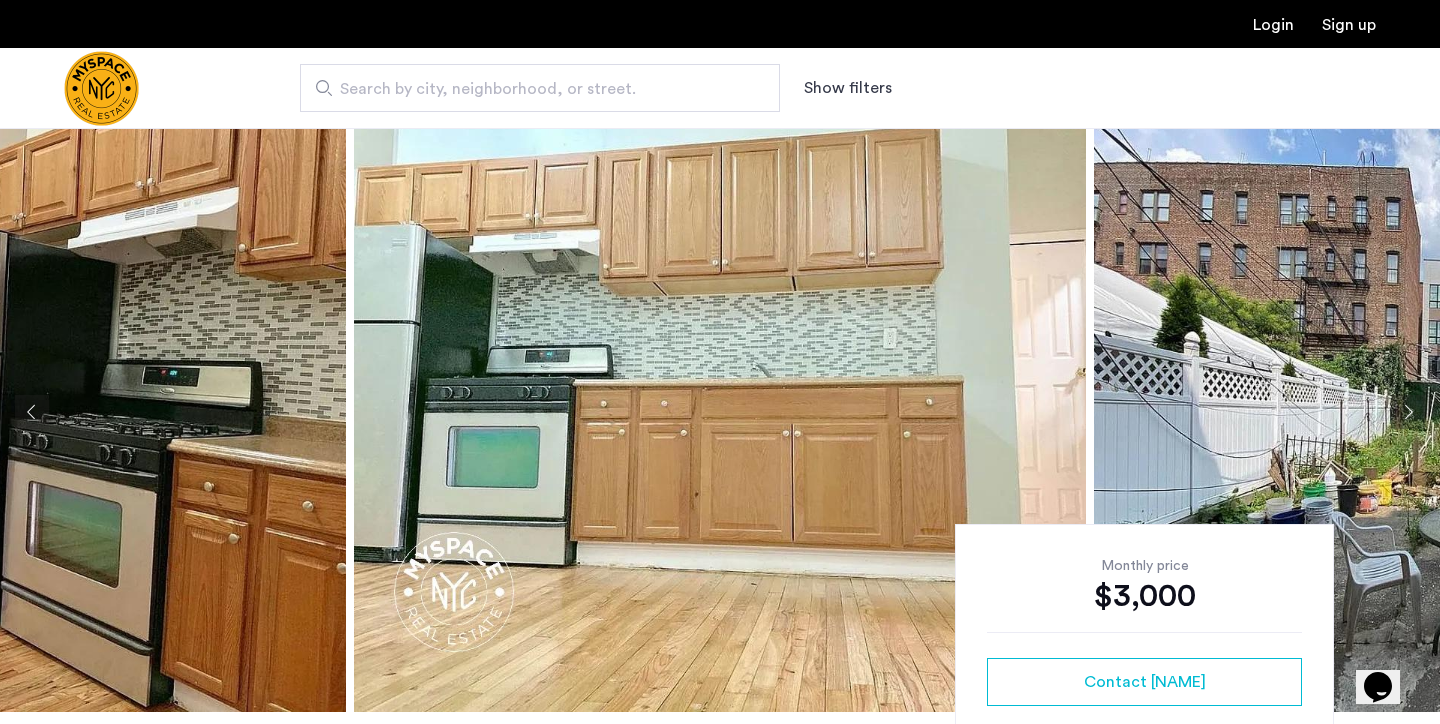 click 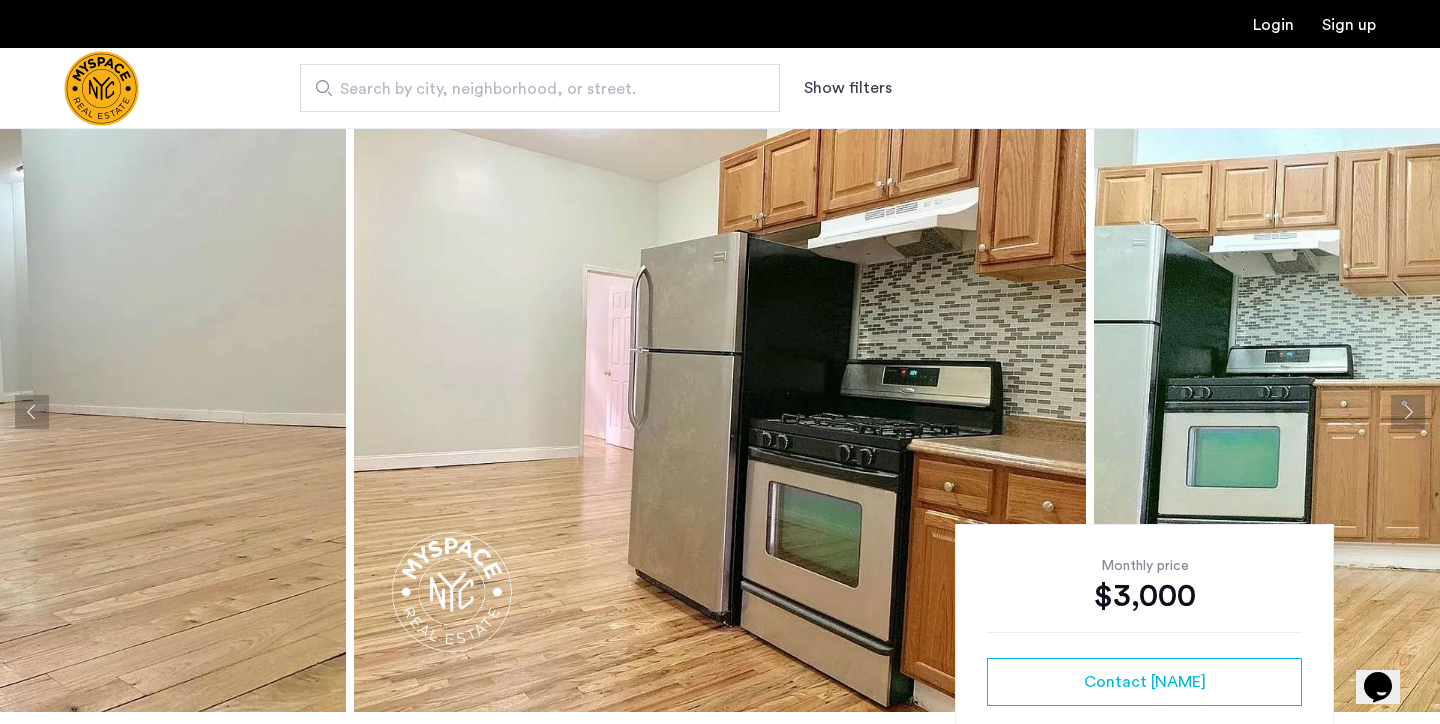 click 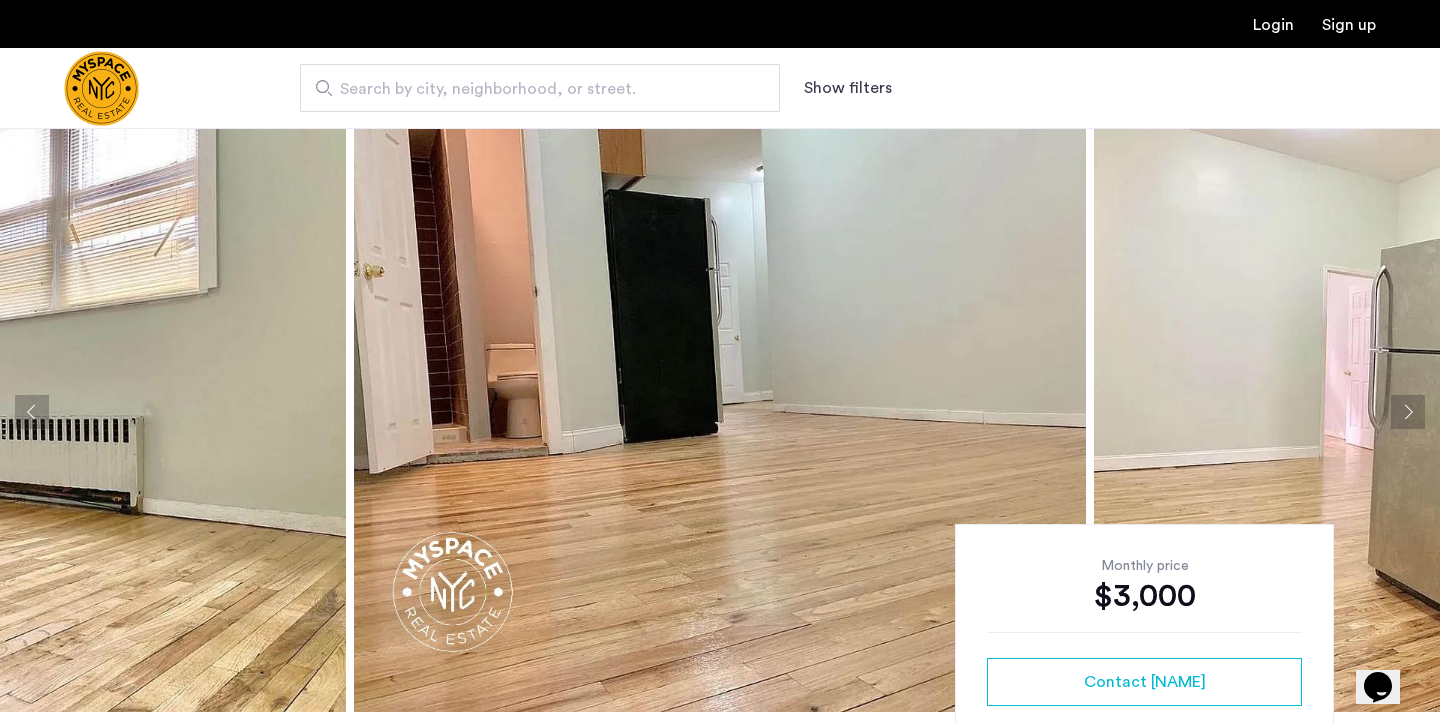 click 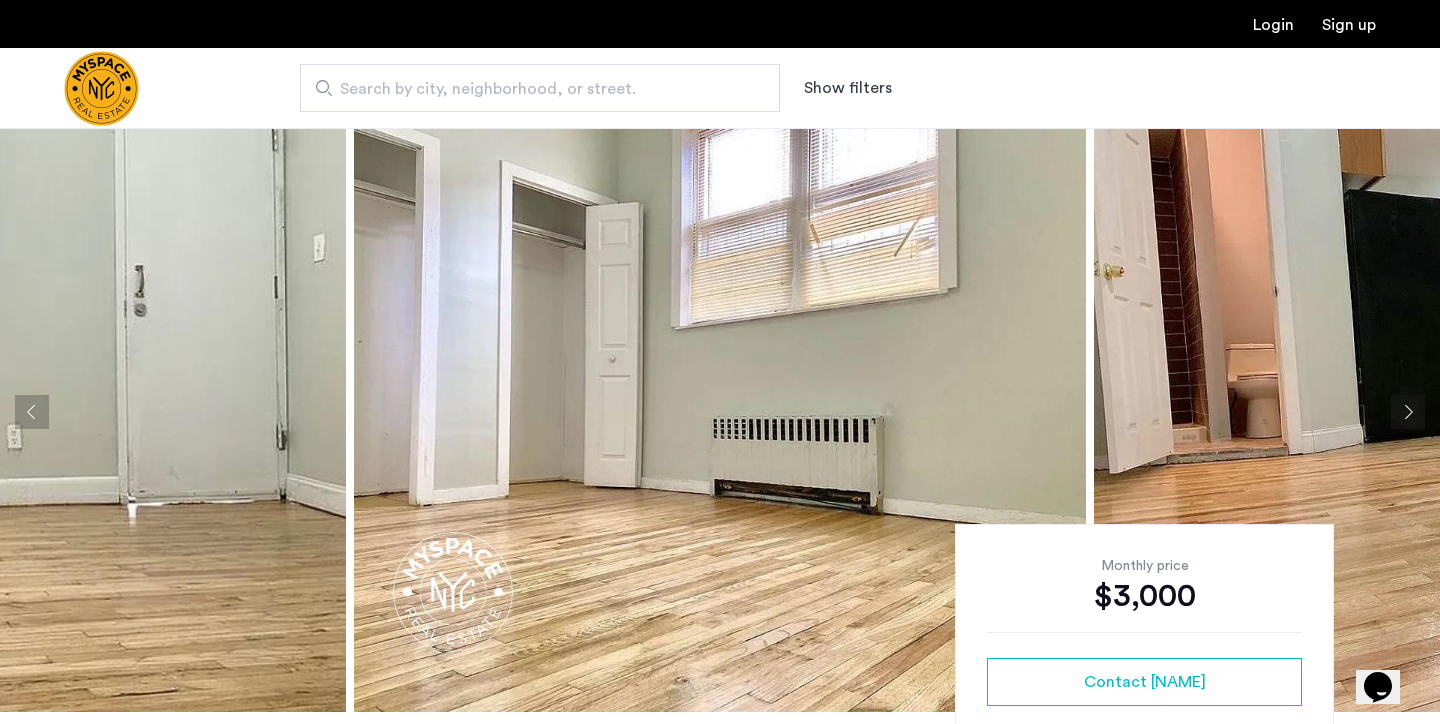 click 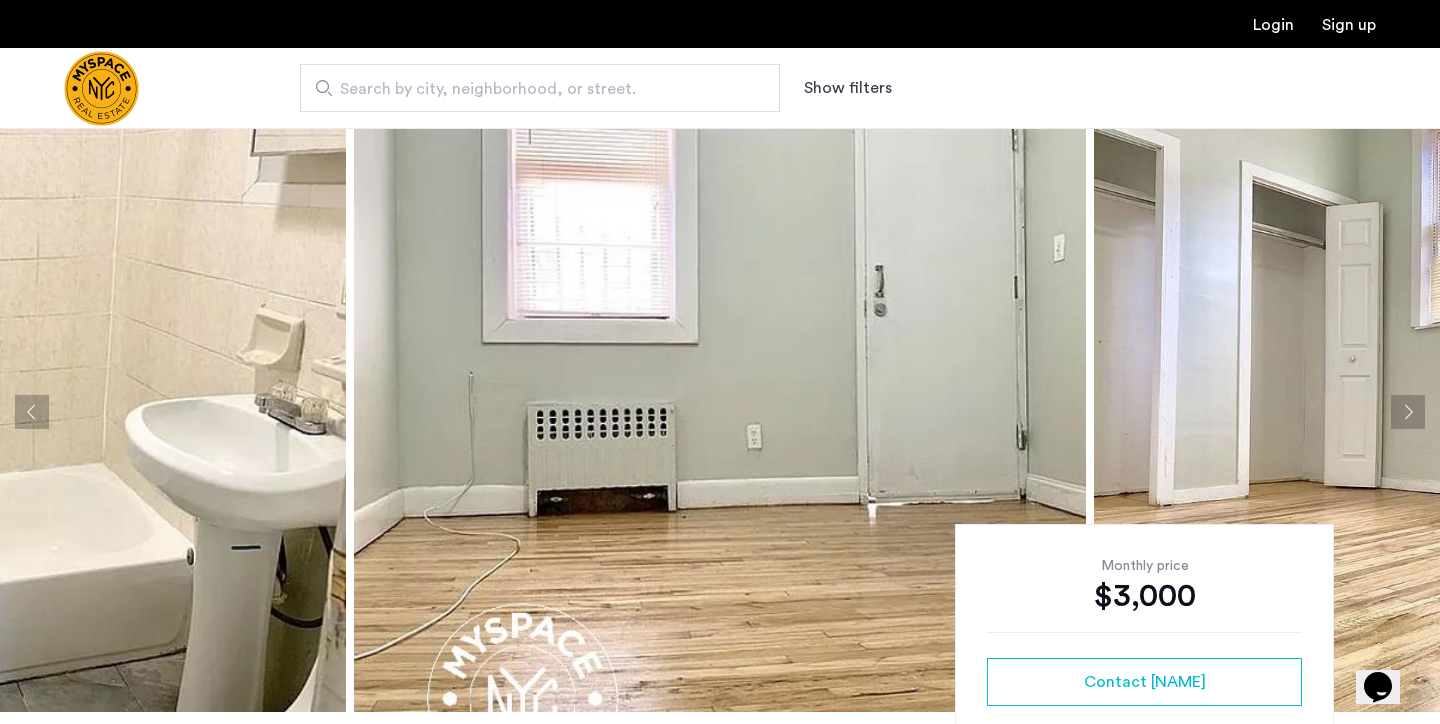 click 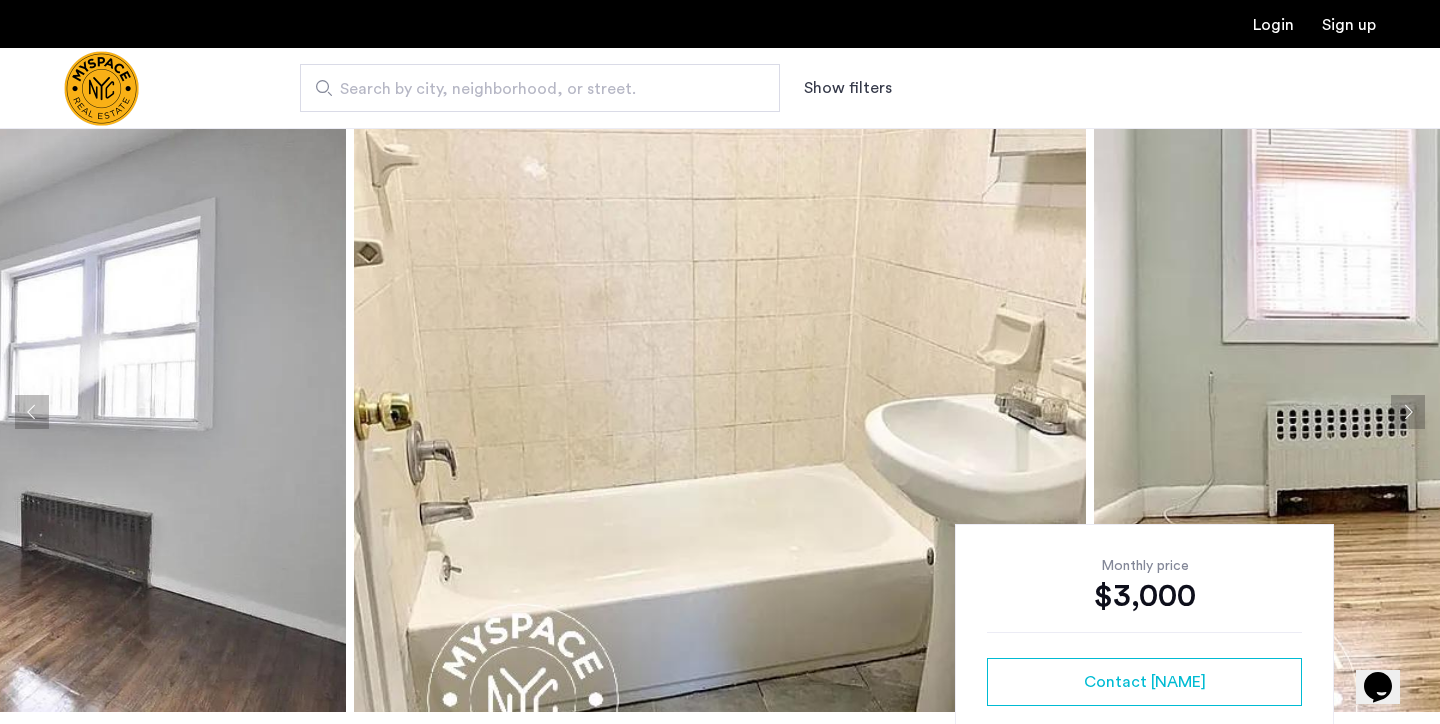 click 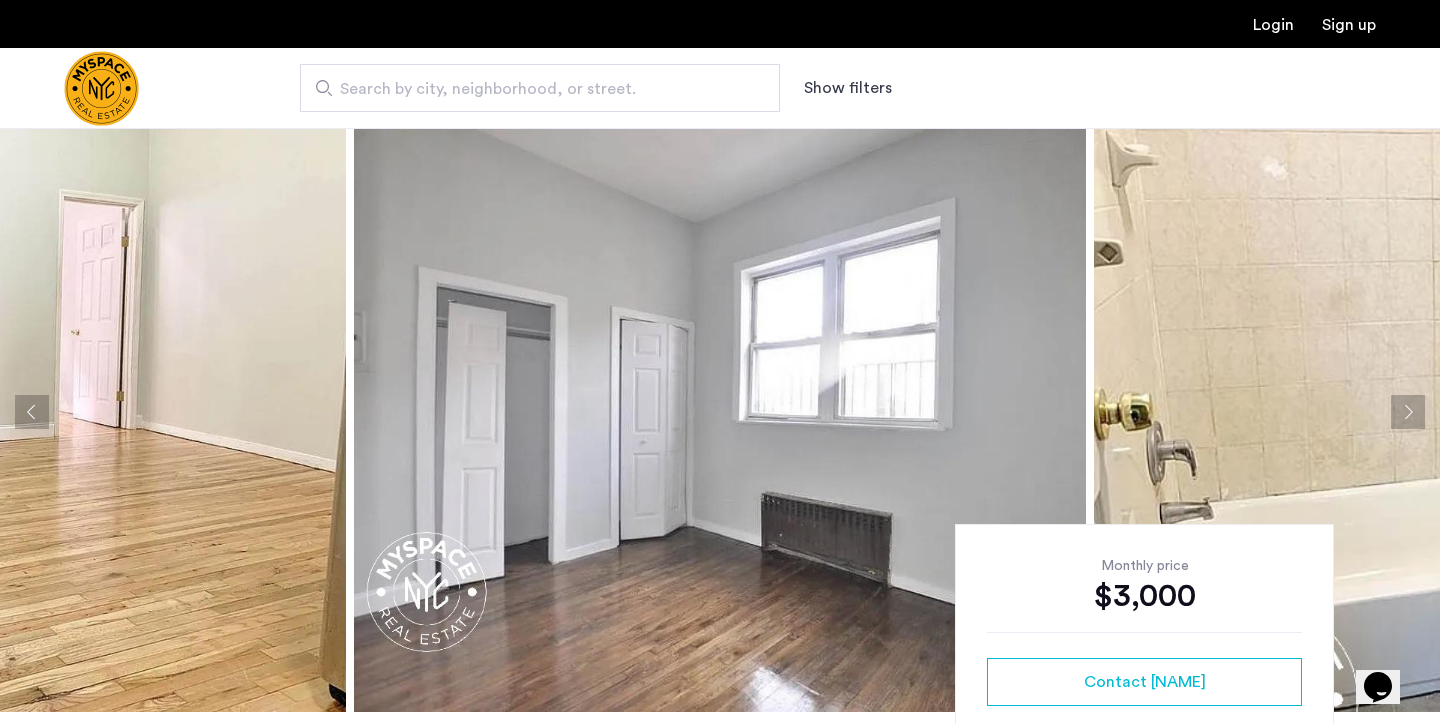 click 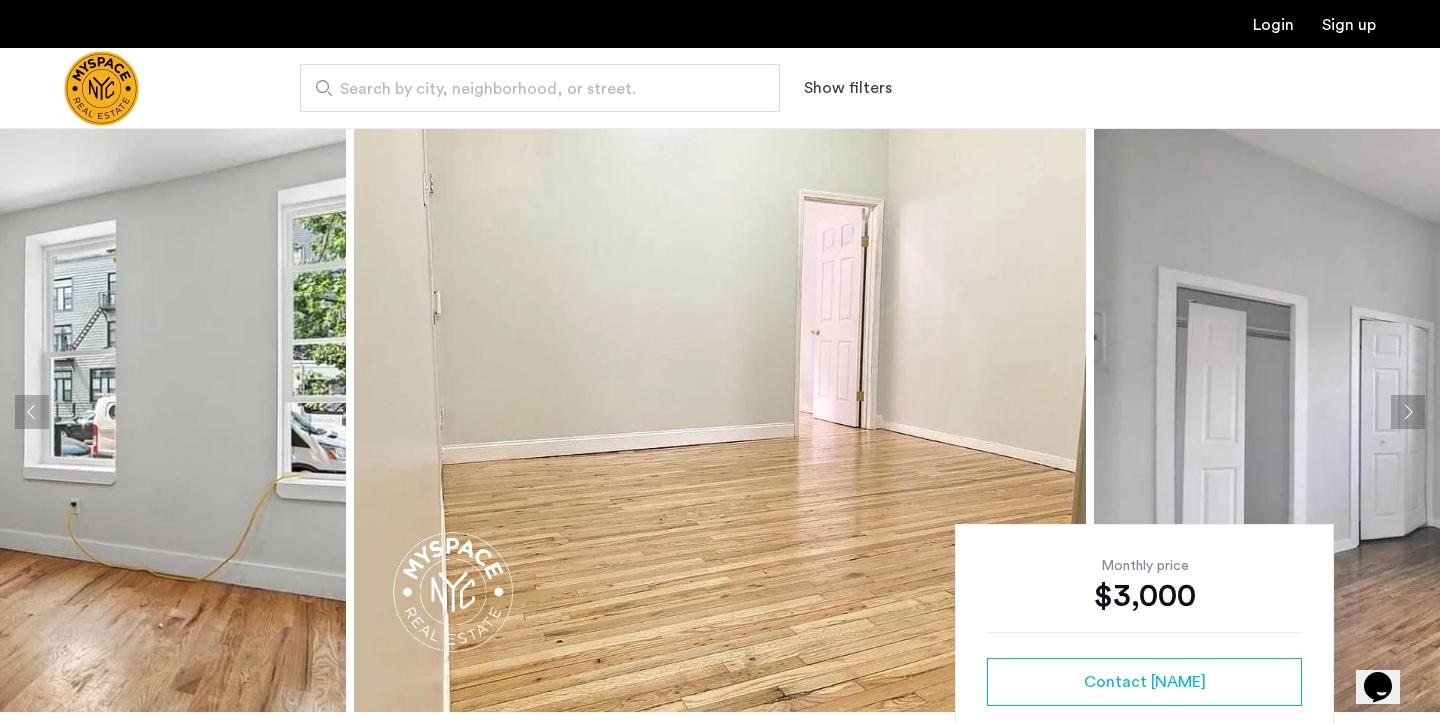 click 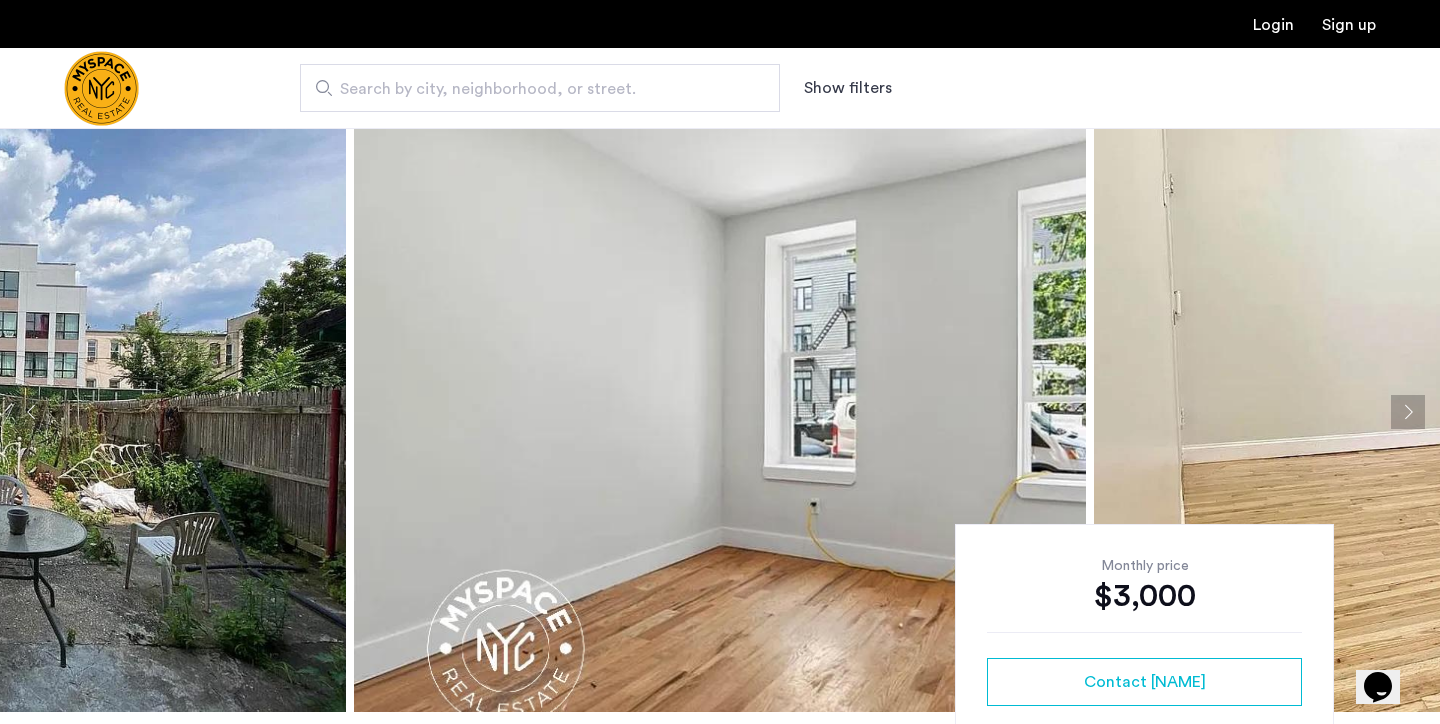 click 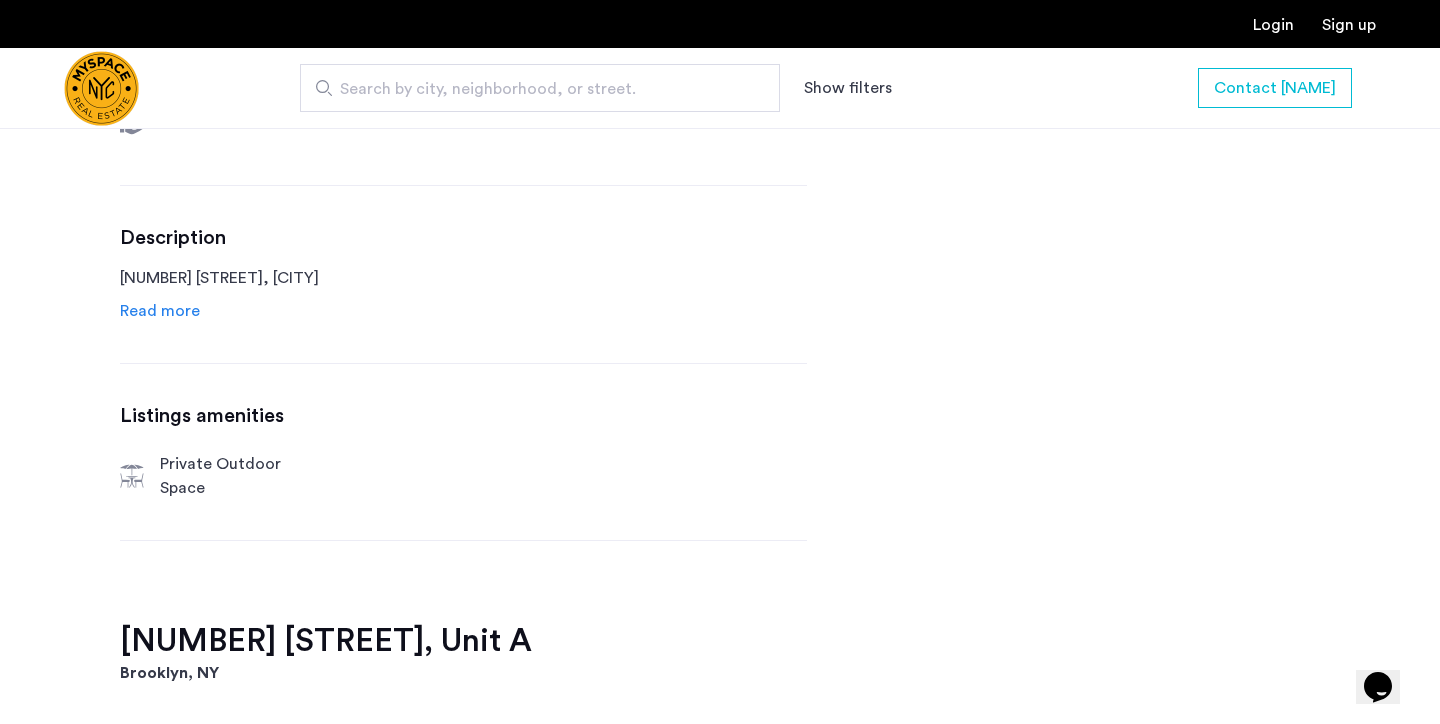 scroll, scrollTop: 924, scrollLeft: 0, axis: vertical 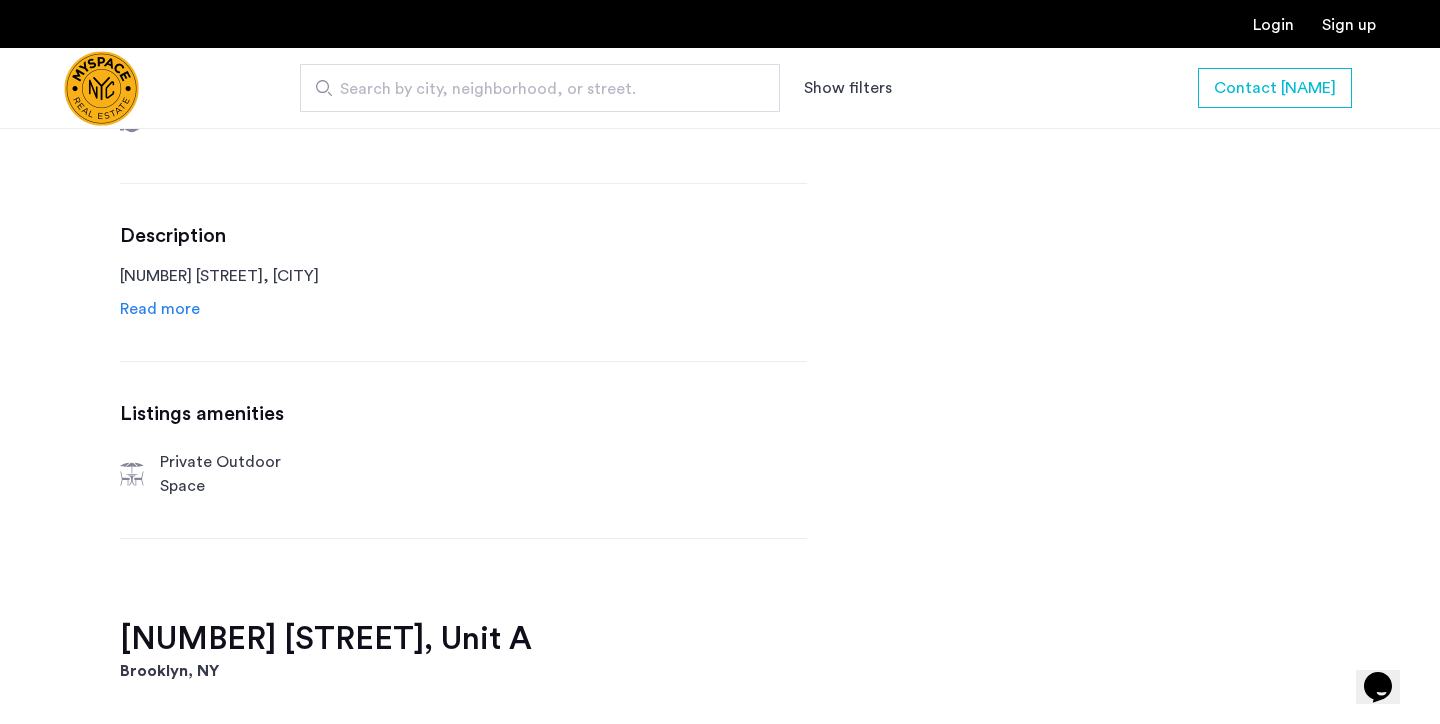 click on "Read more" 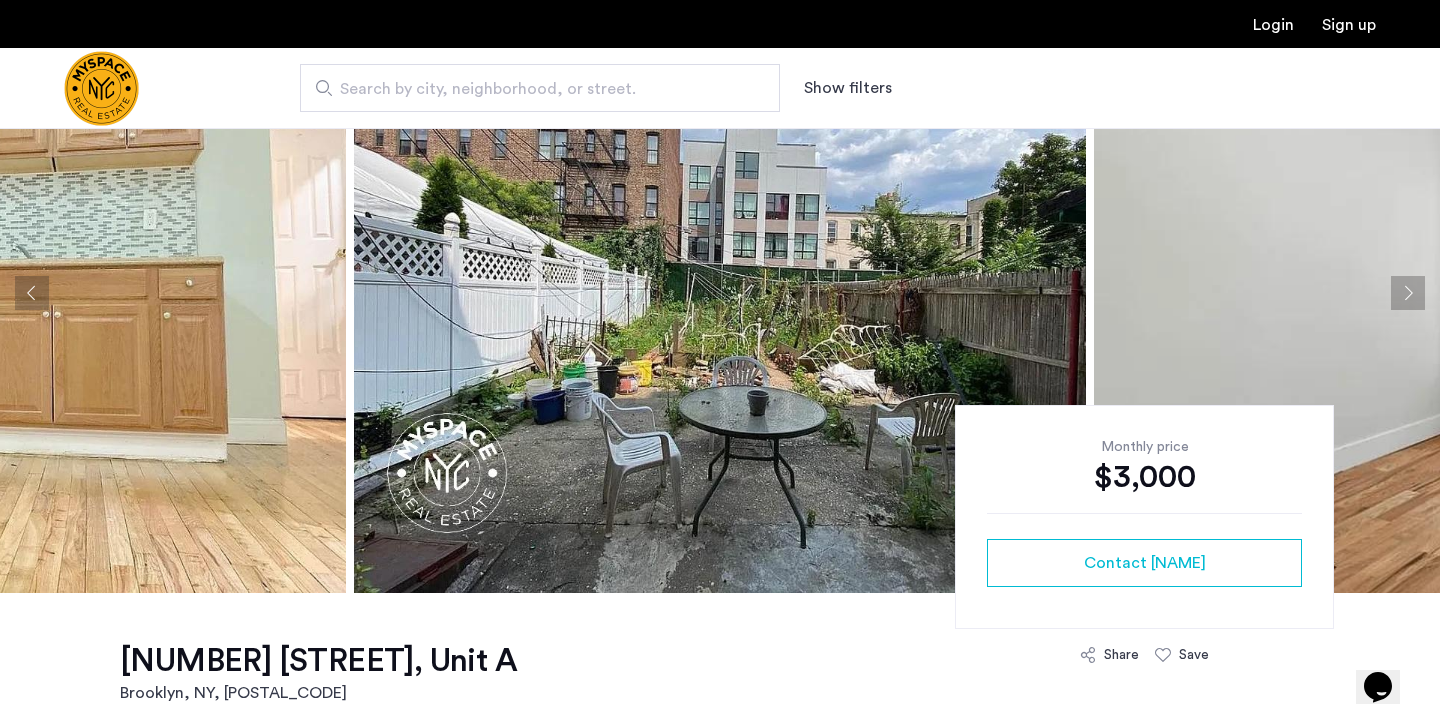 scroll, scrollTop: 194, scrollLeft: 0, axis: vertical 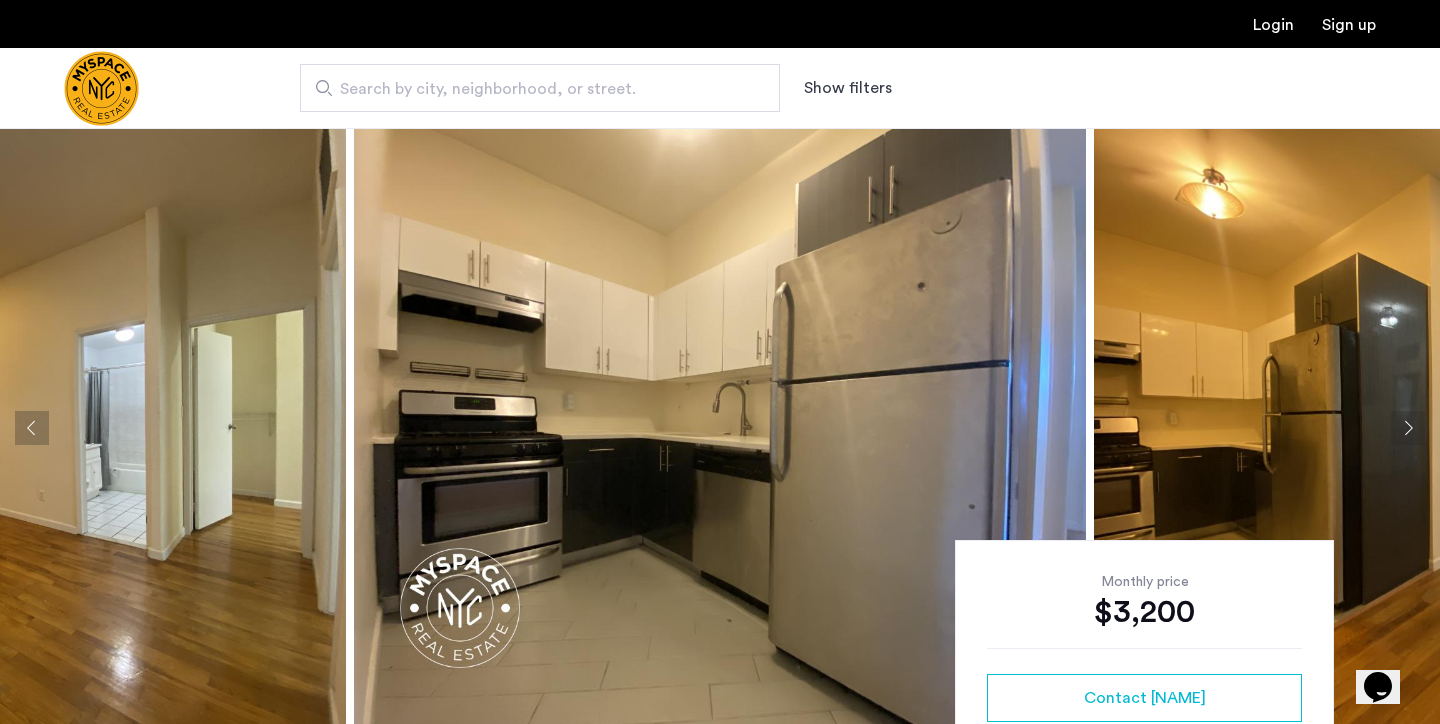 click 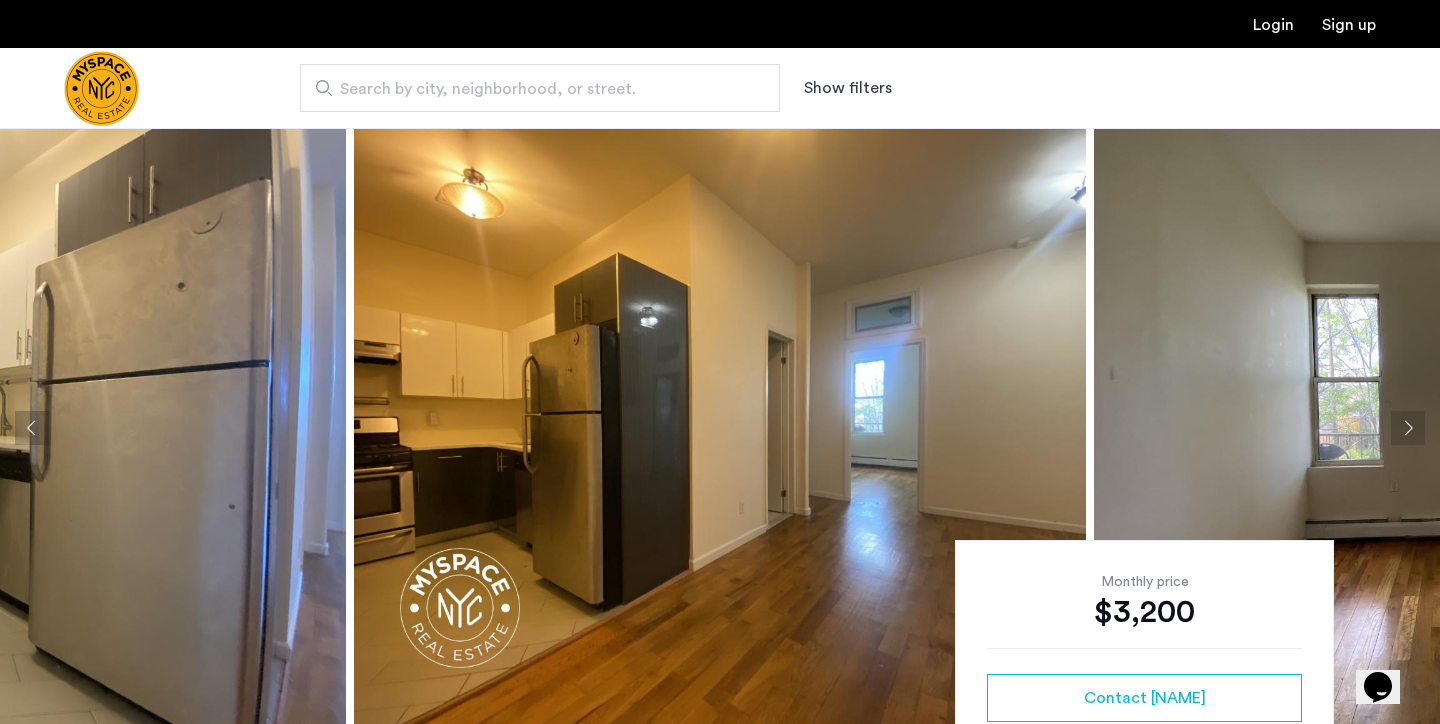 click 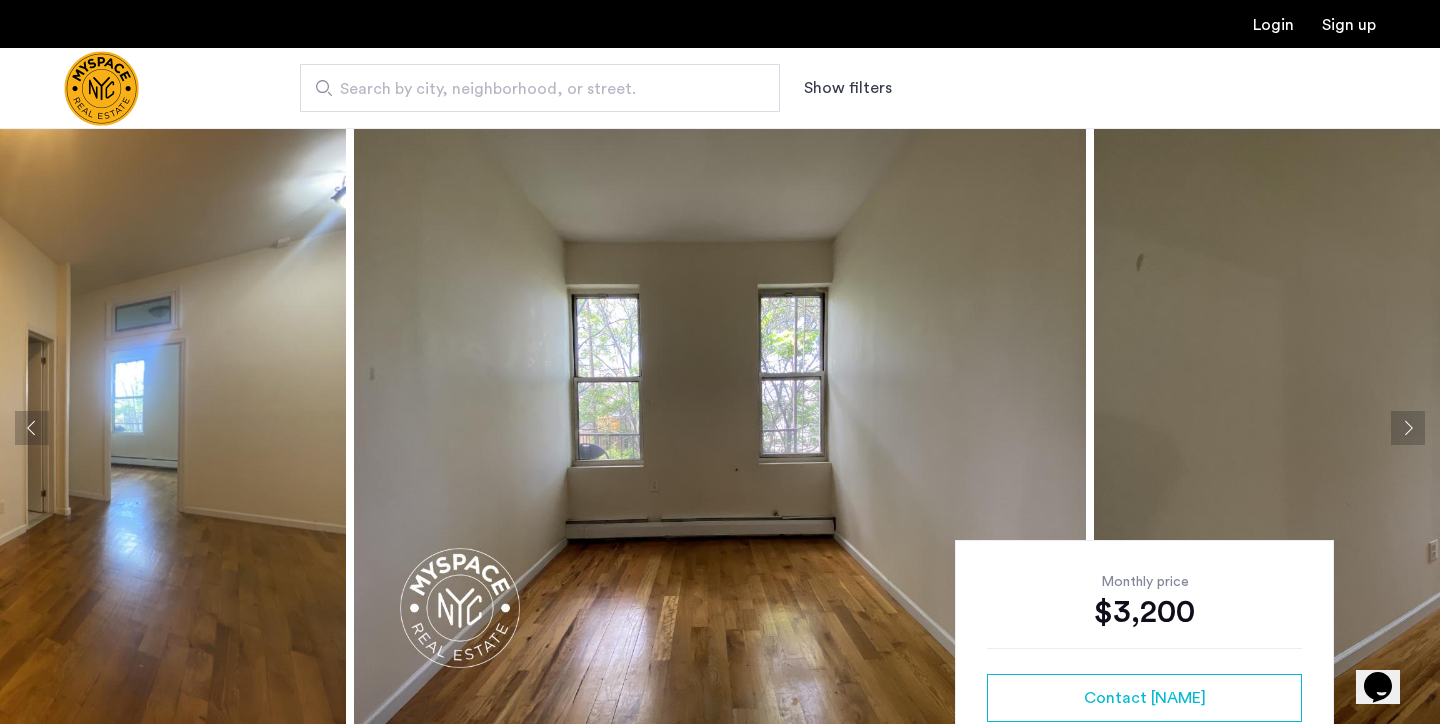 click 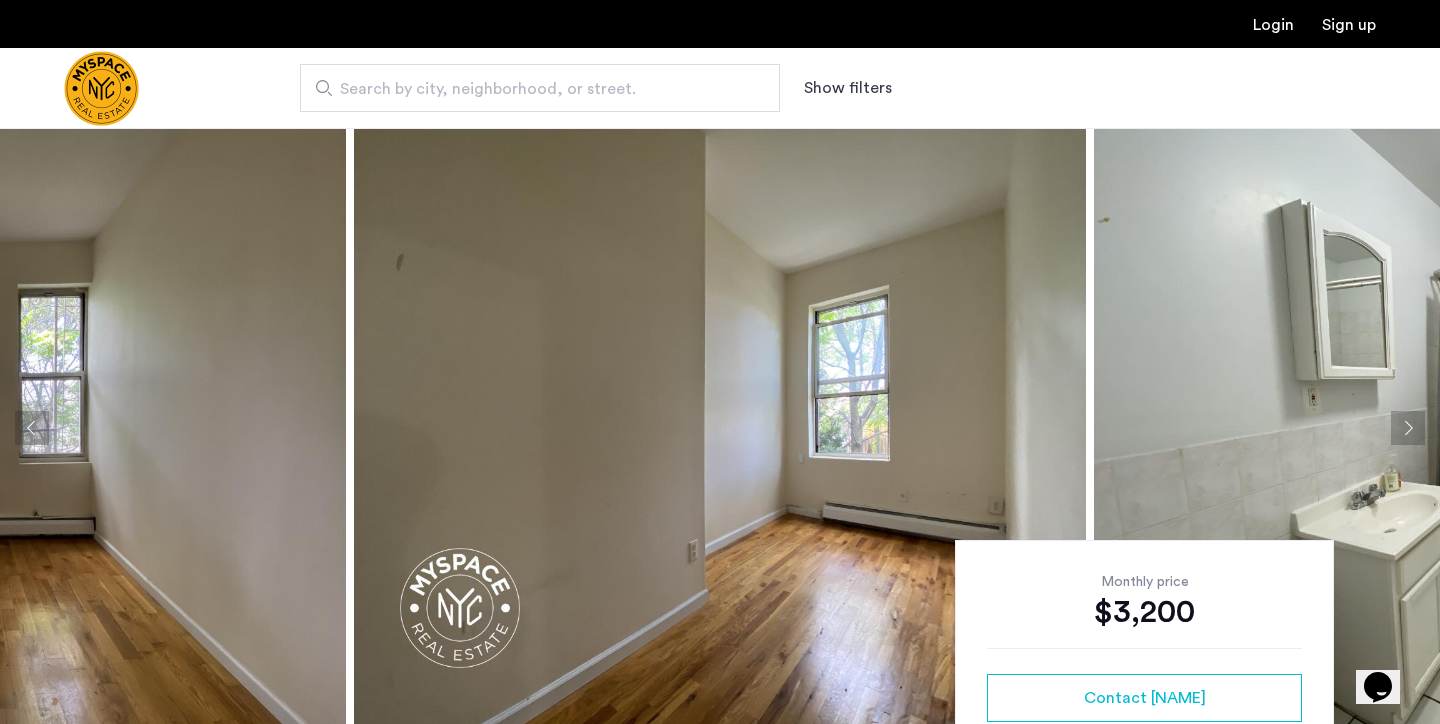 click 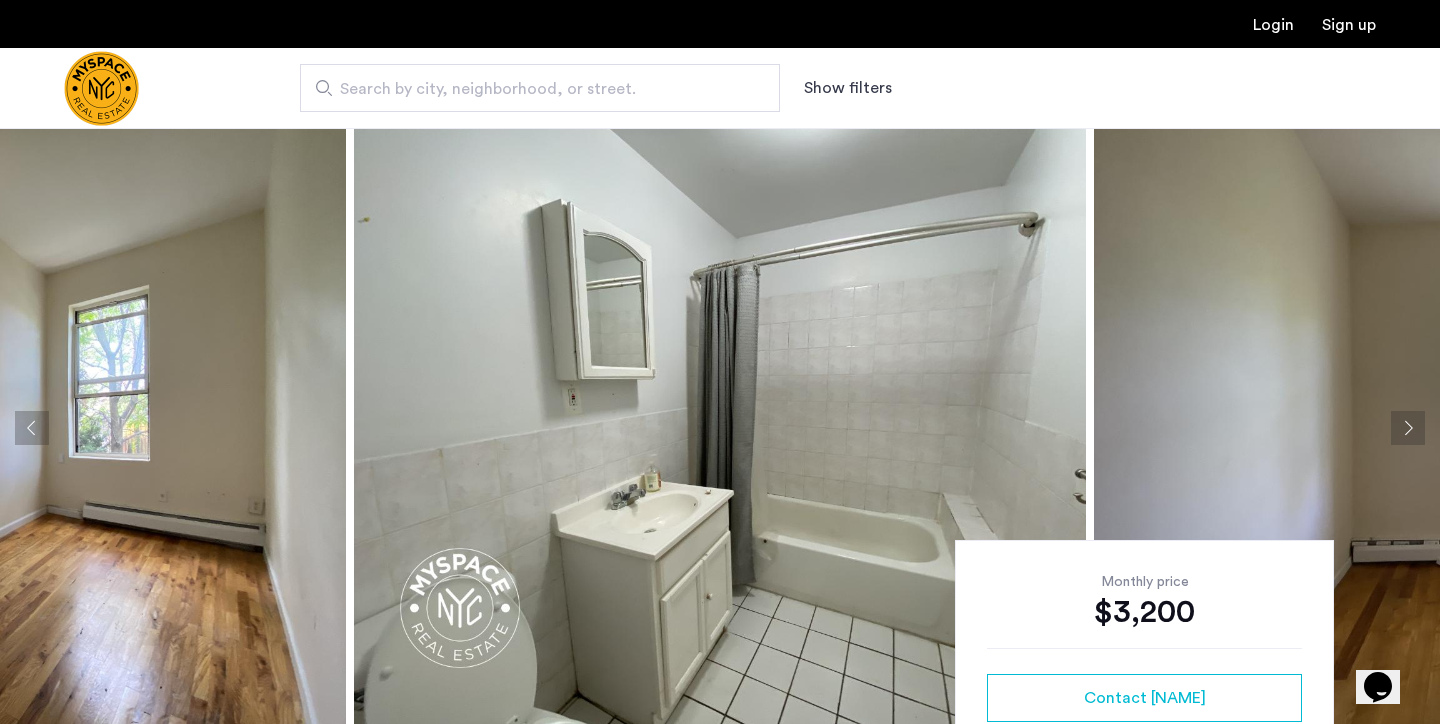 click 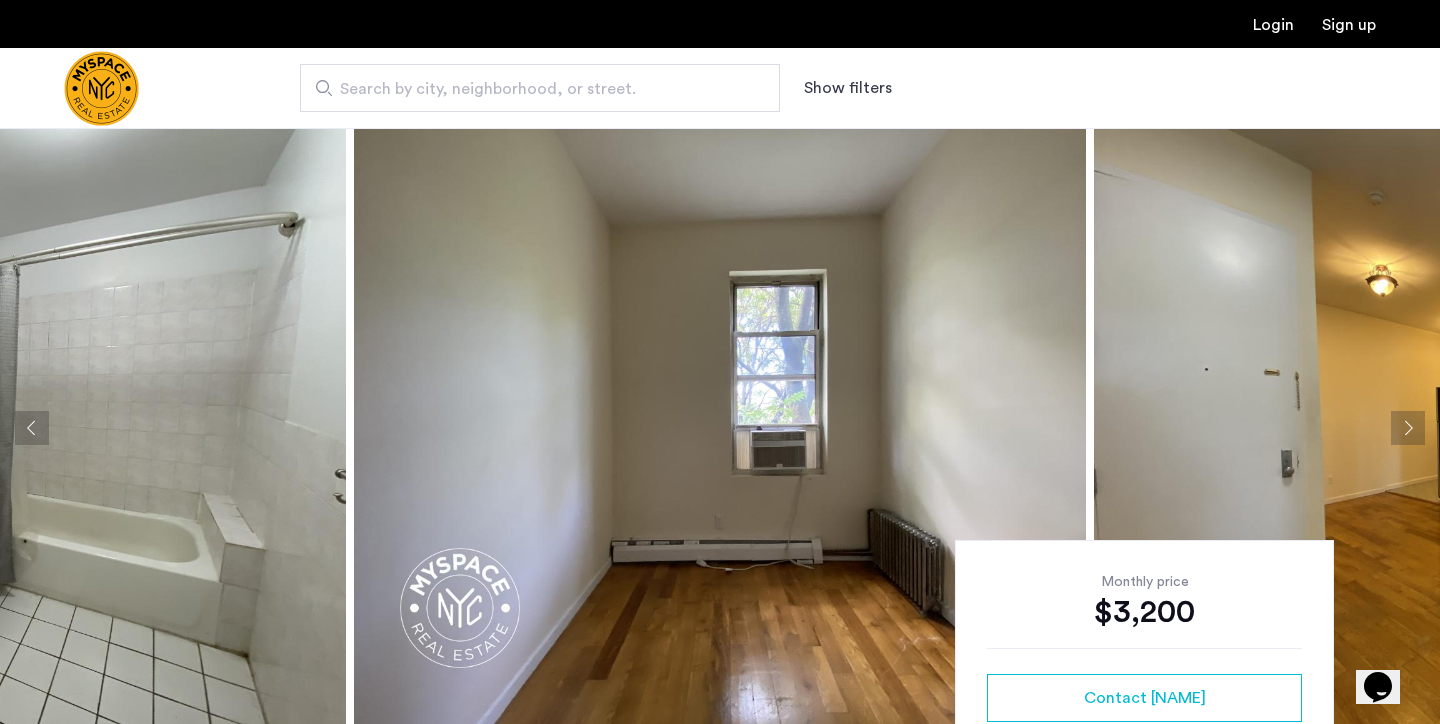 click 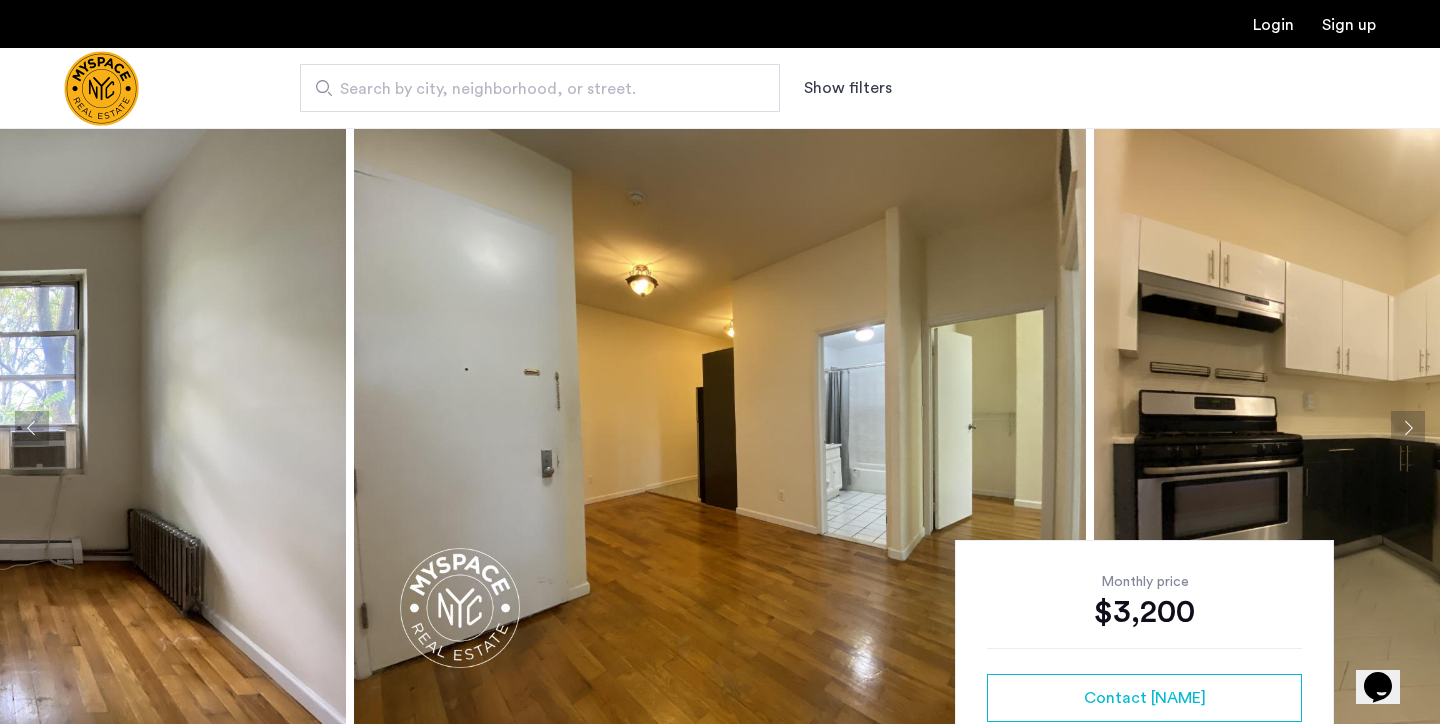 click 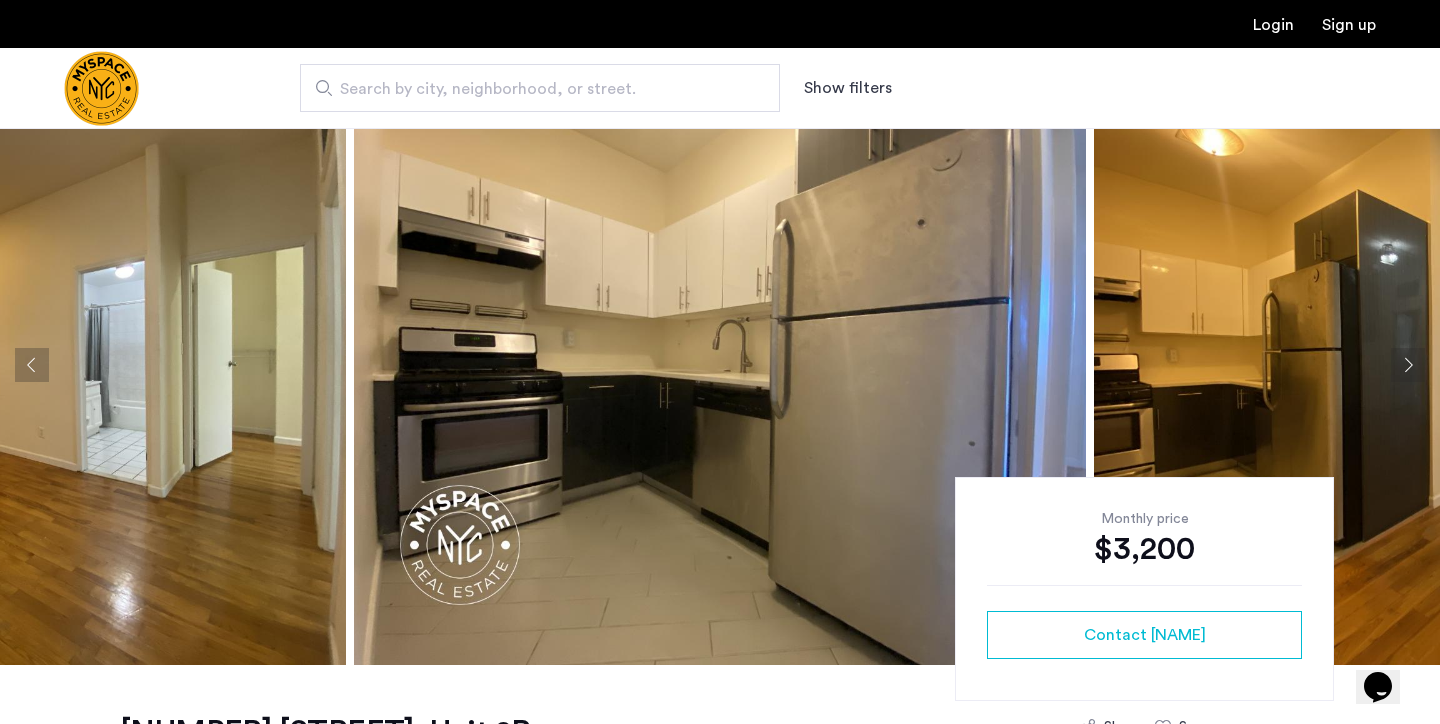 scroll, scrollTop: 58, scrollLeft: 0, axis: vertical 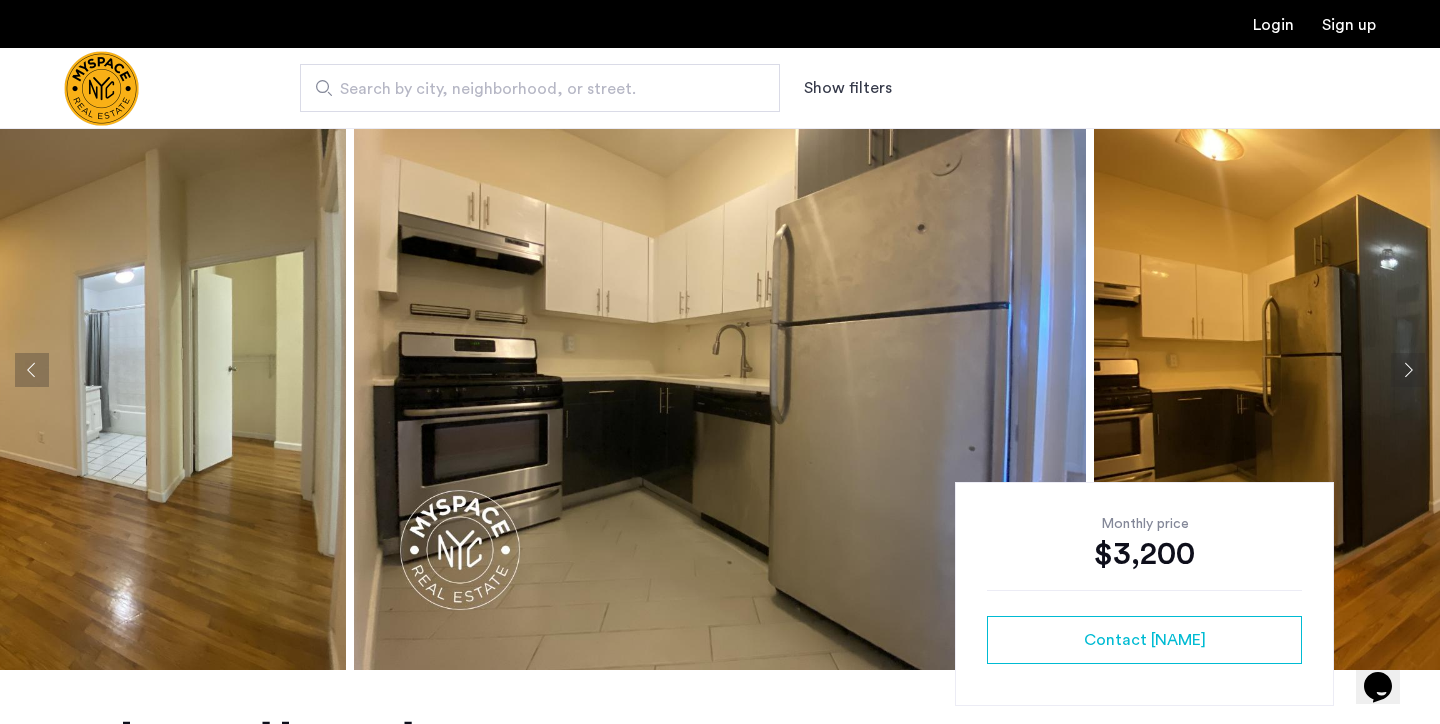 click 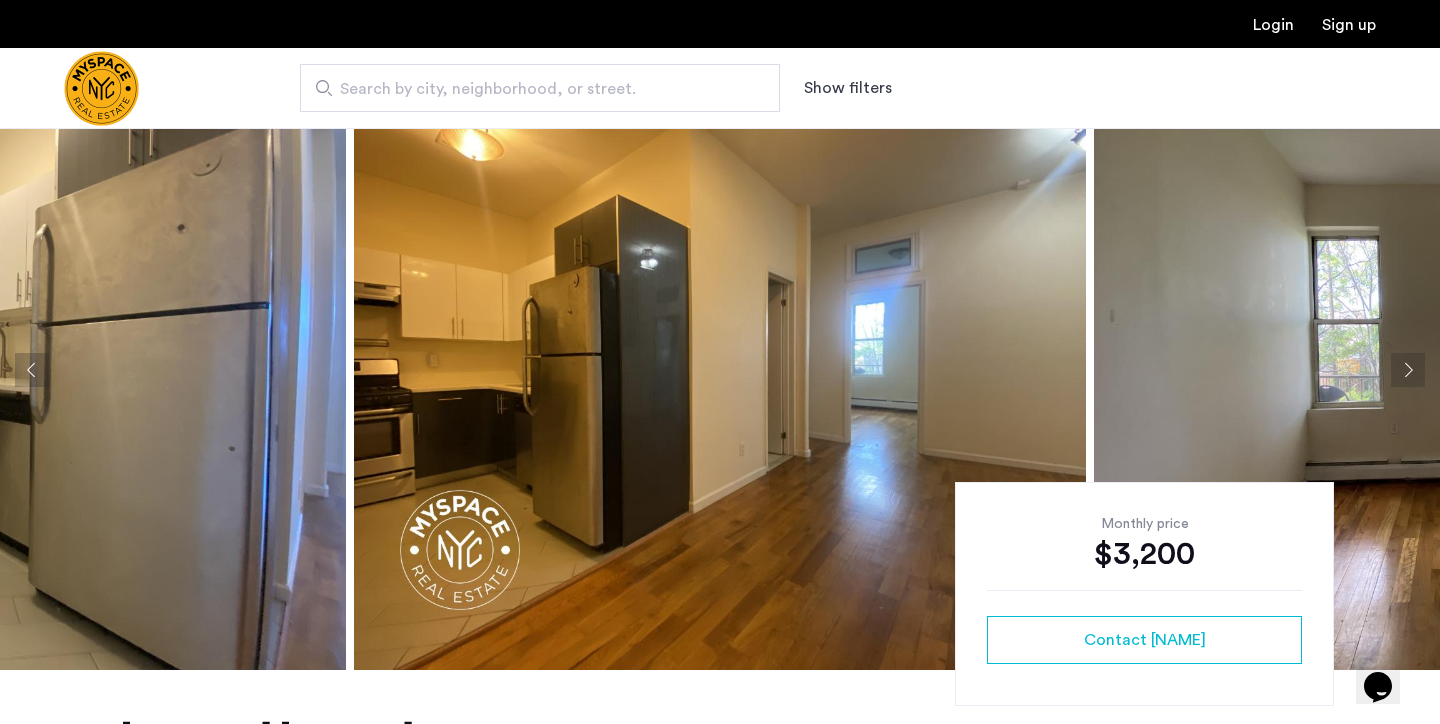 click 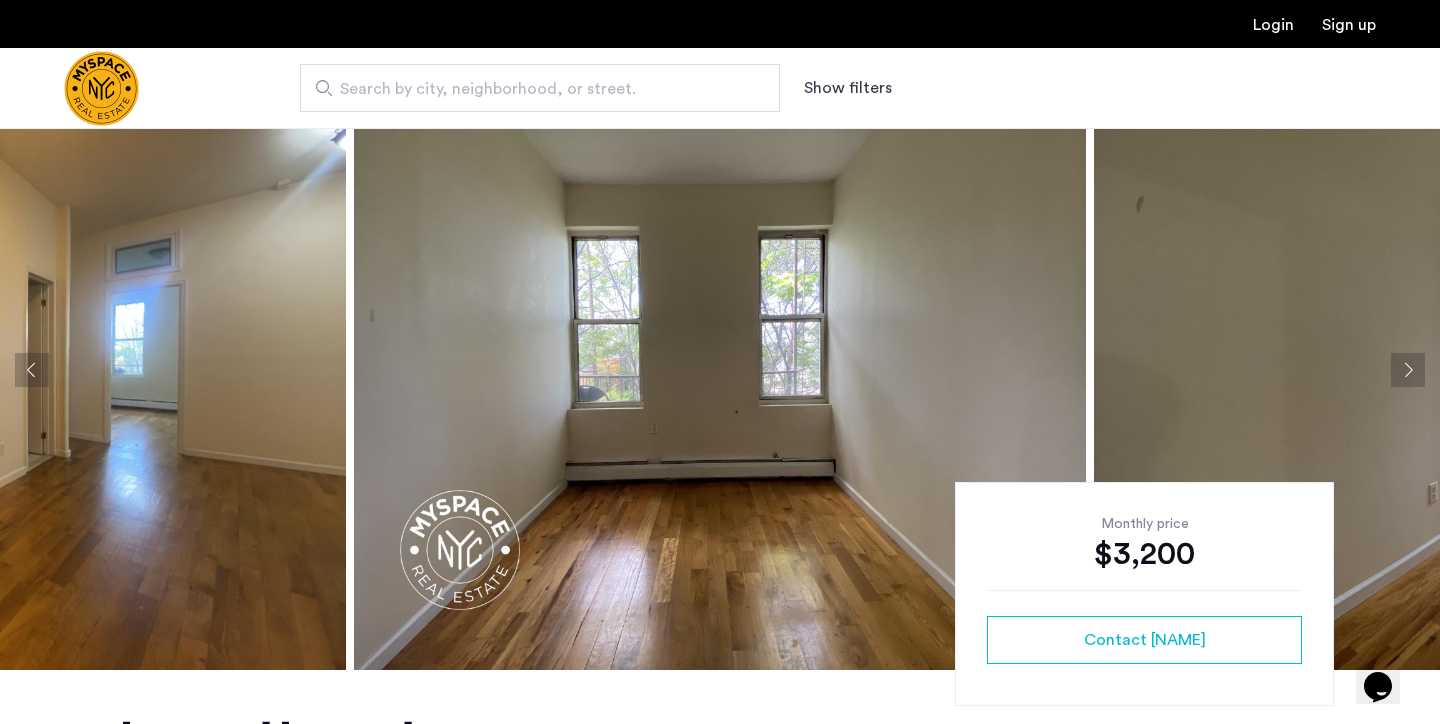 click 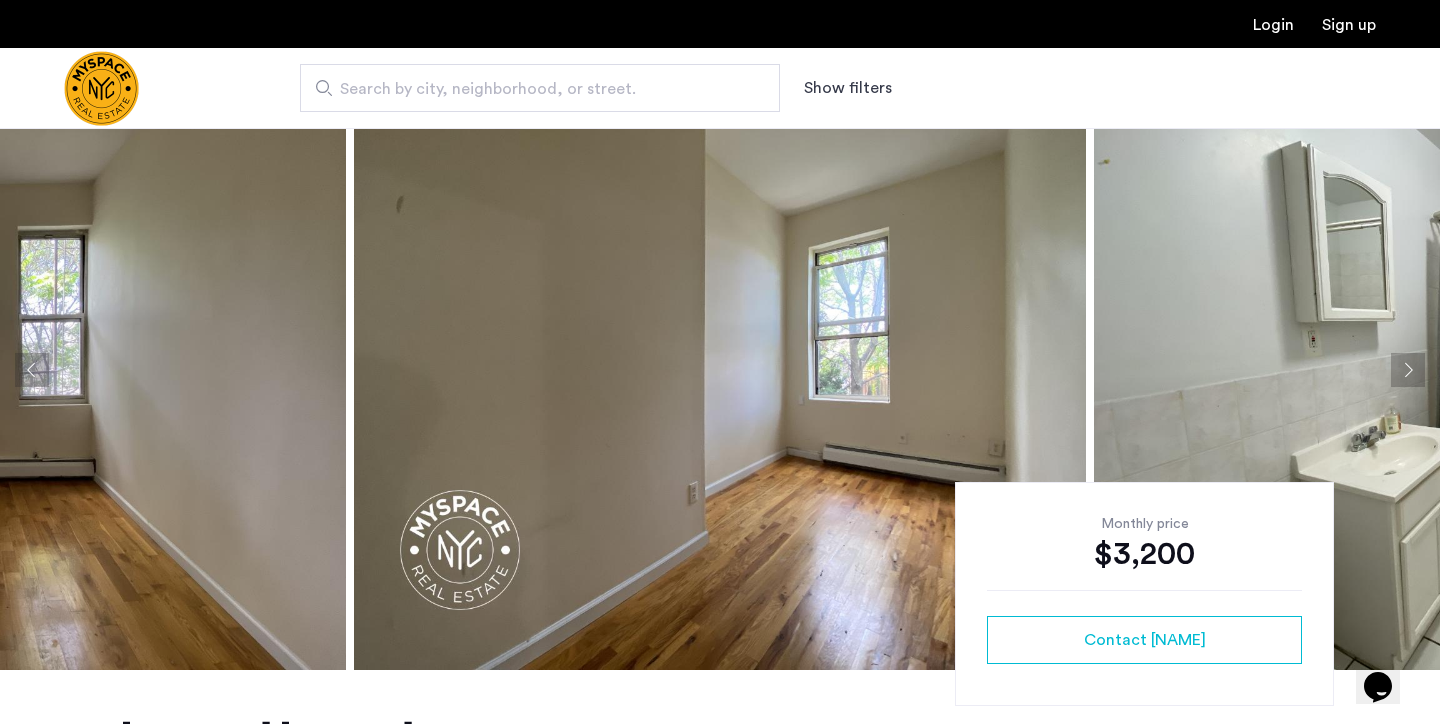 click 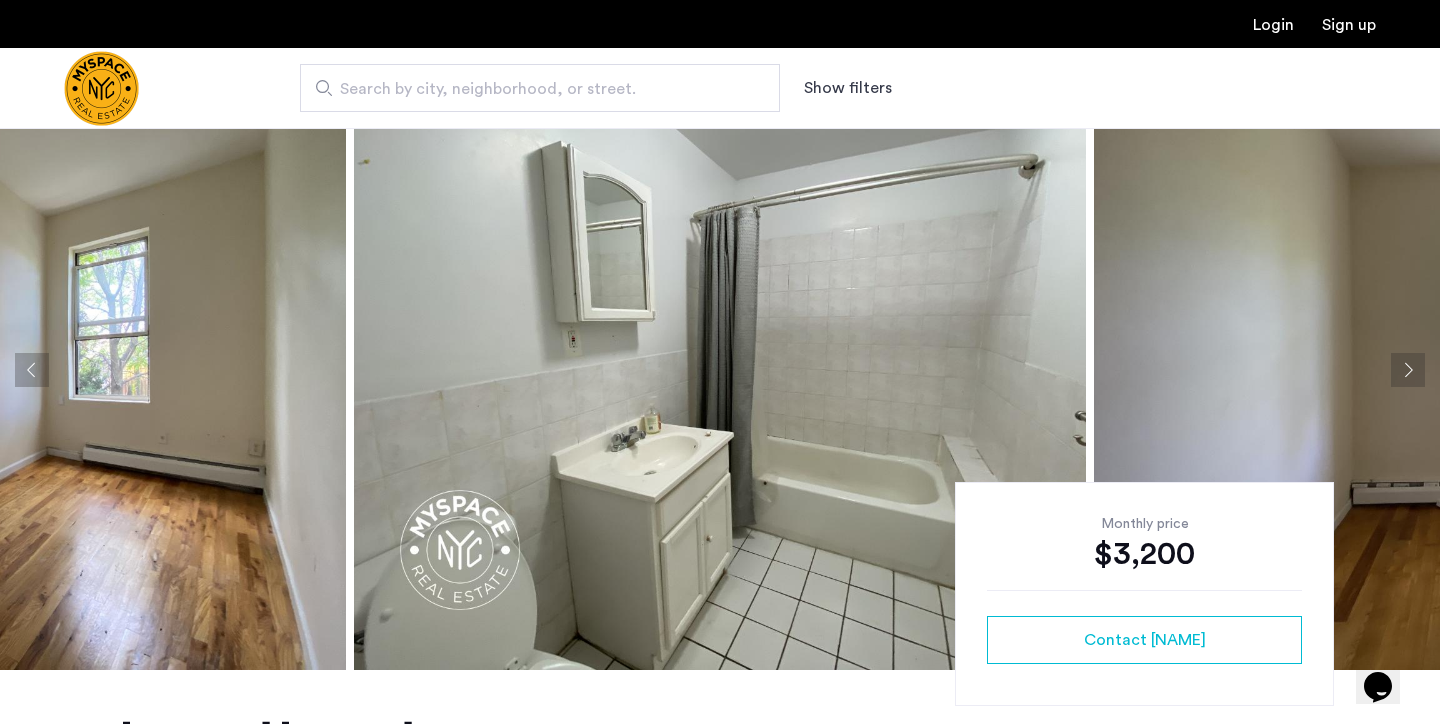 click 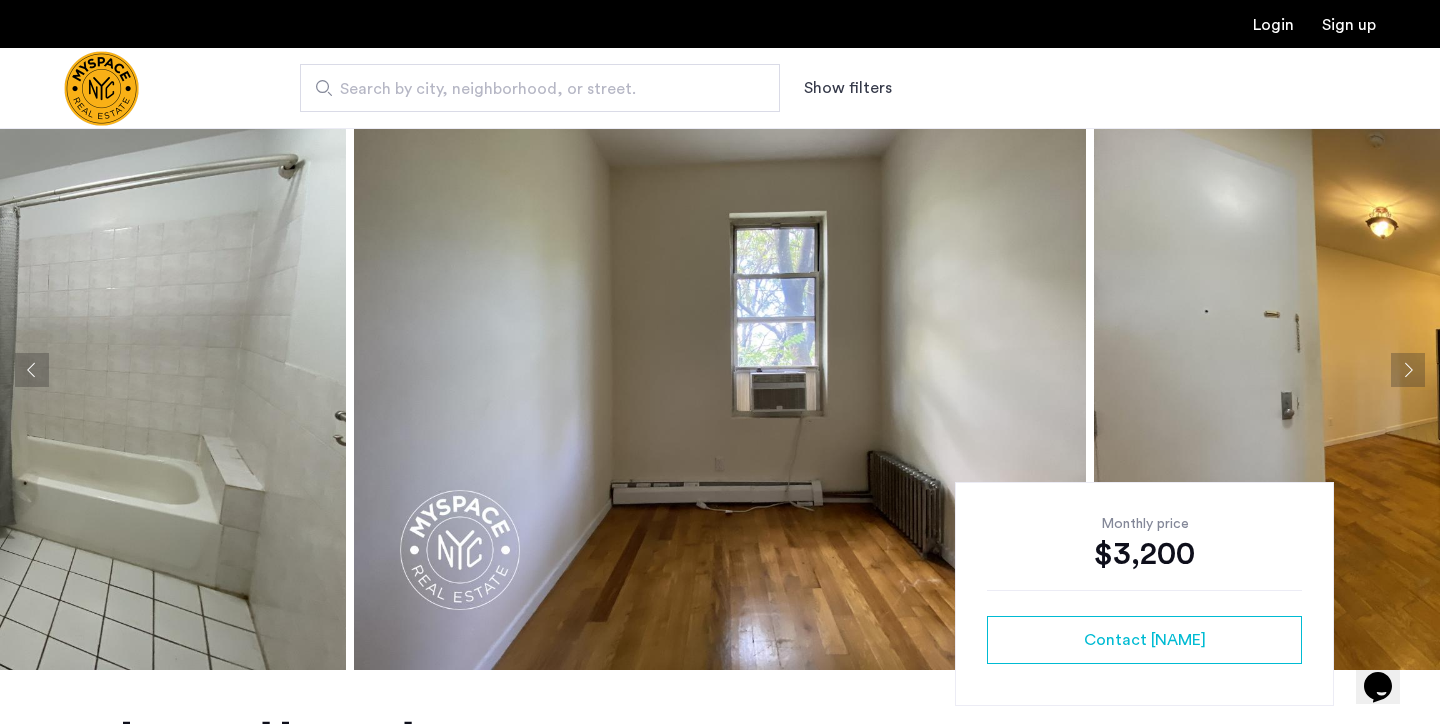click 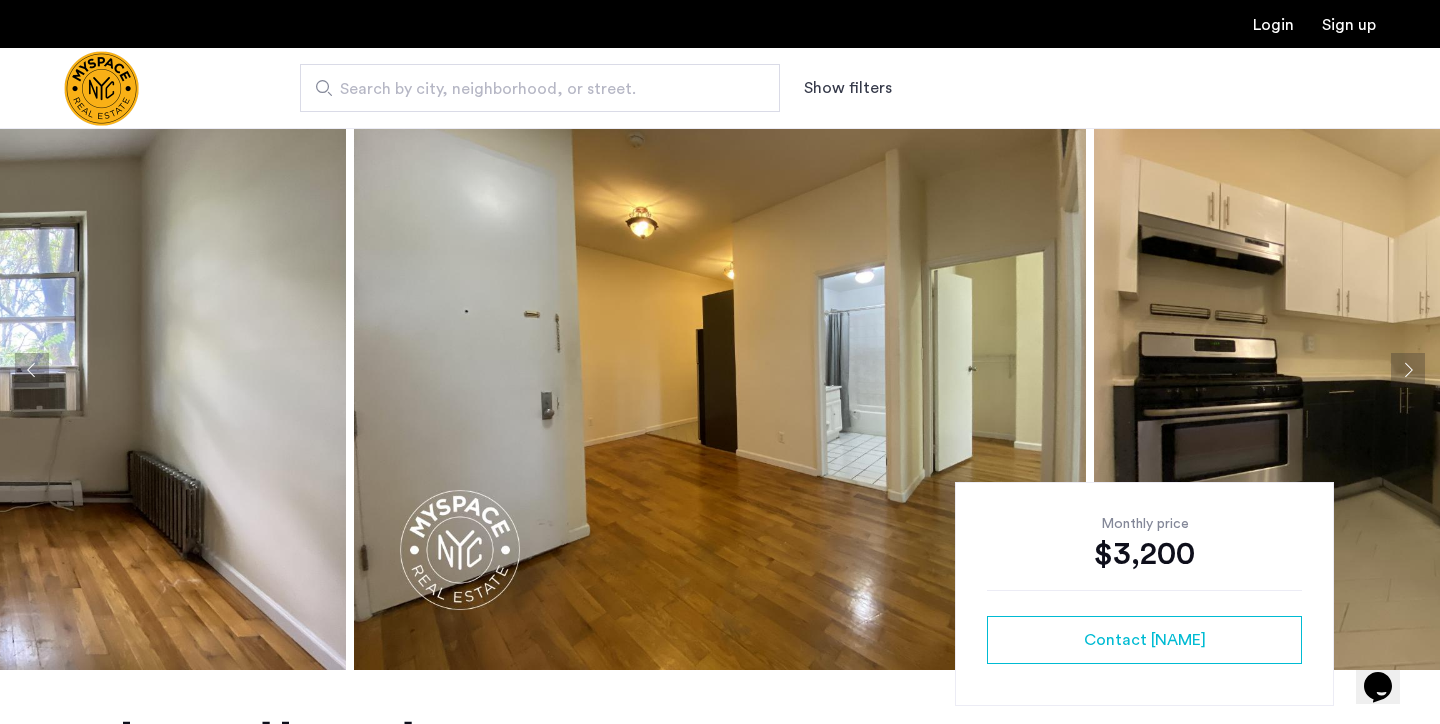 click 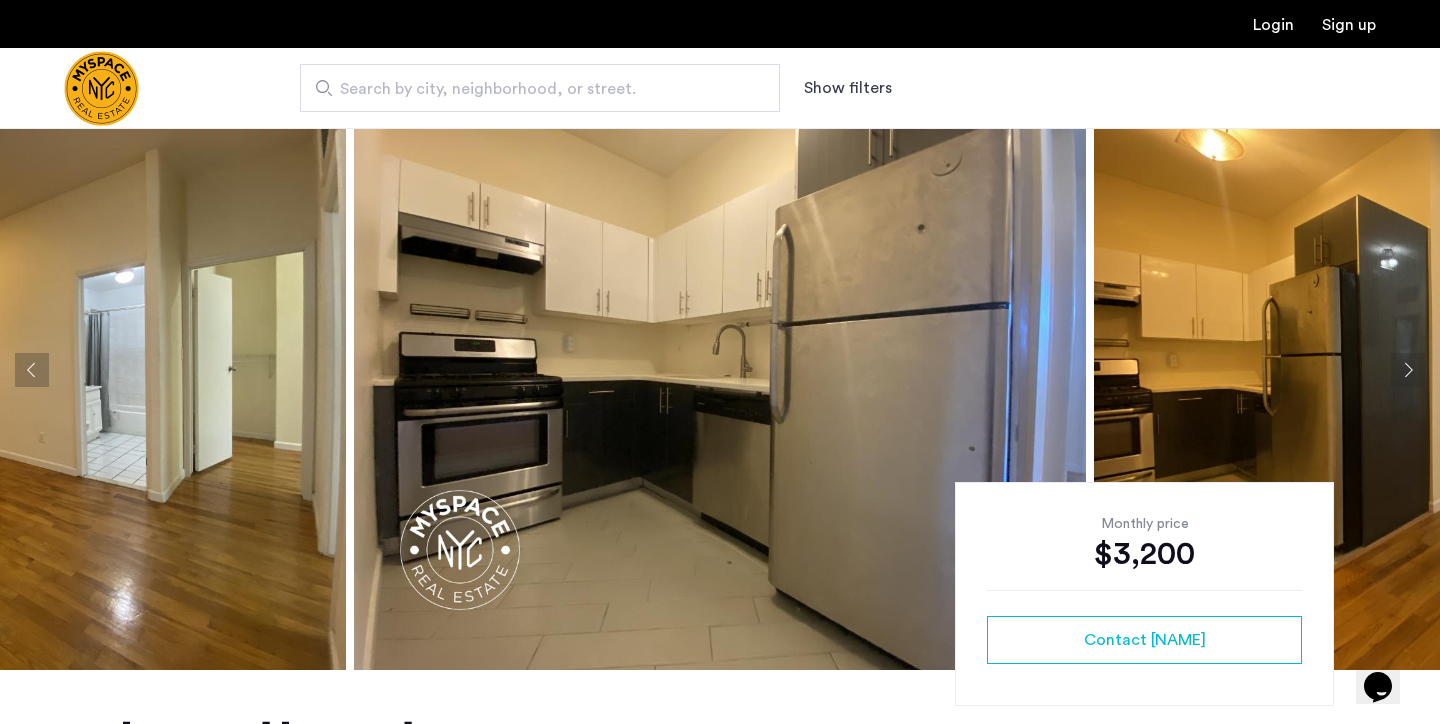 click 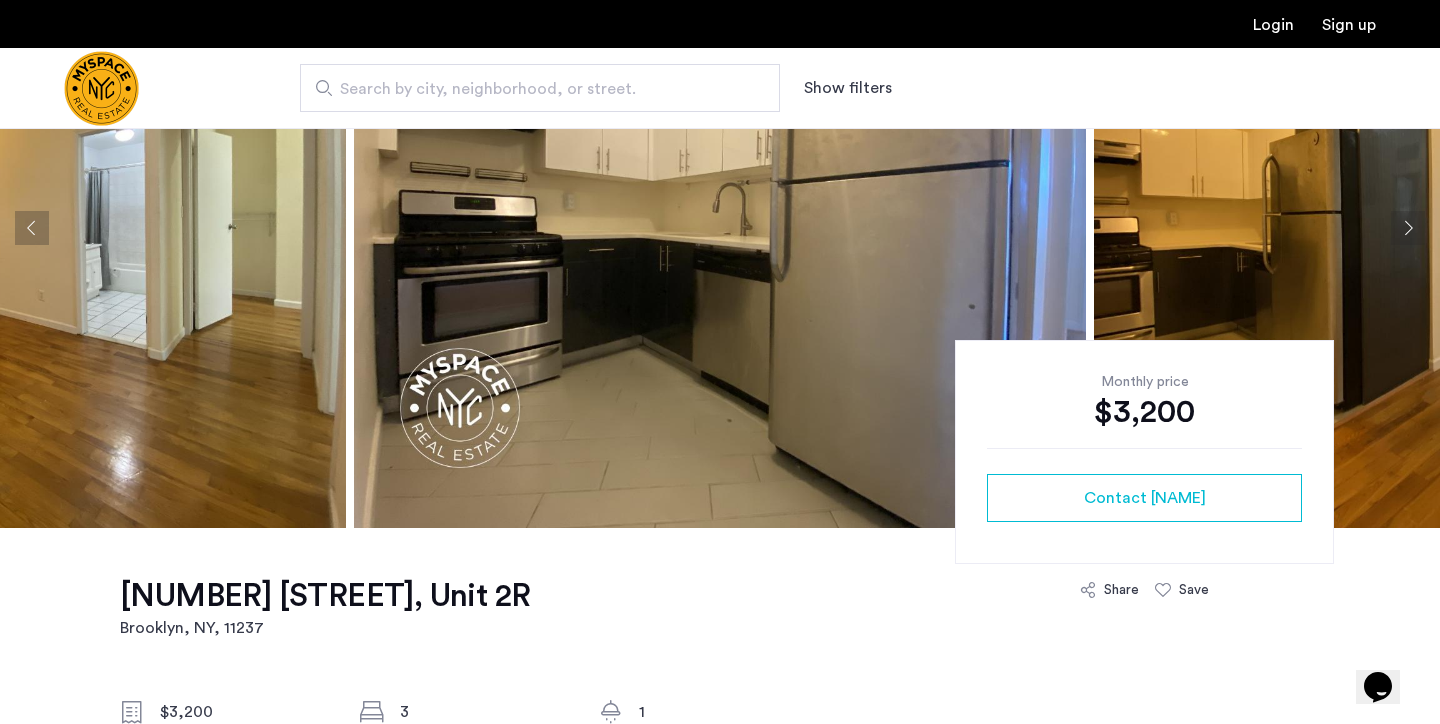 scroll, scrollTop: 107, scrollLeft: 0, axis: vertical 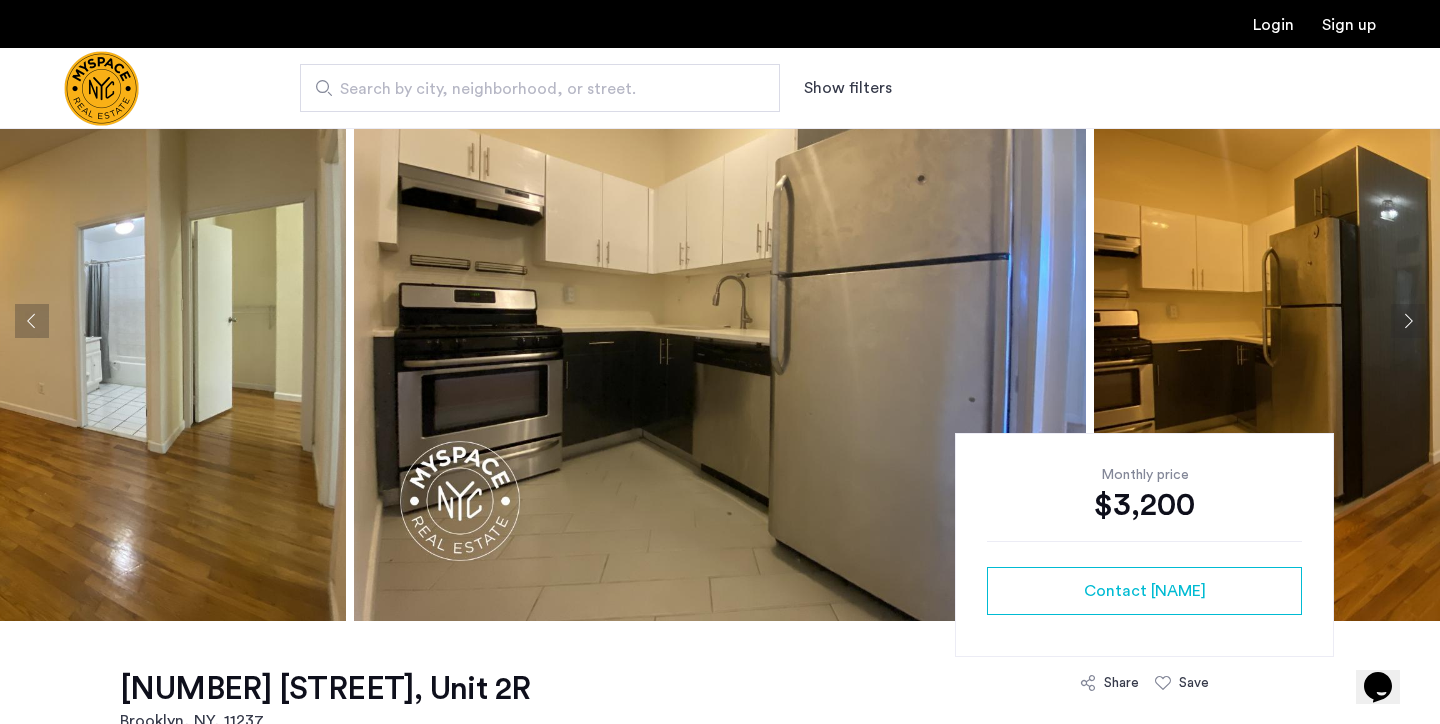 click 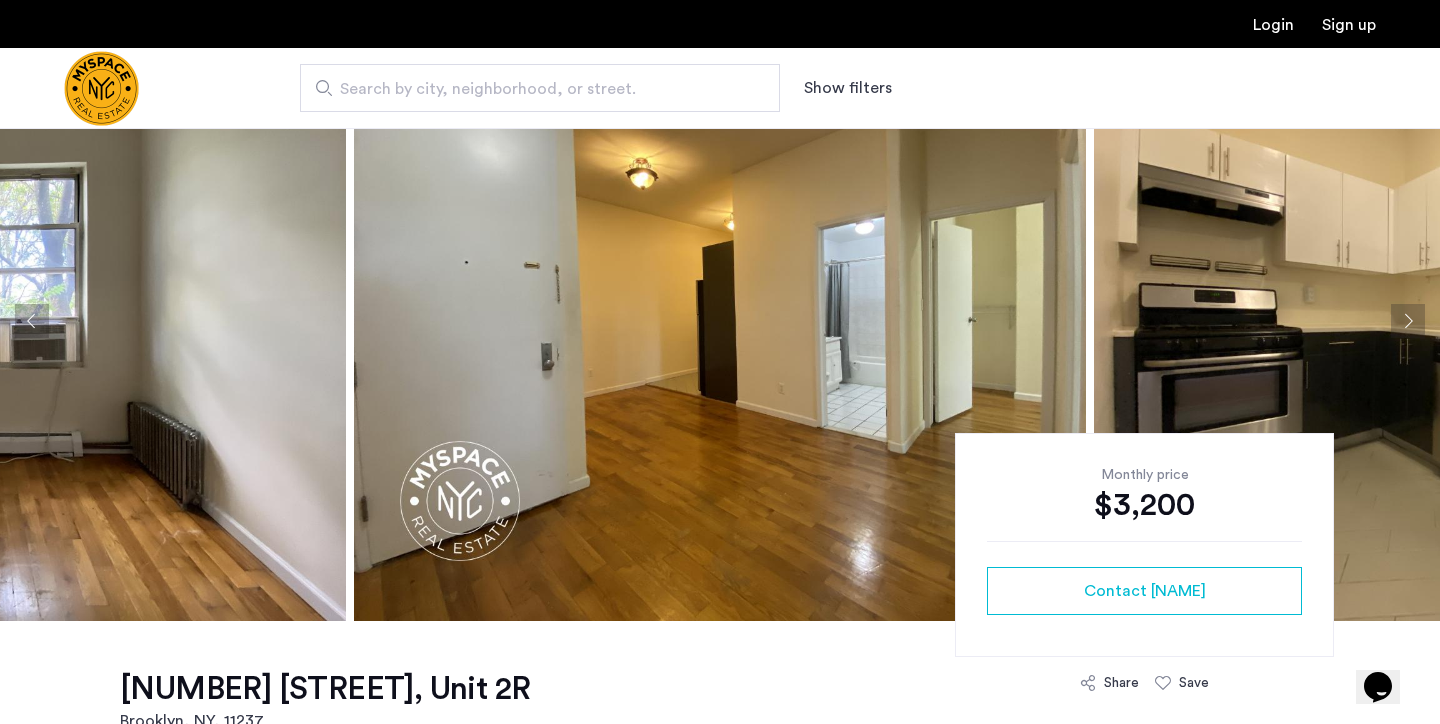 click 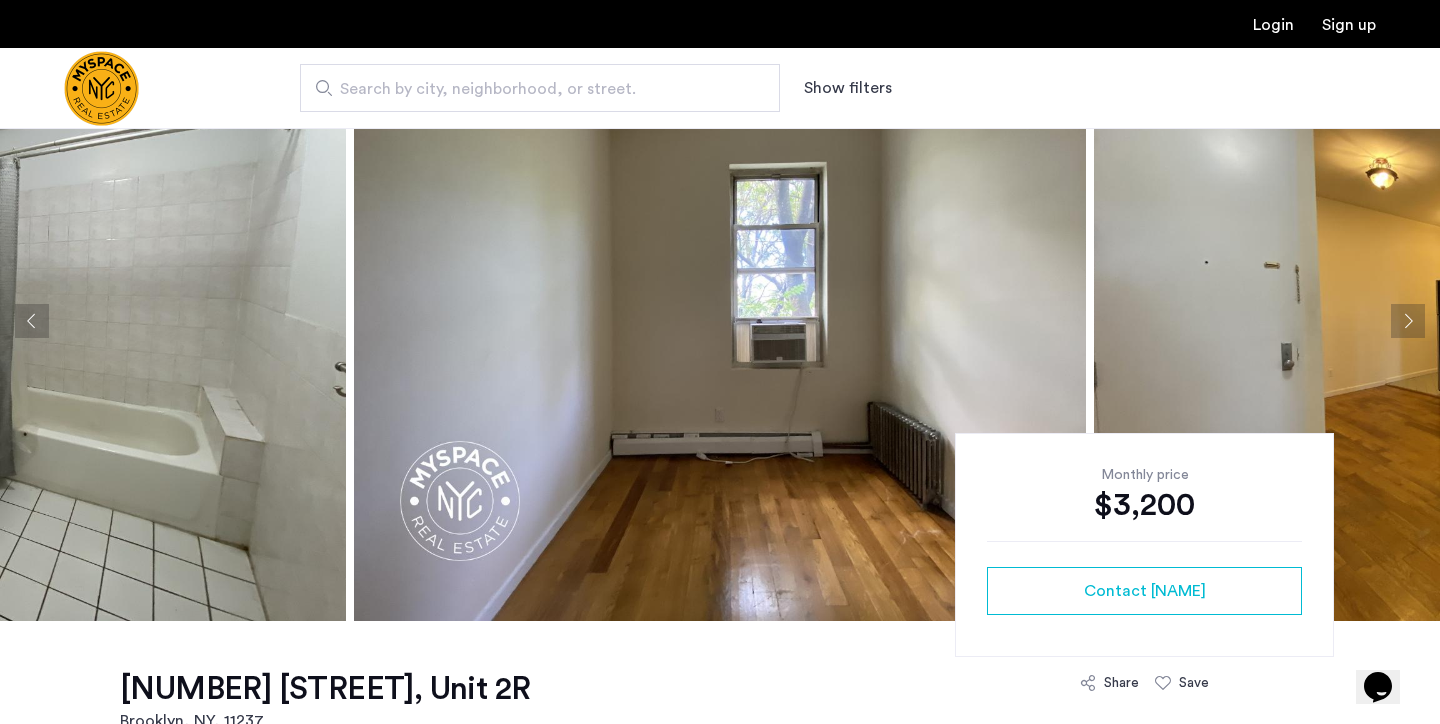 click 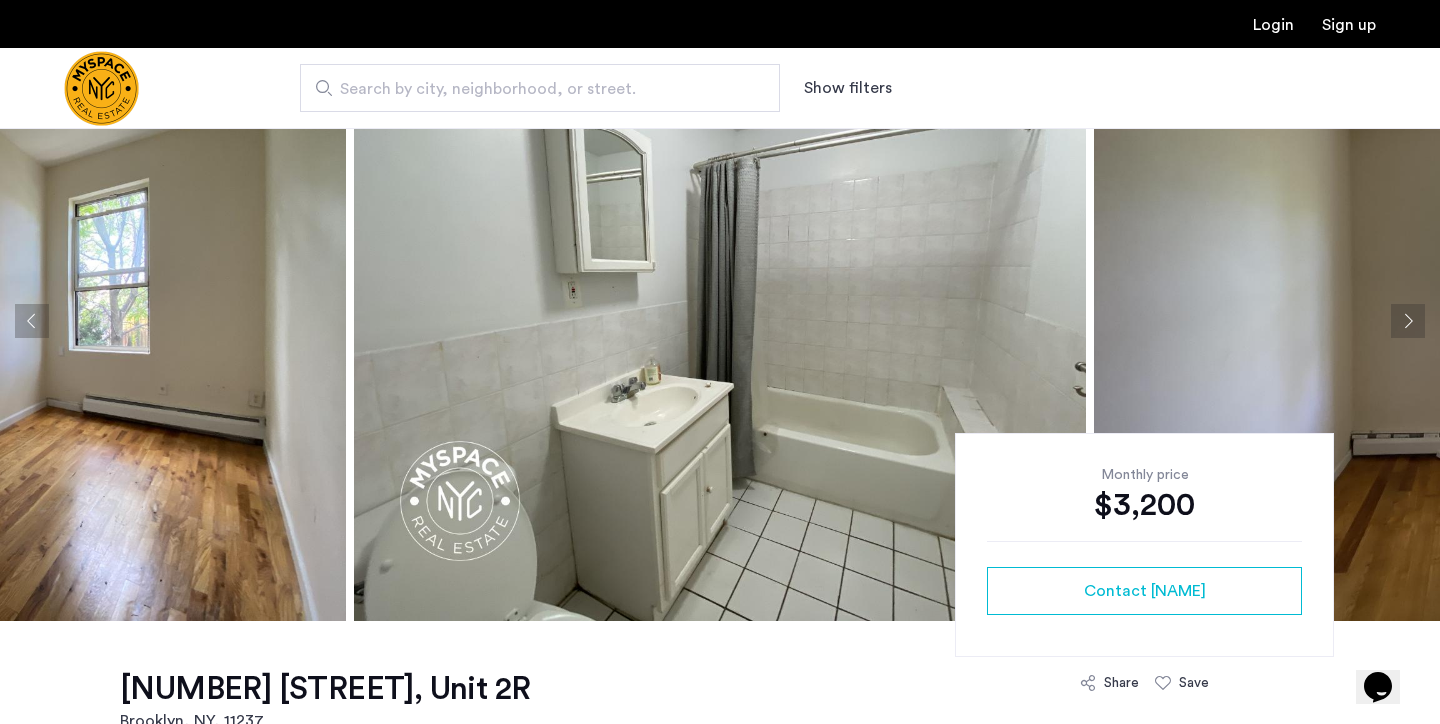 click 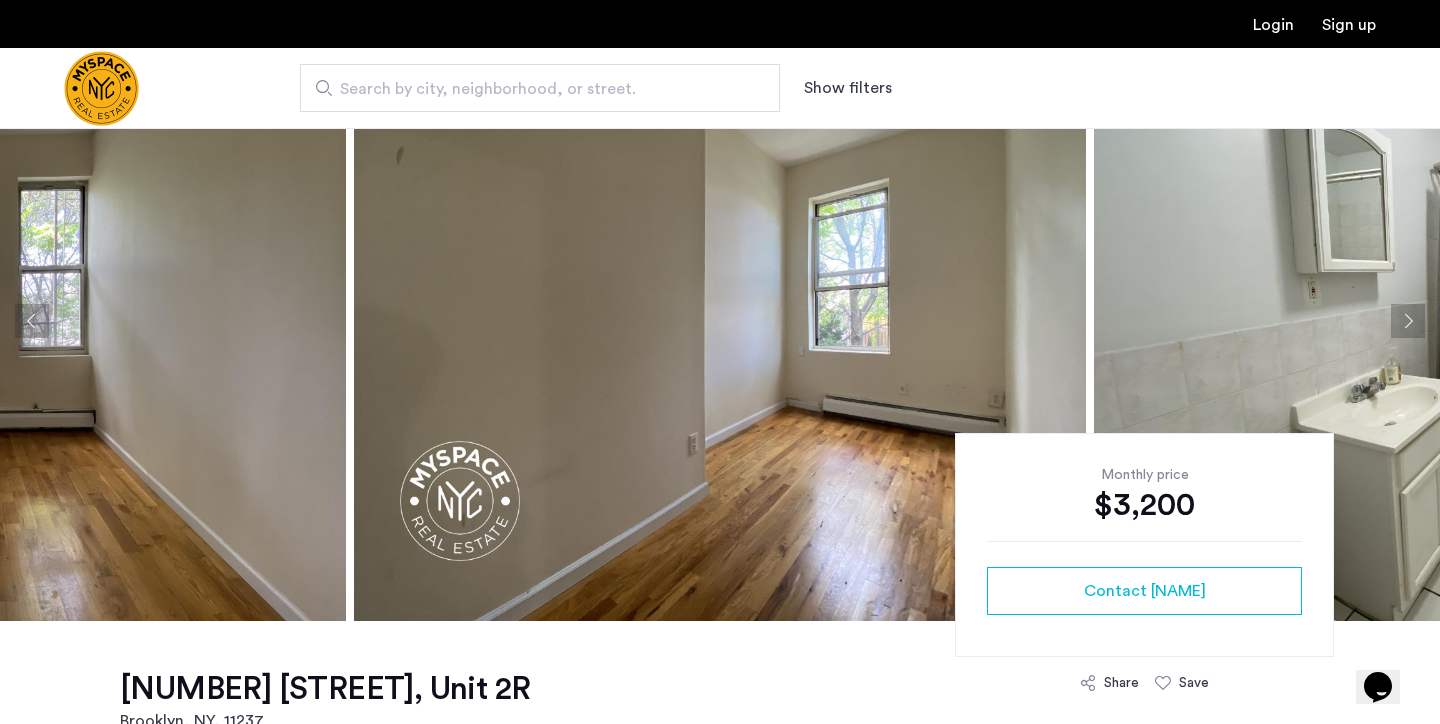 click 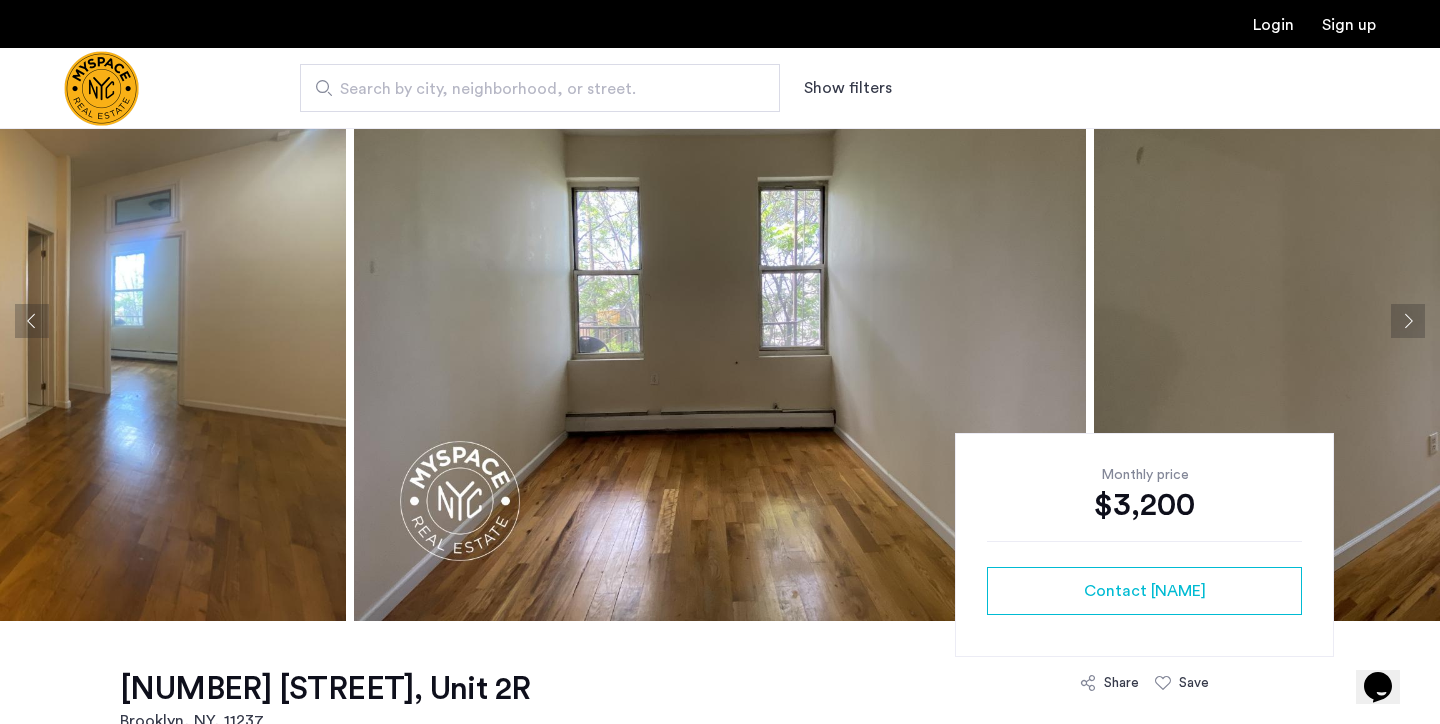 click 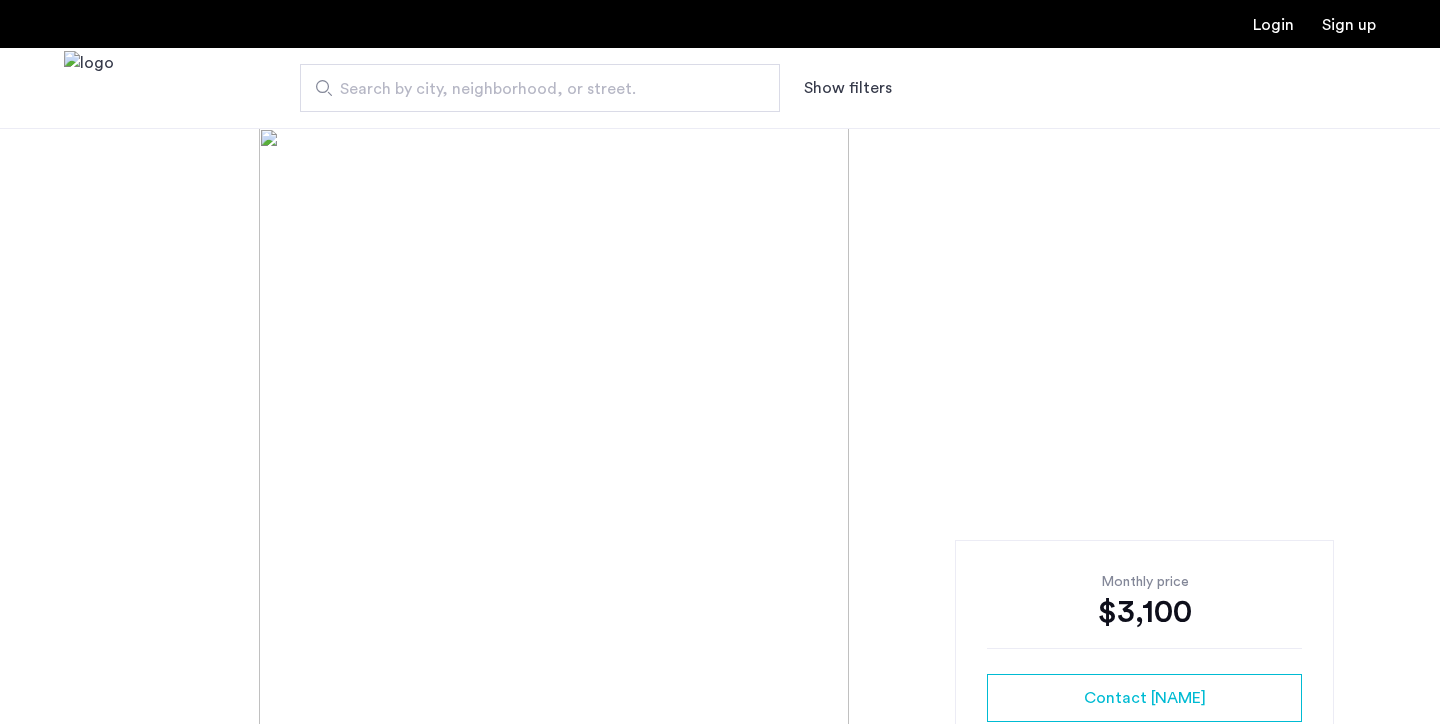 scroll, scrollTop: 0, scrollLeft: 0, axis: both 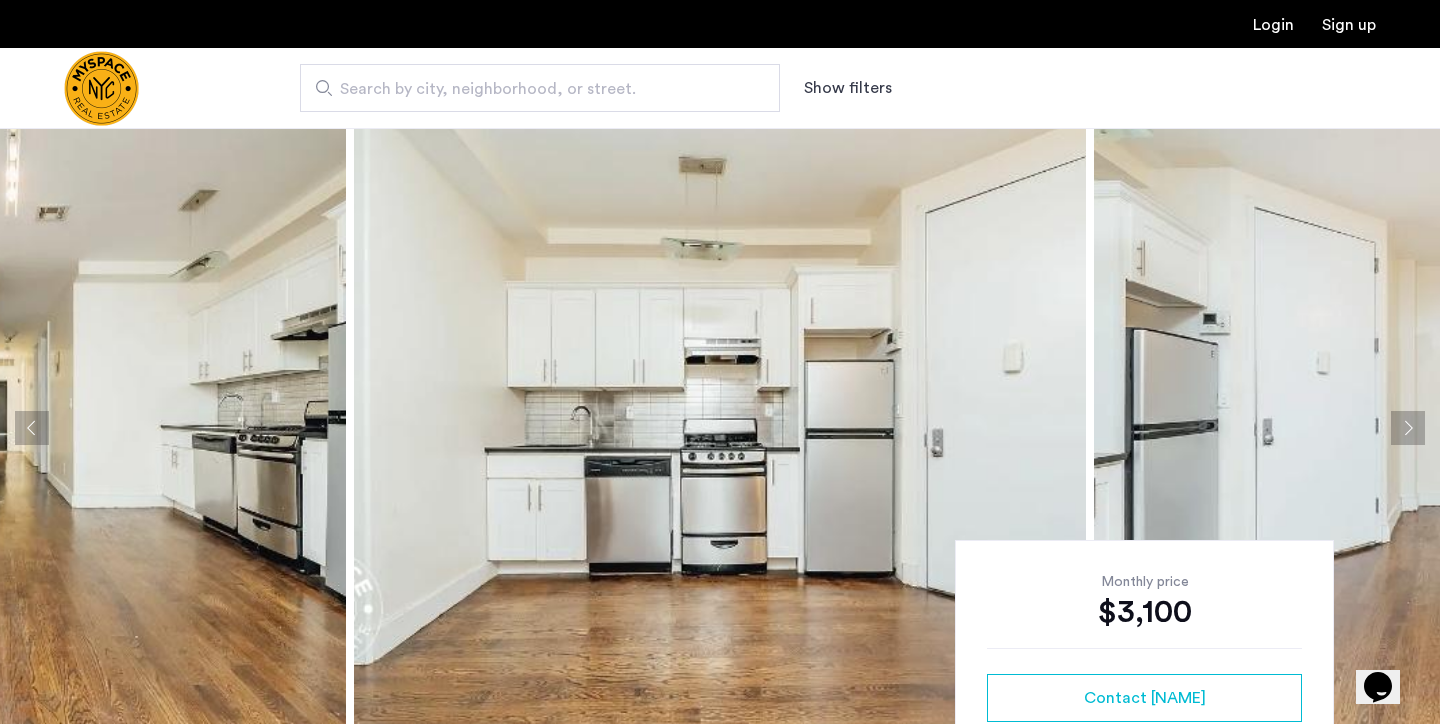 click 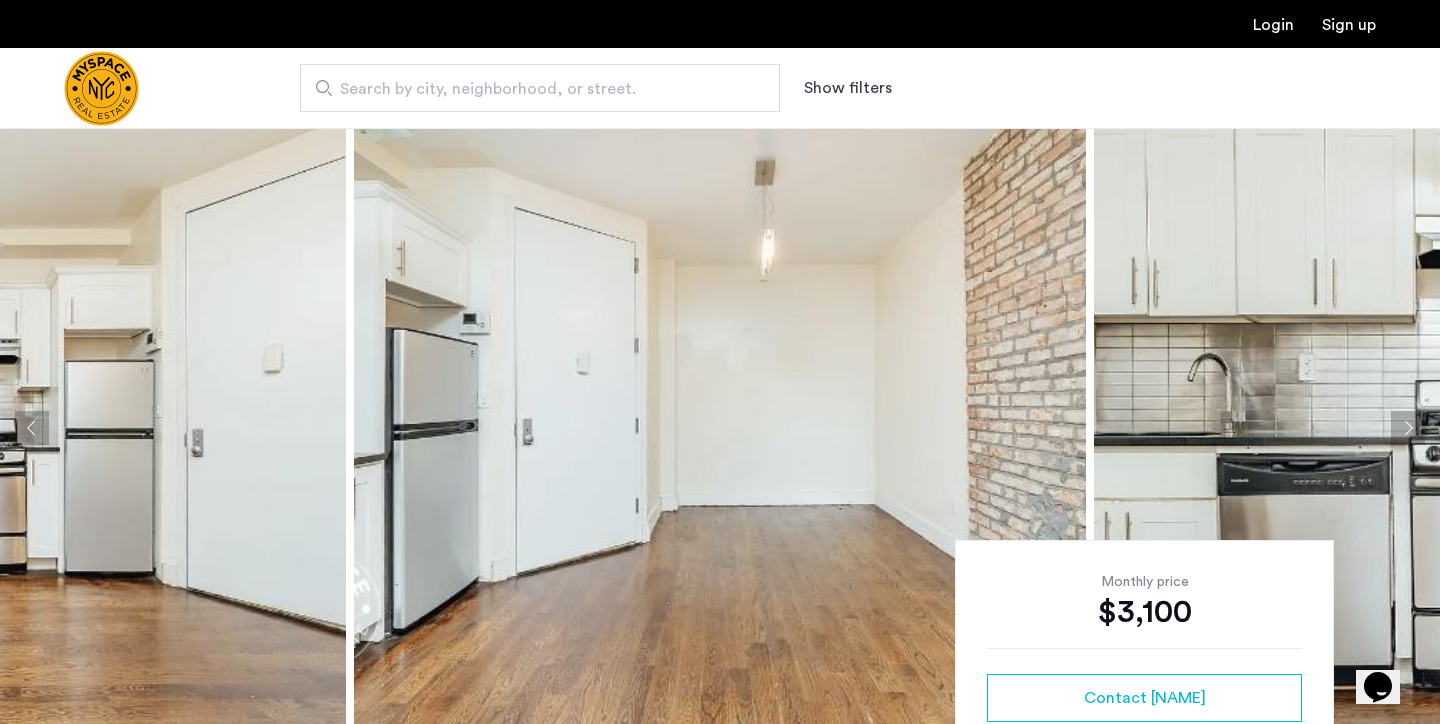 click 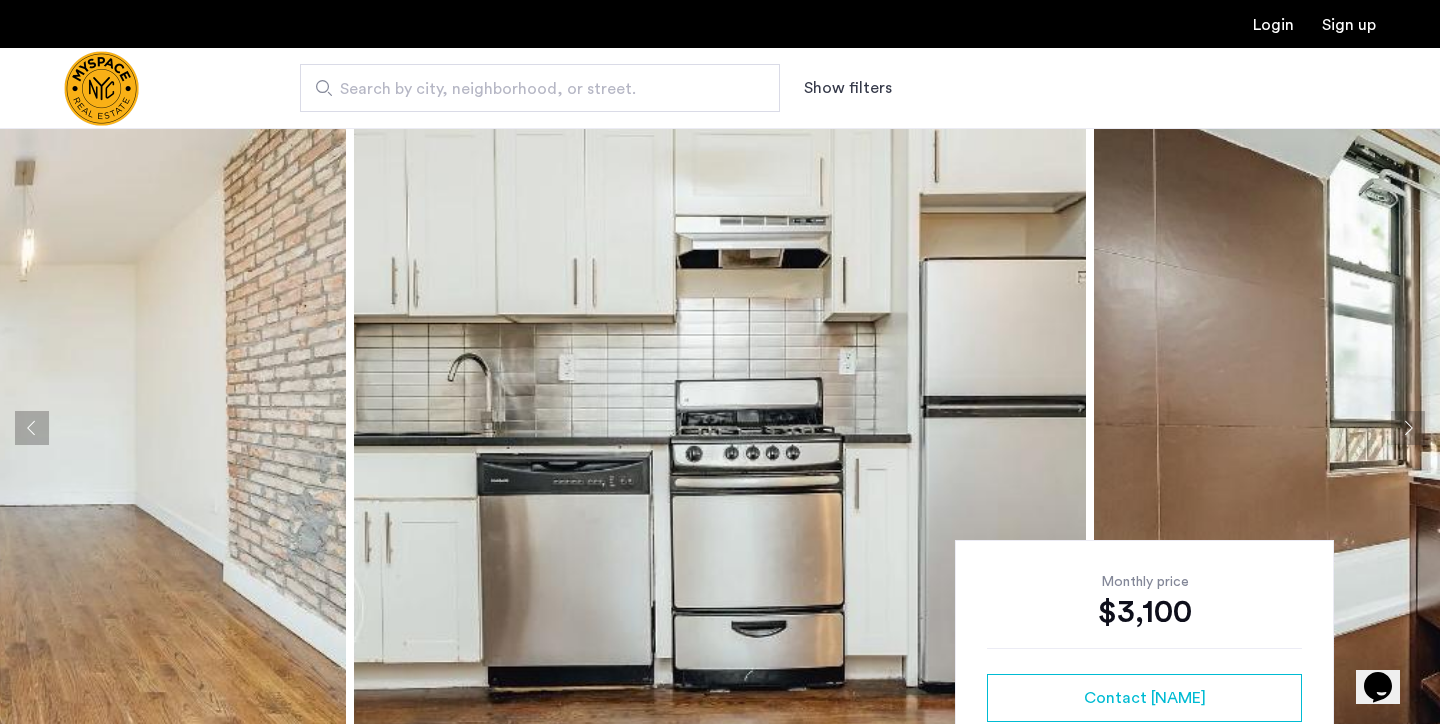 click 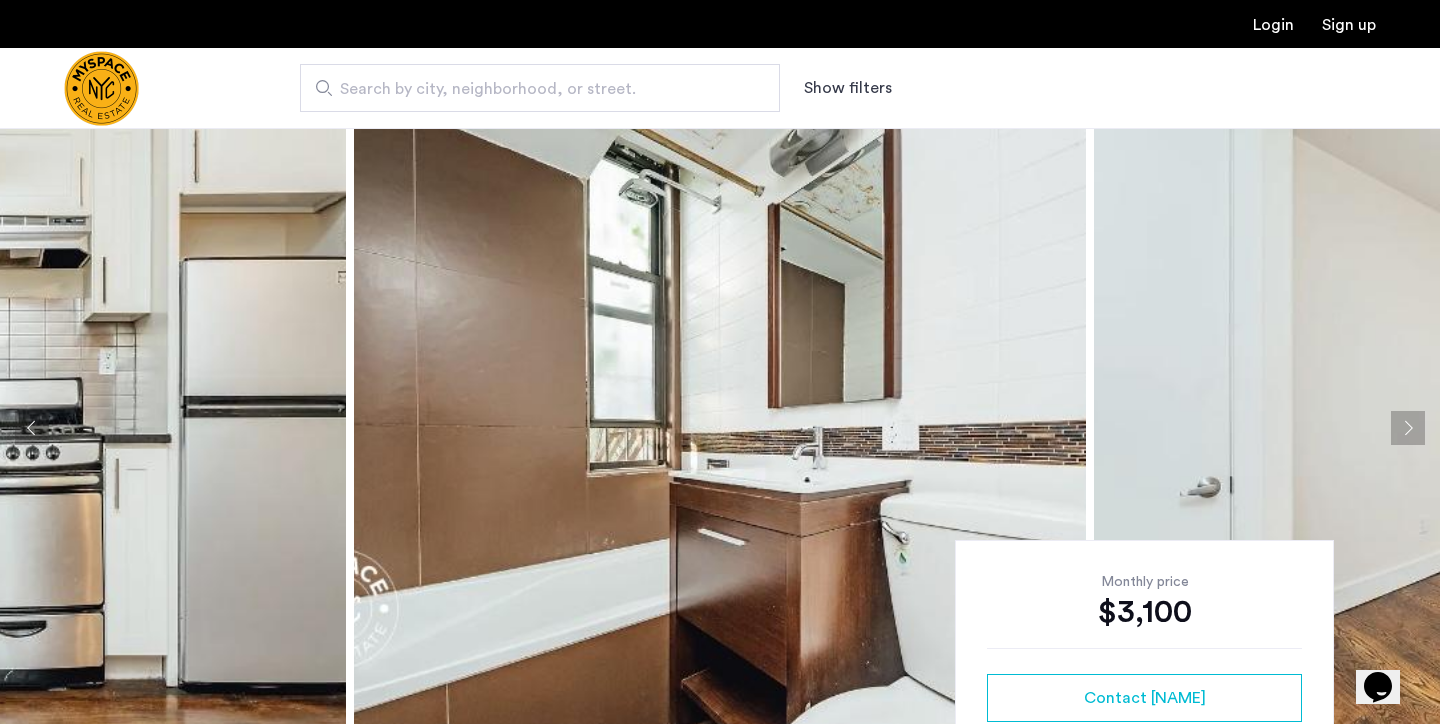 click 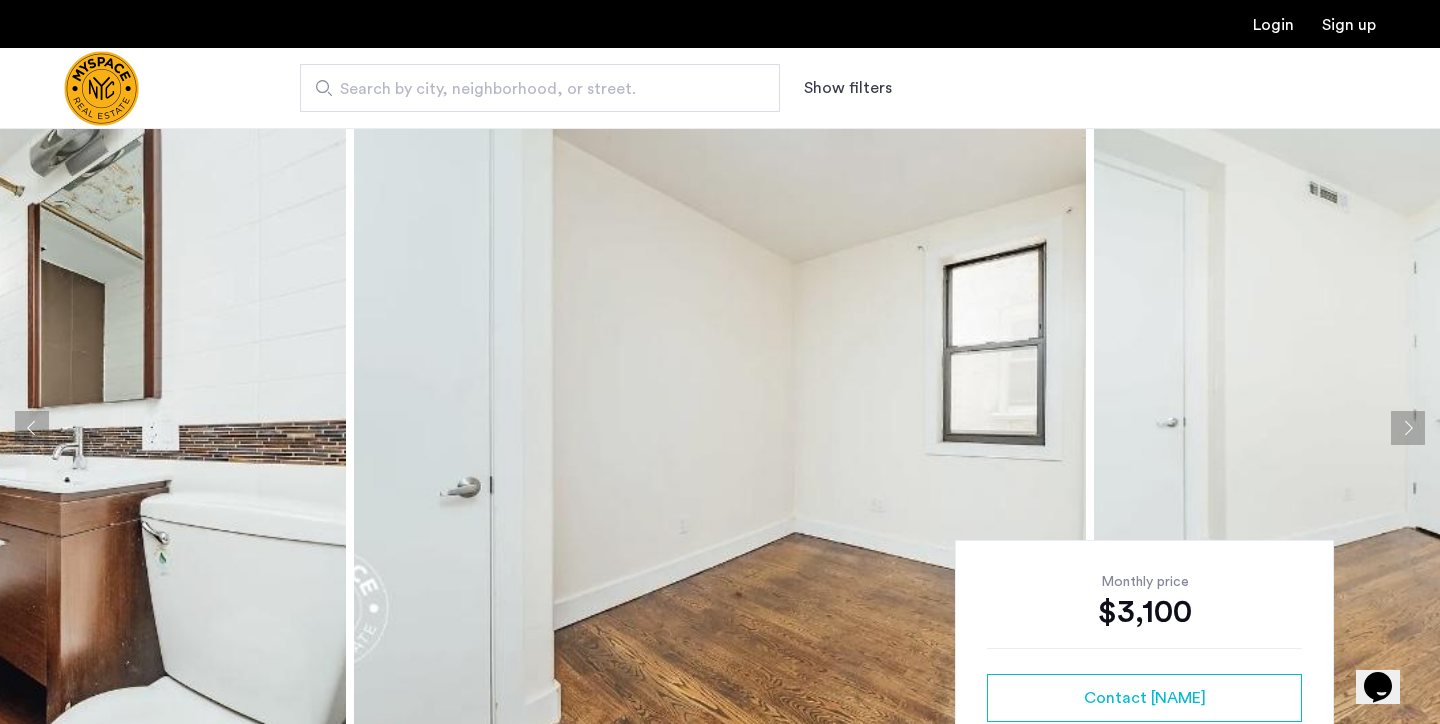 click 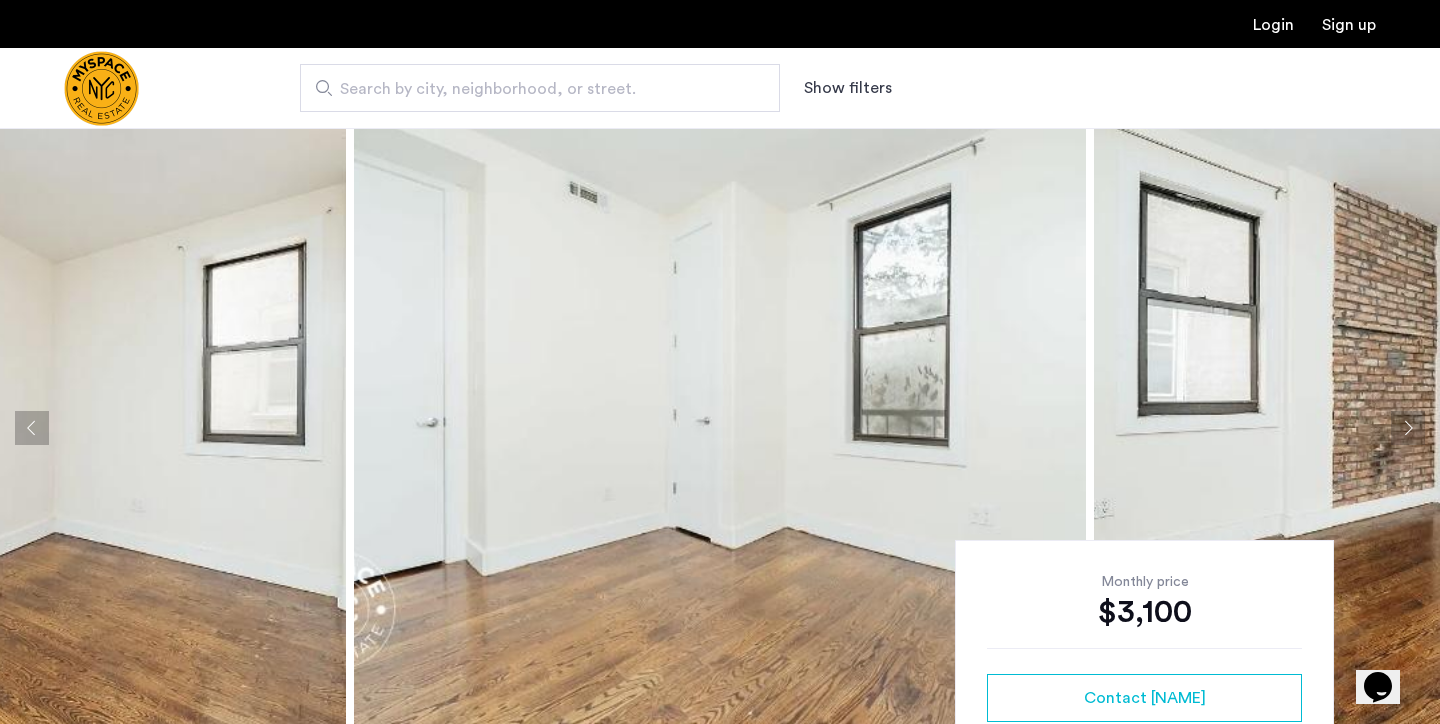 click 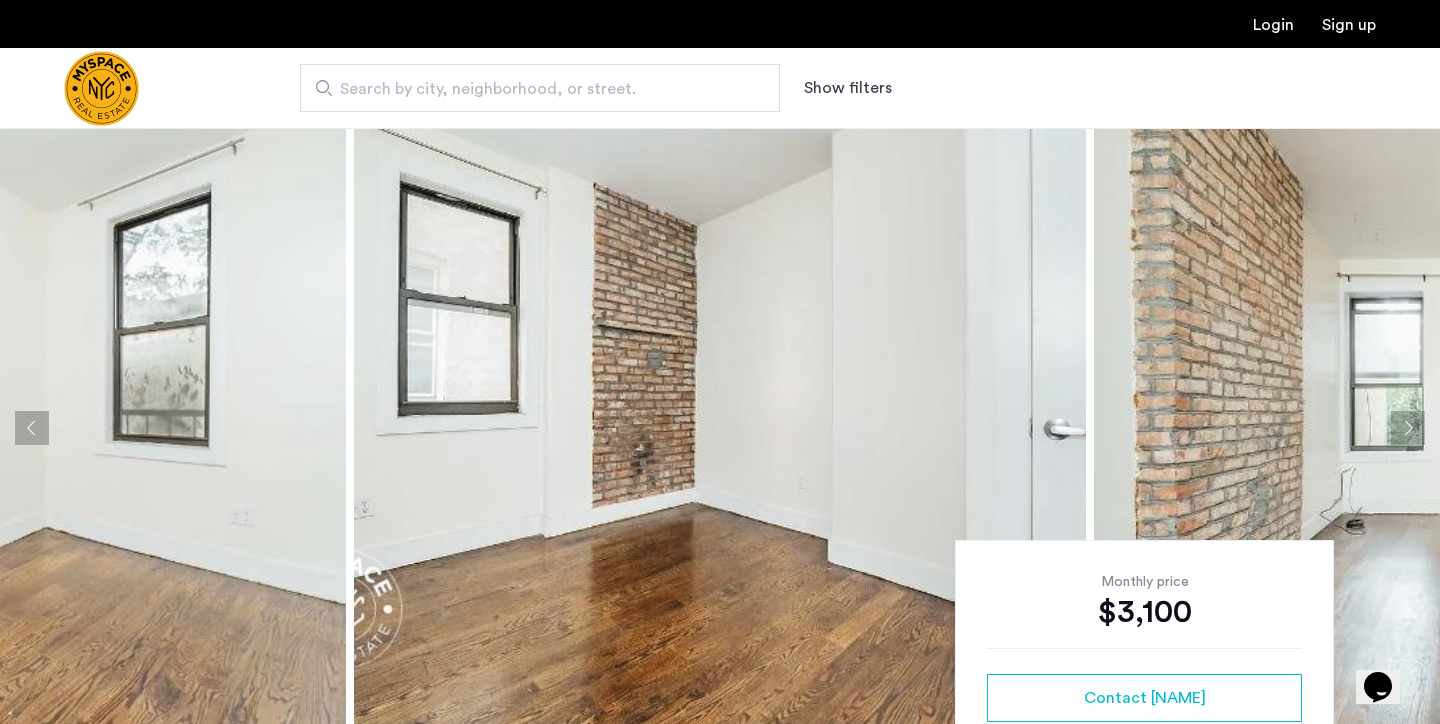click 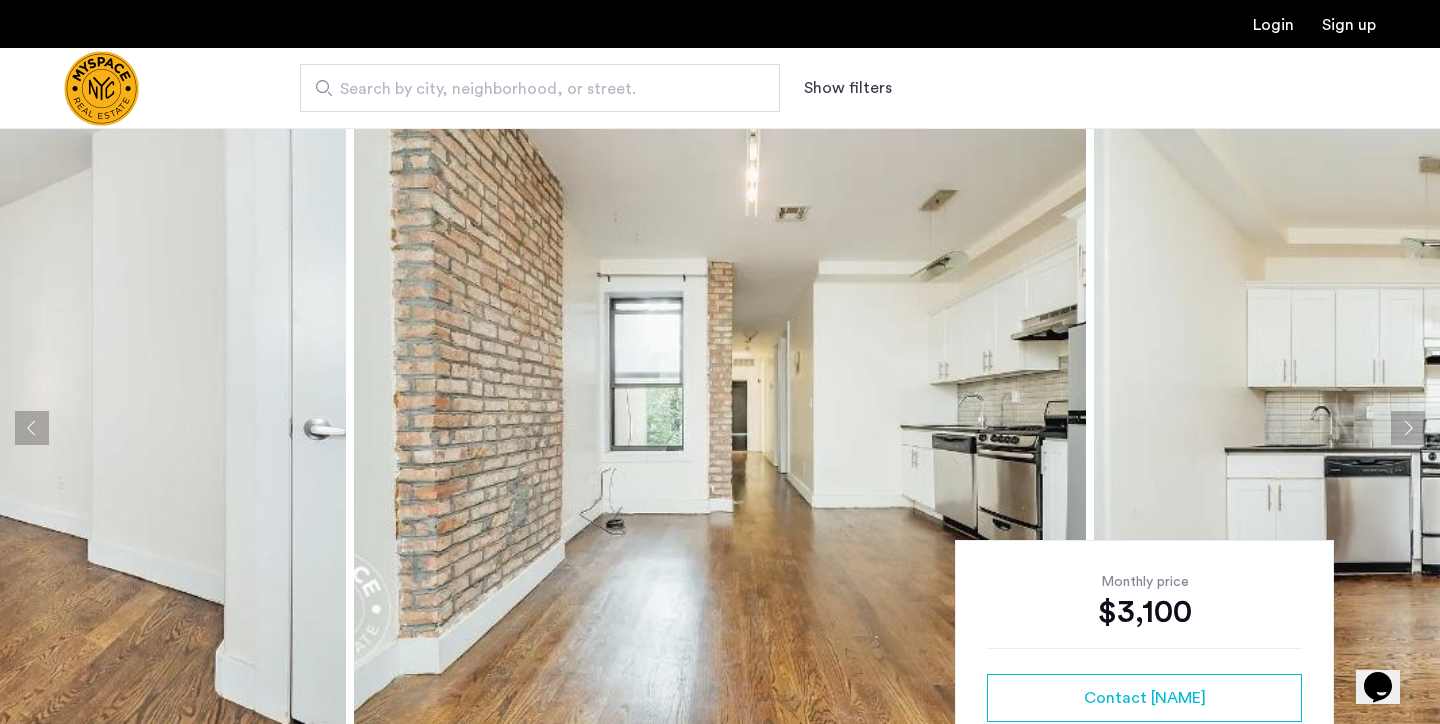 click 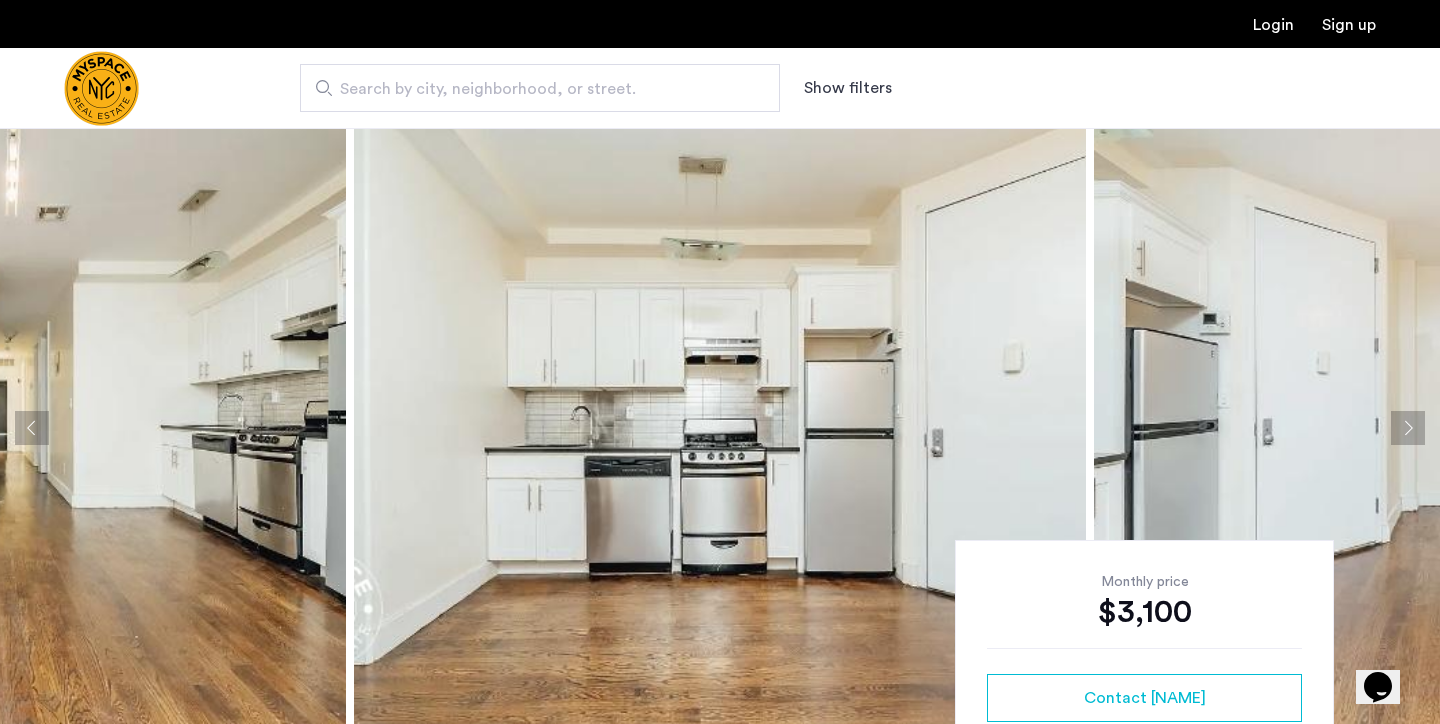 click 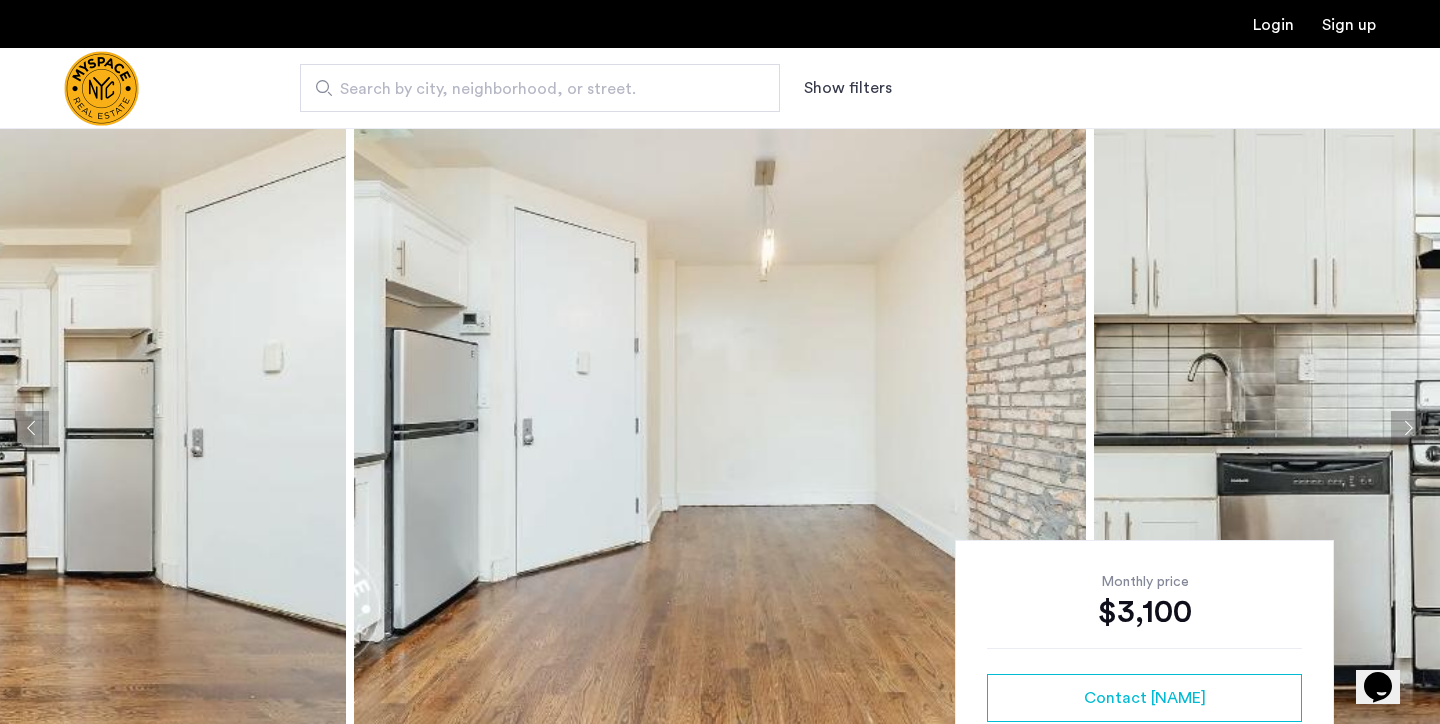click 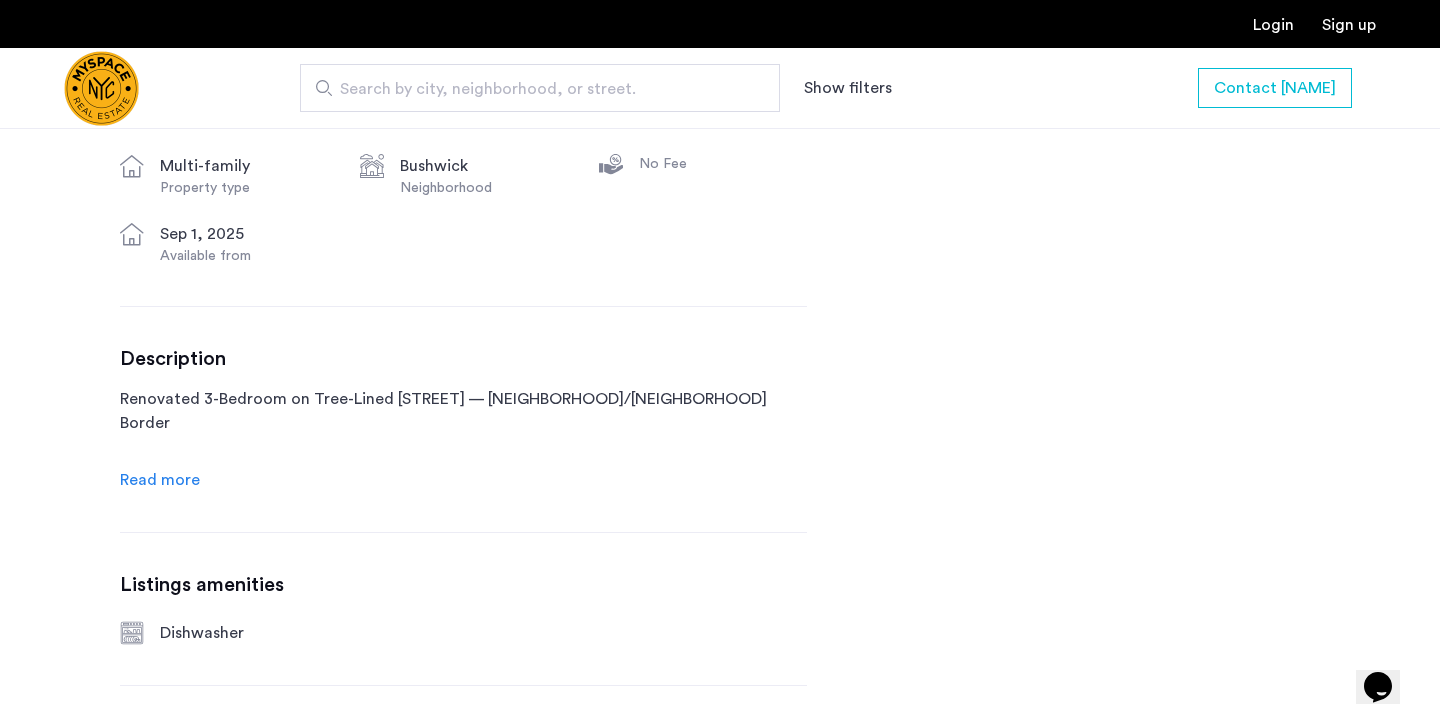 scroll, scrollTop: 830, scrollLeft: 0, axis: vertical 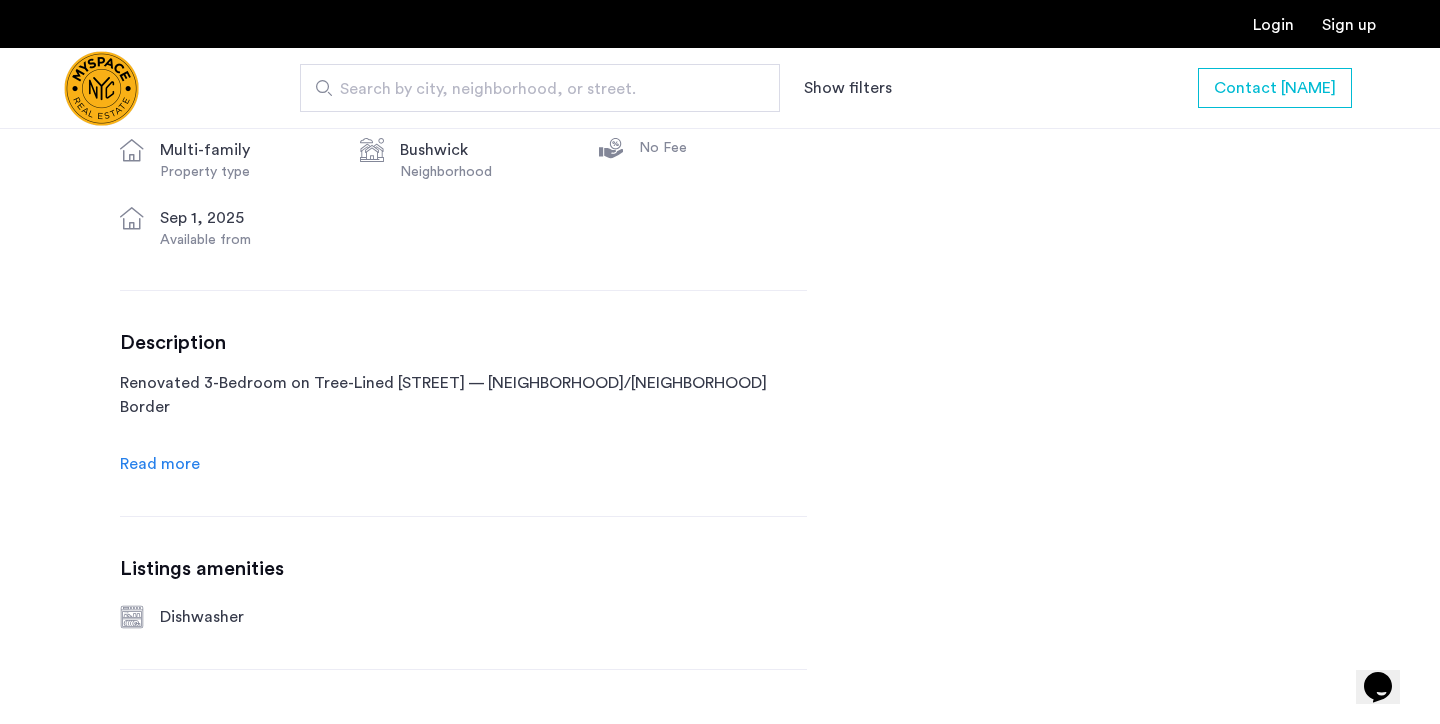 click on "Read more" 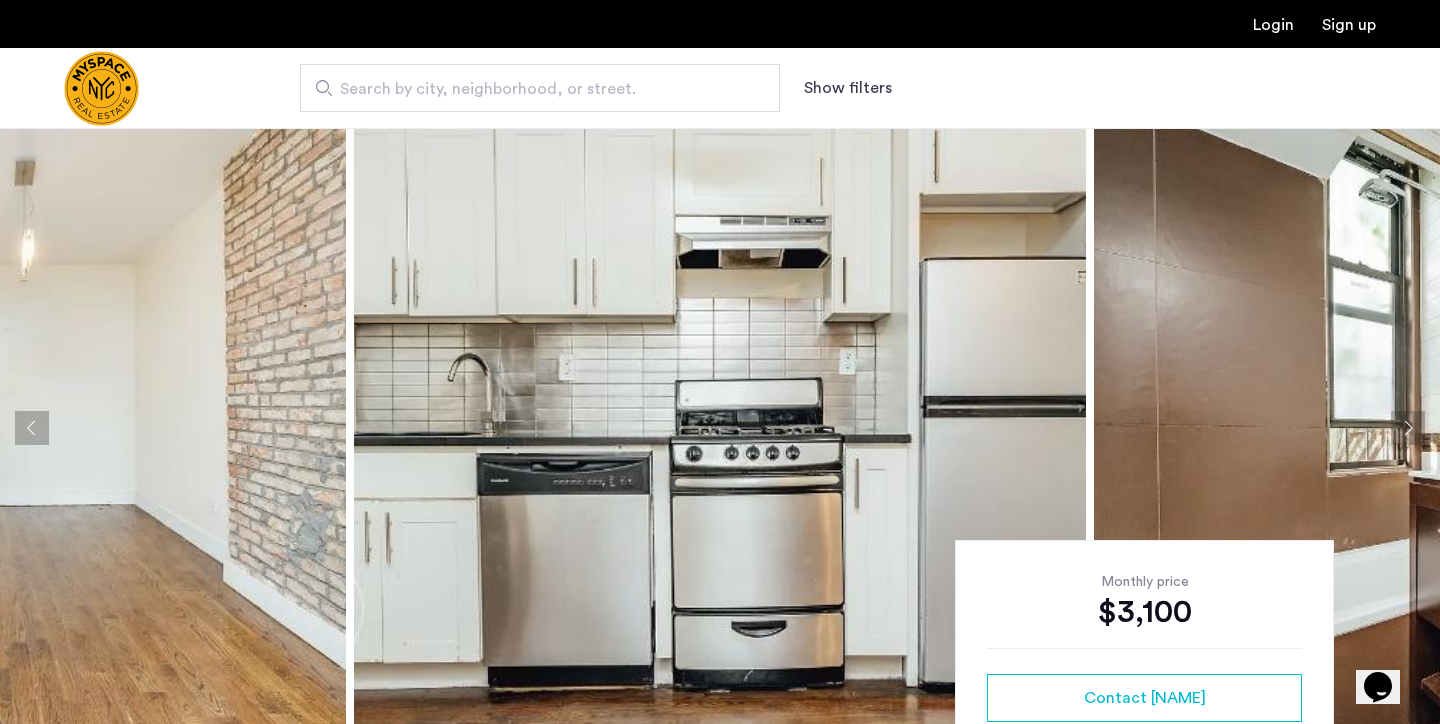 scroll, scrollTop: 0, scrollLeft: 0, axis: both 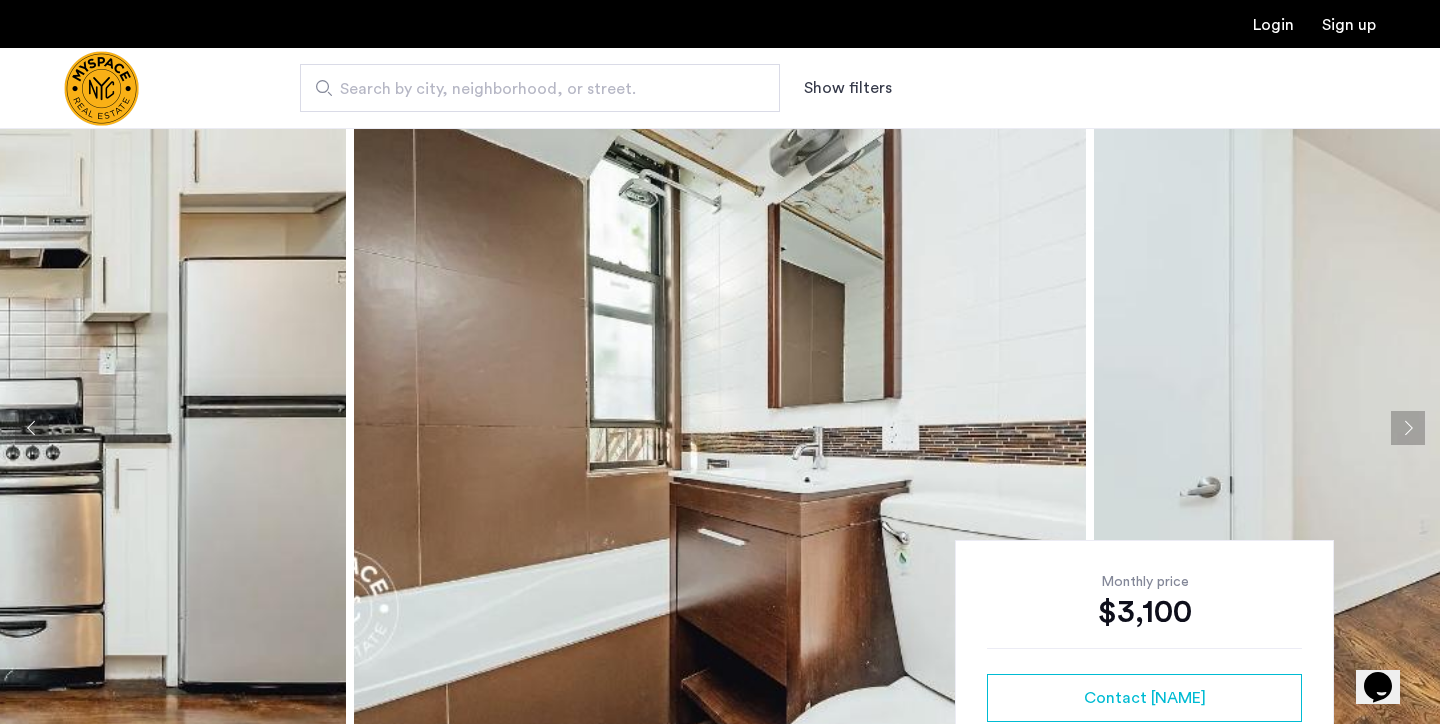 click 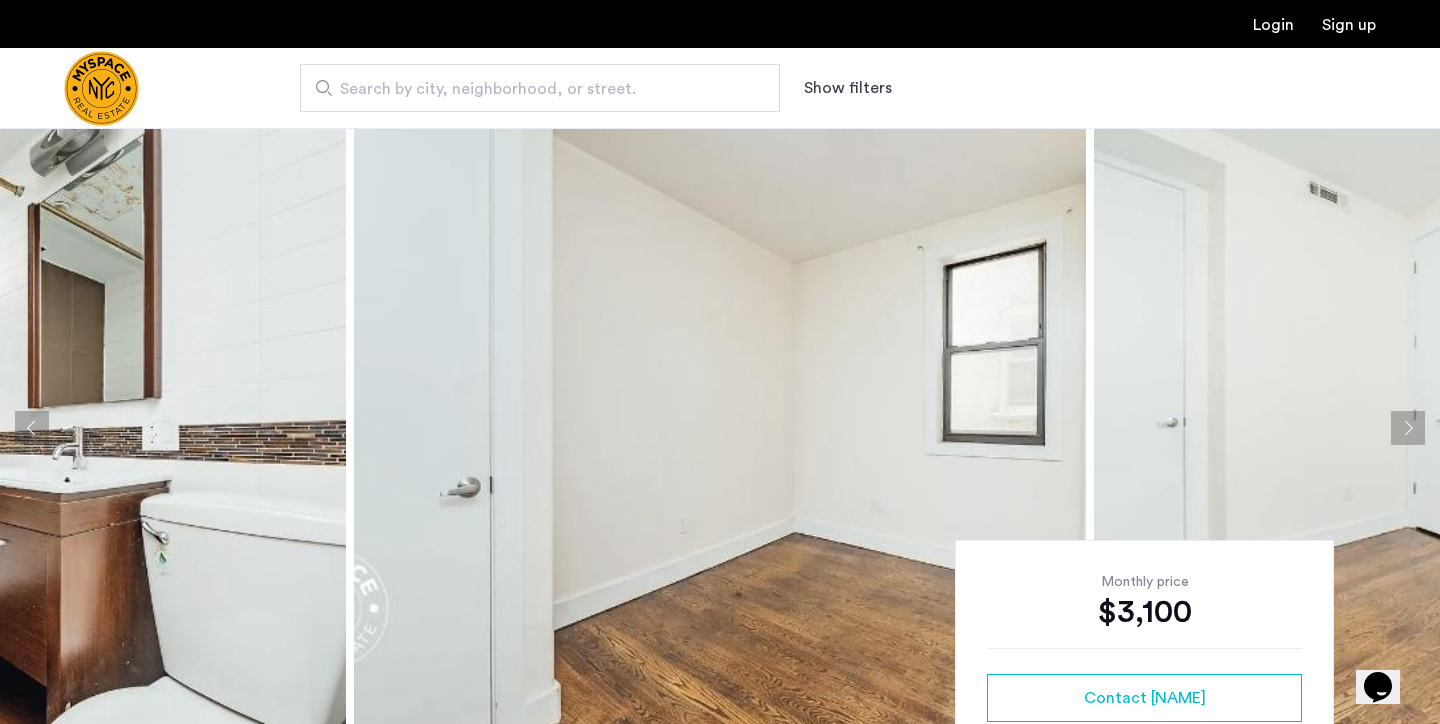 click 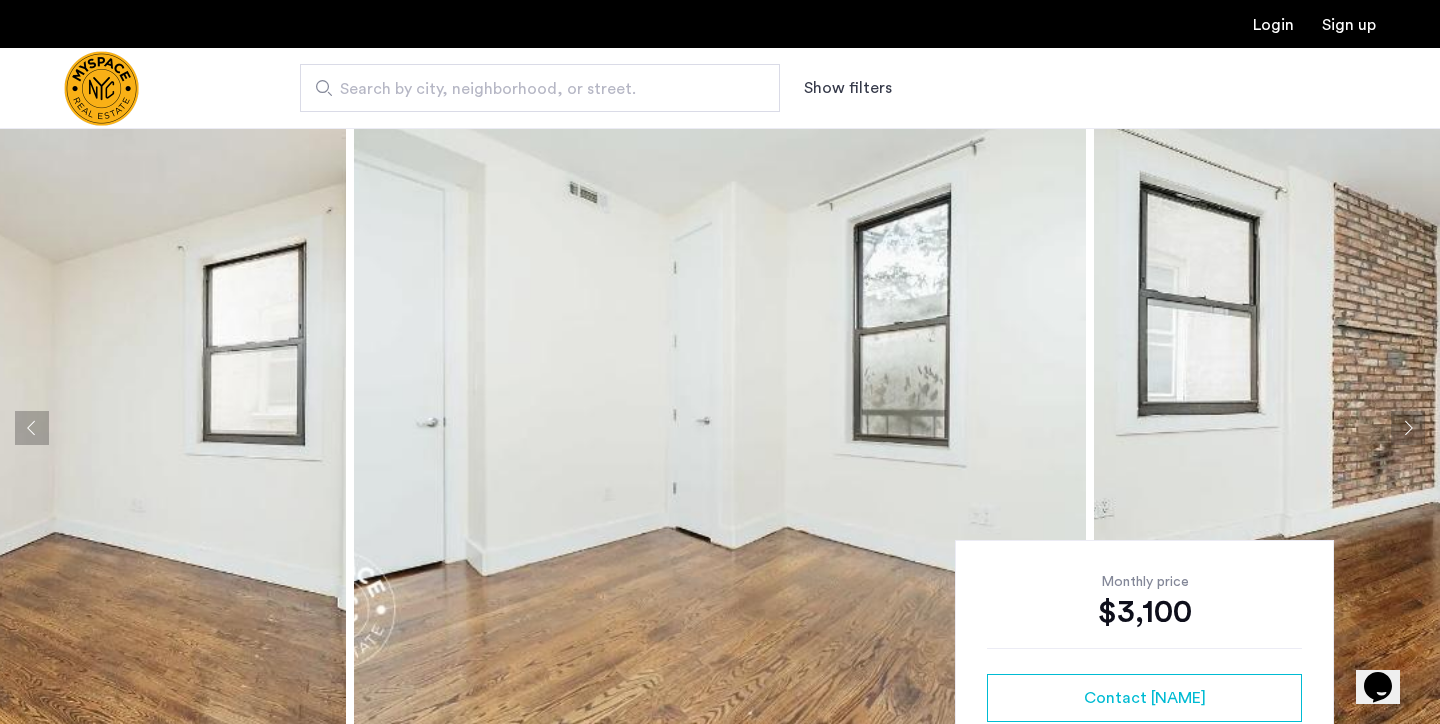 click 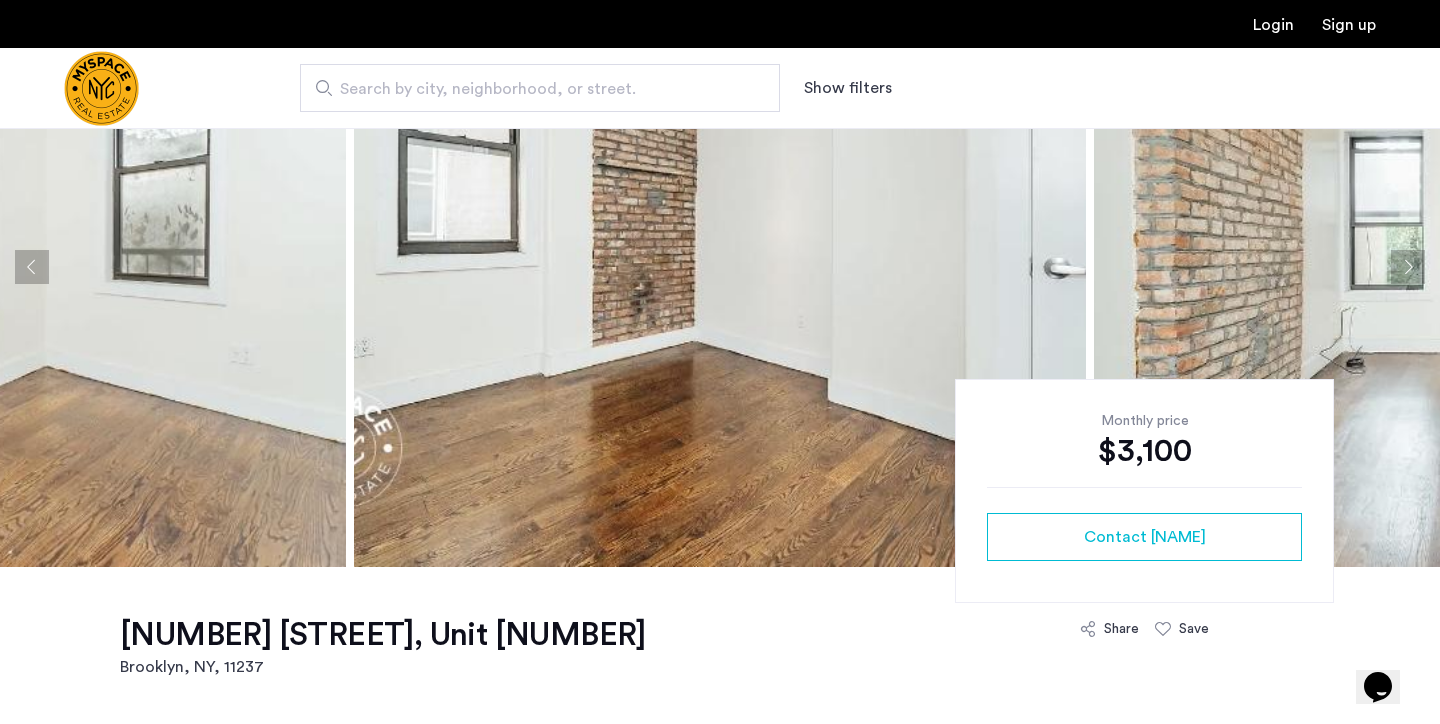 scroll, scrollTop: 163, scrollLeft: 0, axis: vertical 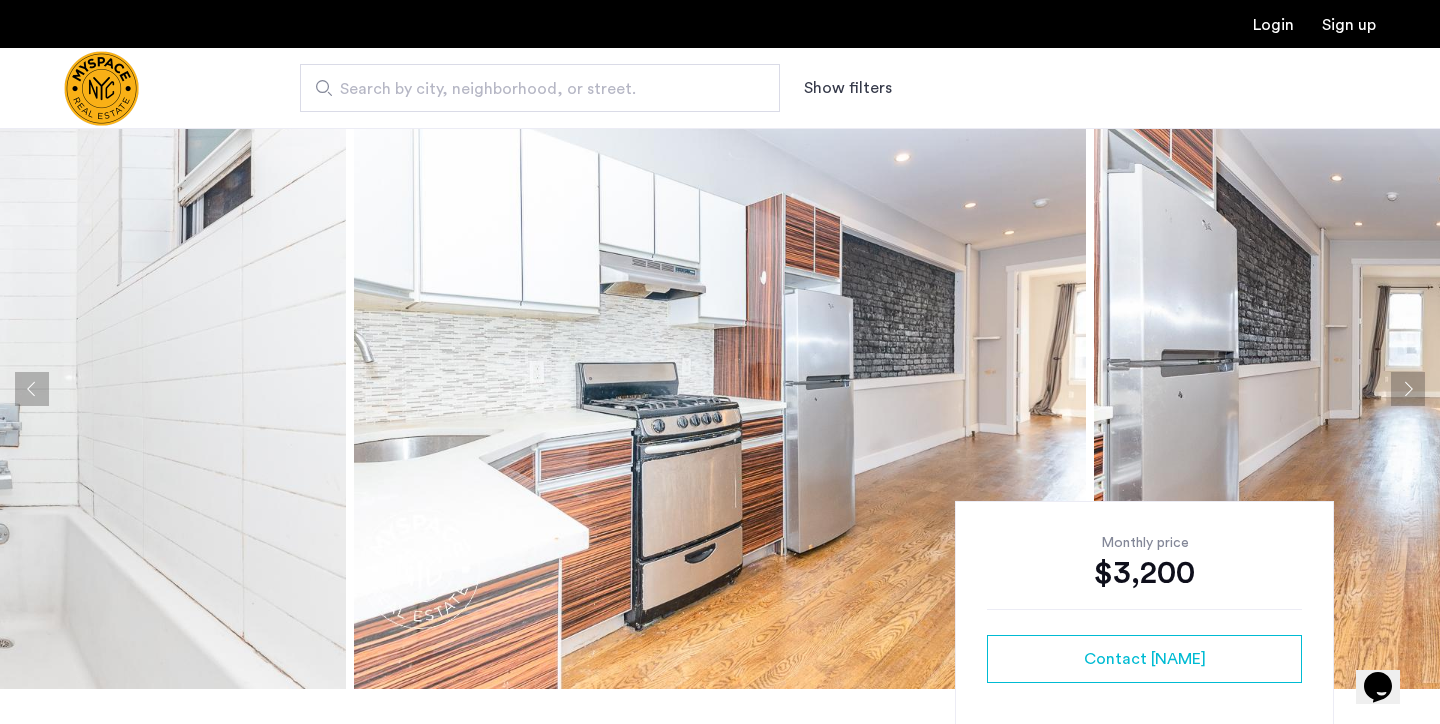 click 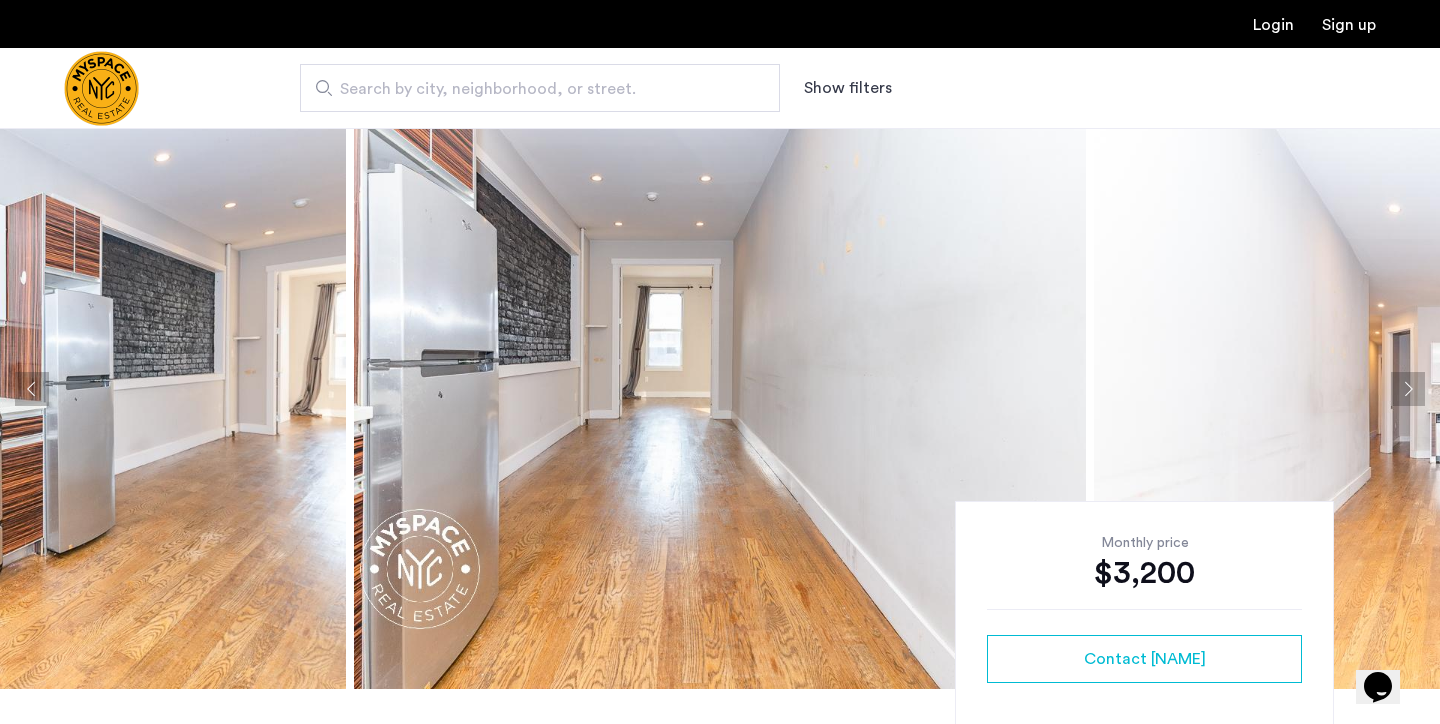 click 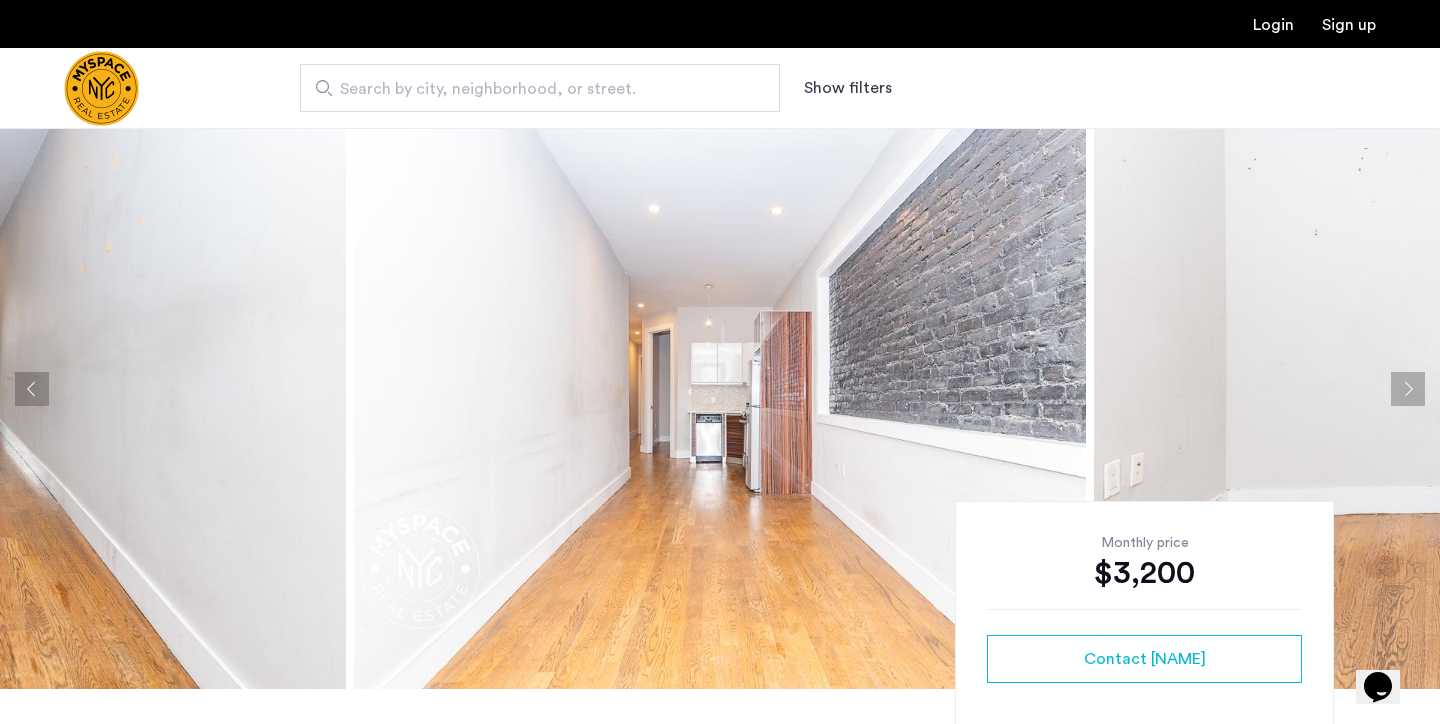 click 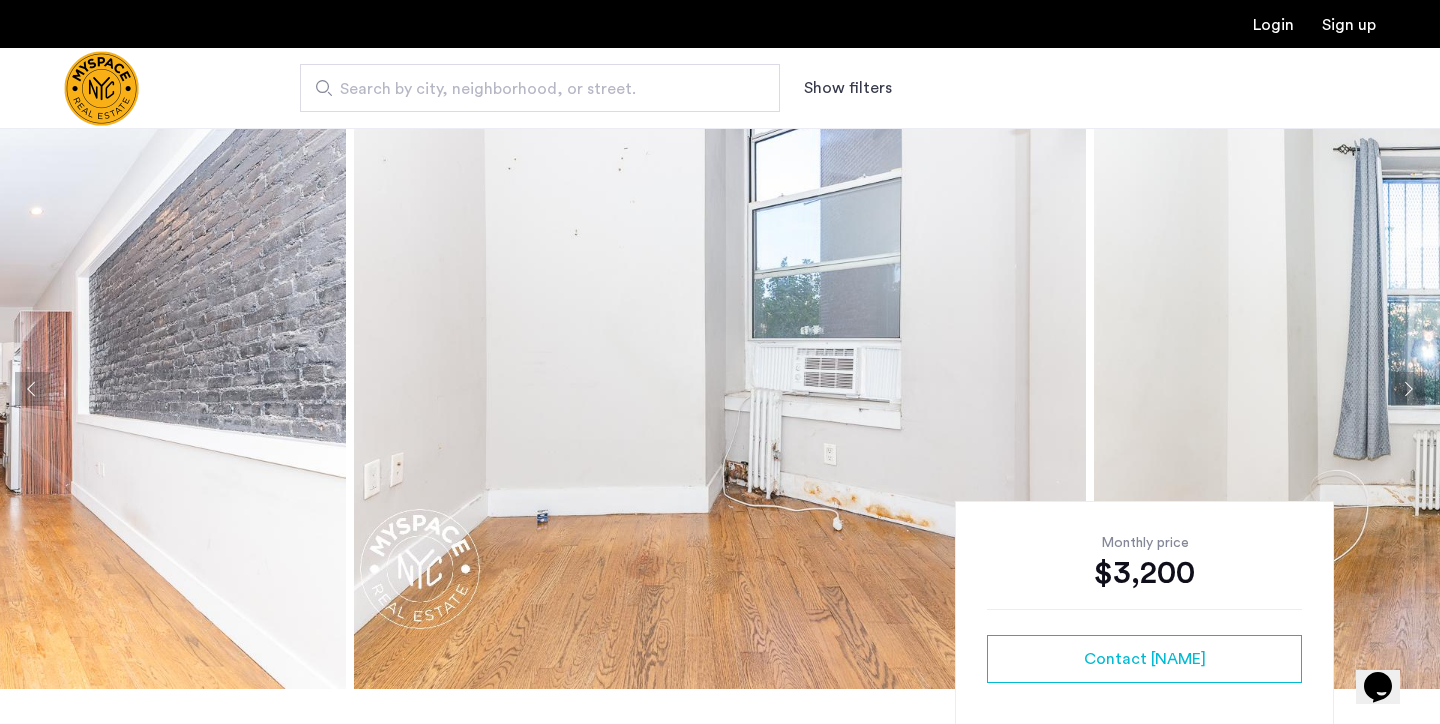 click 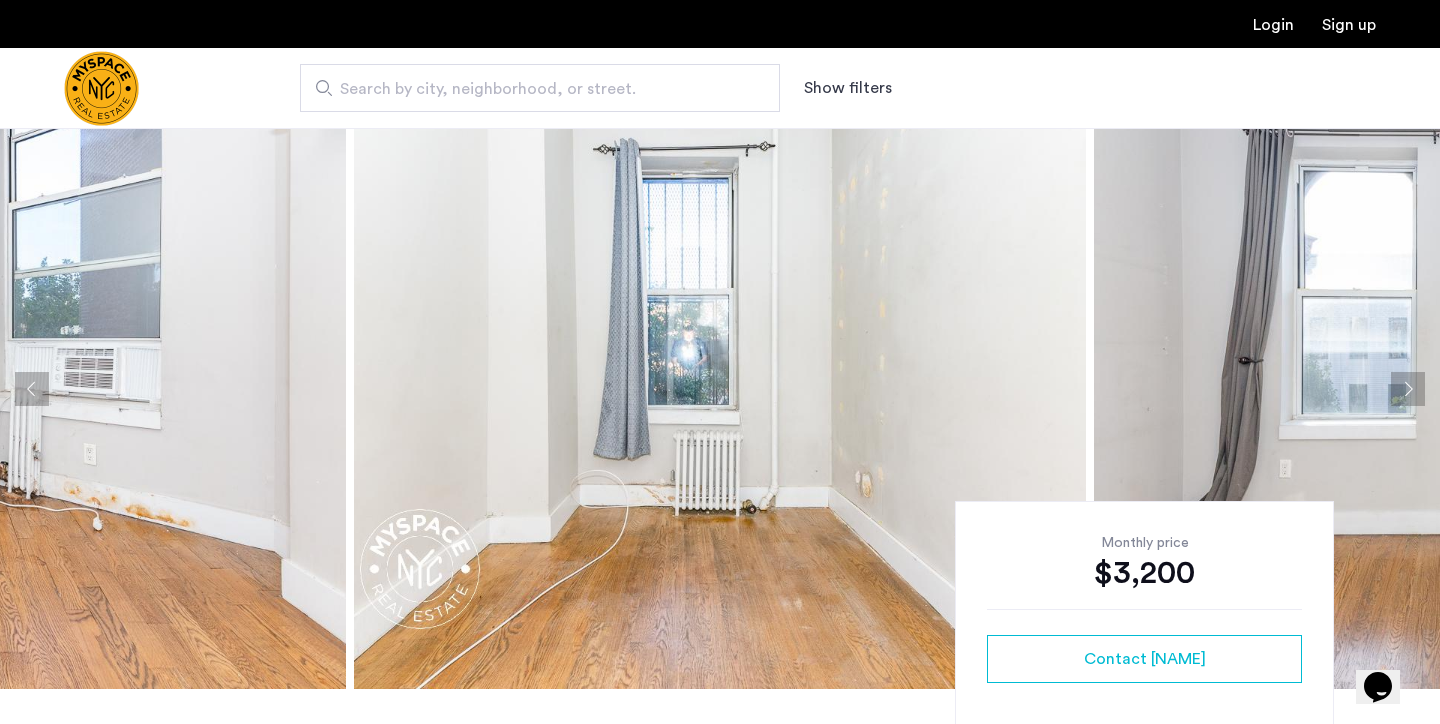 click 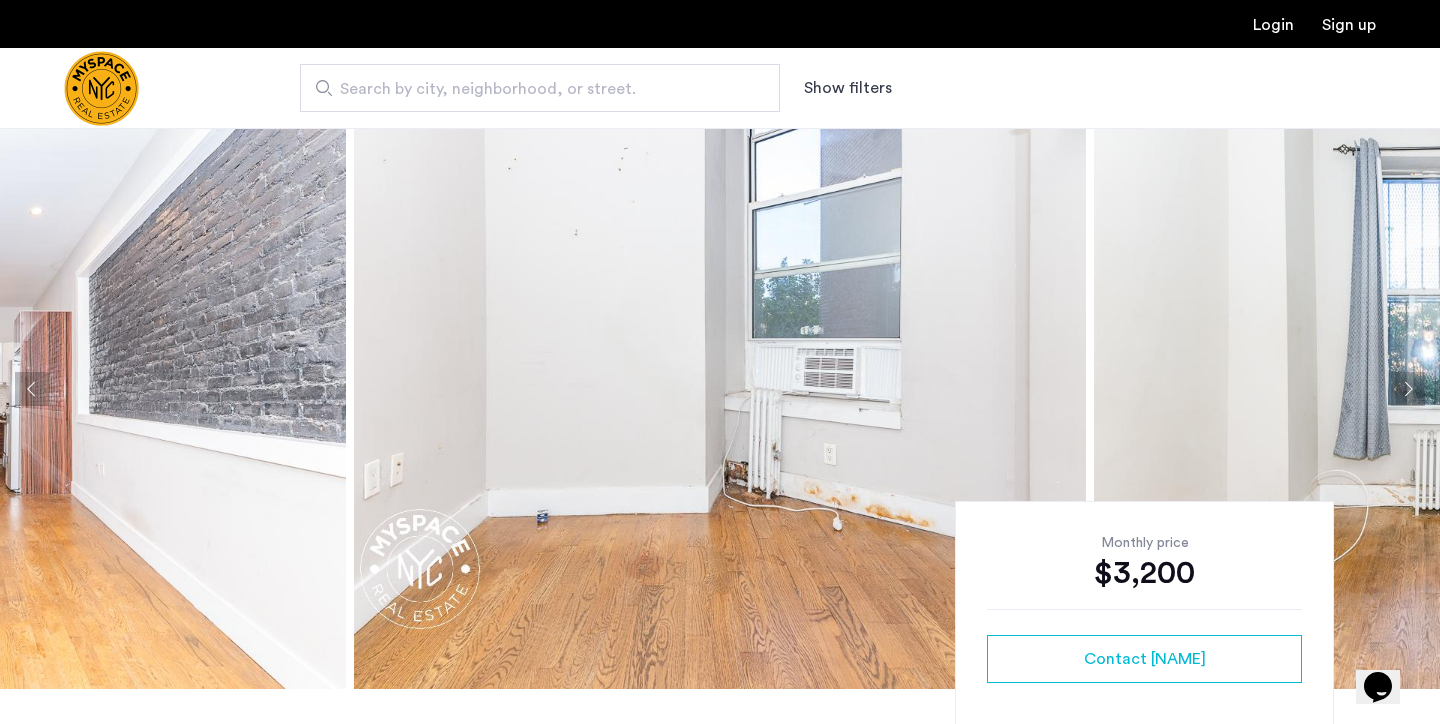 click 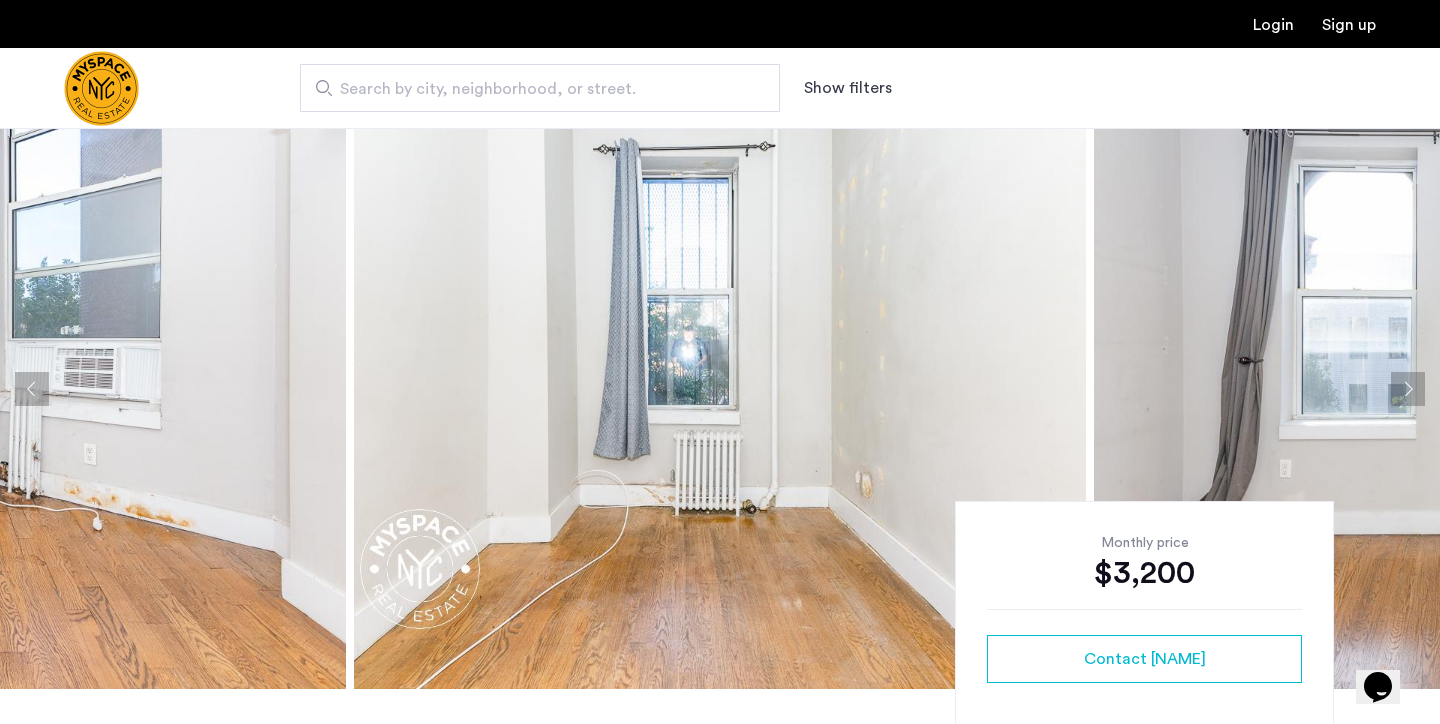 click 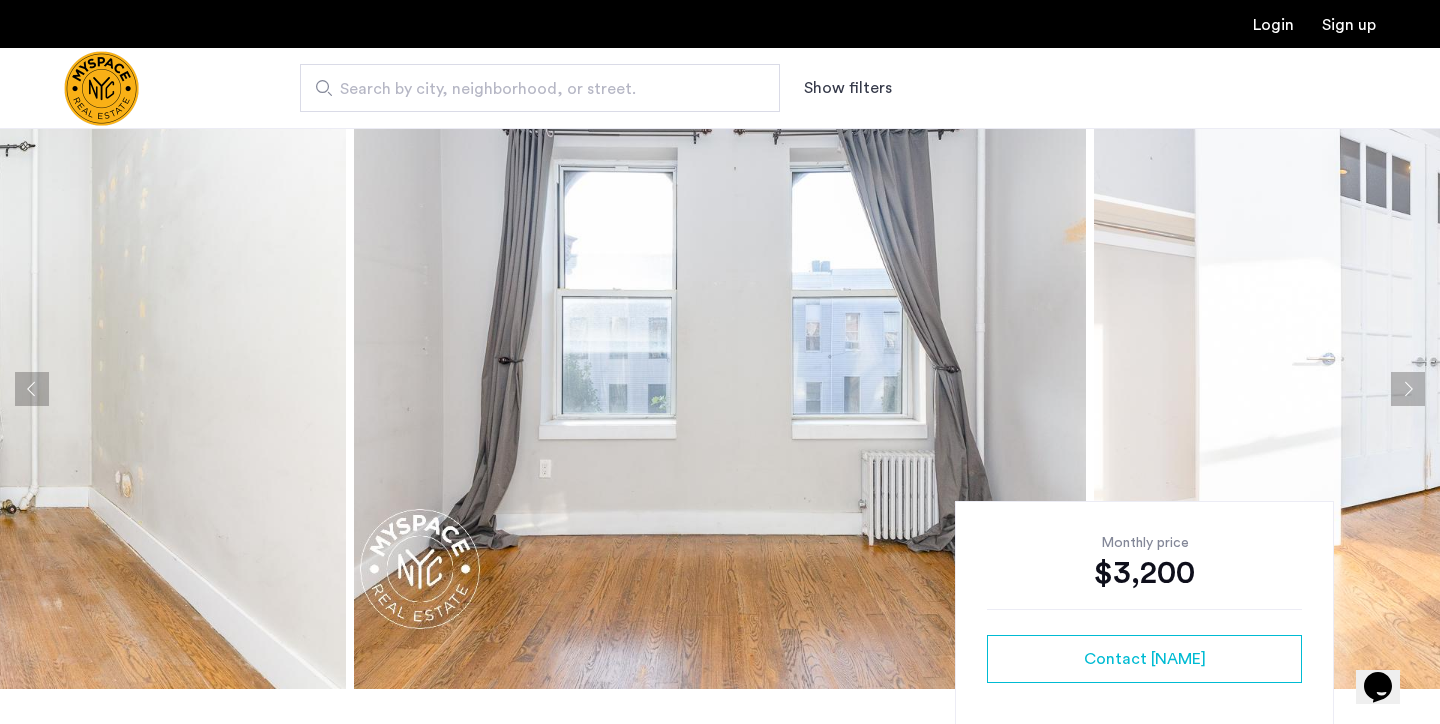 click 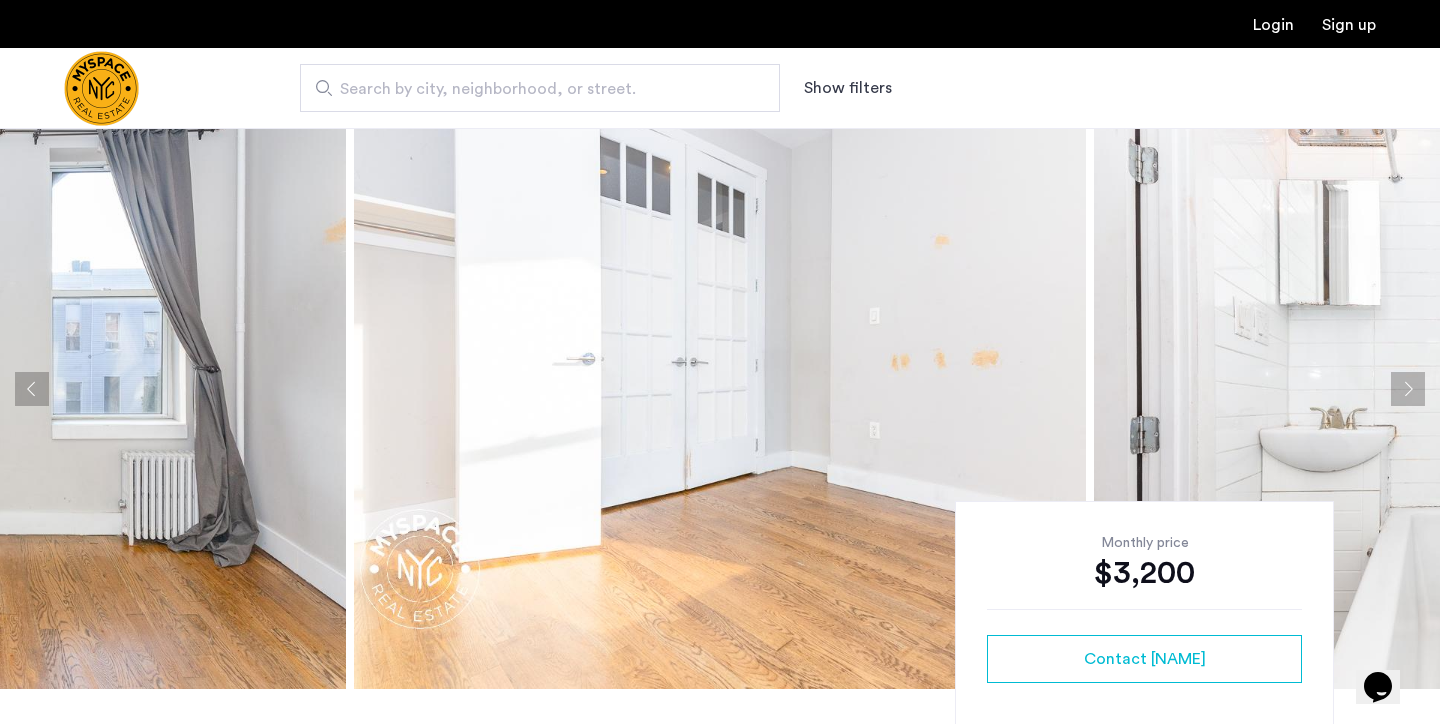 click 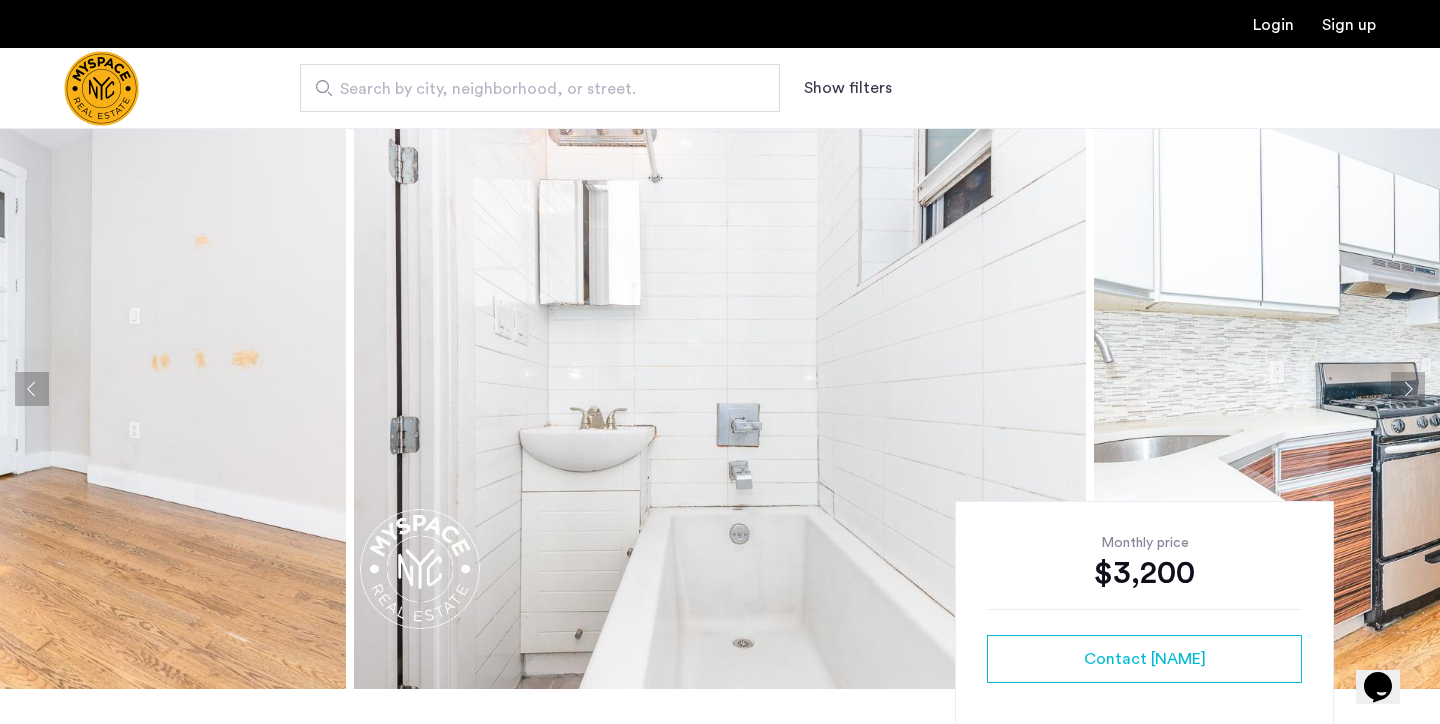 click 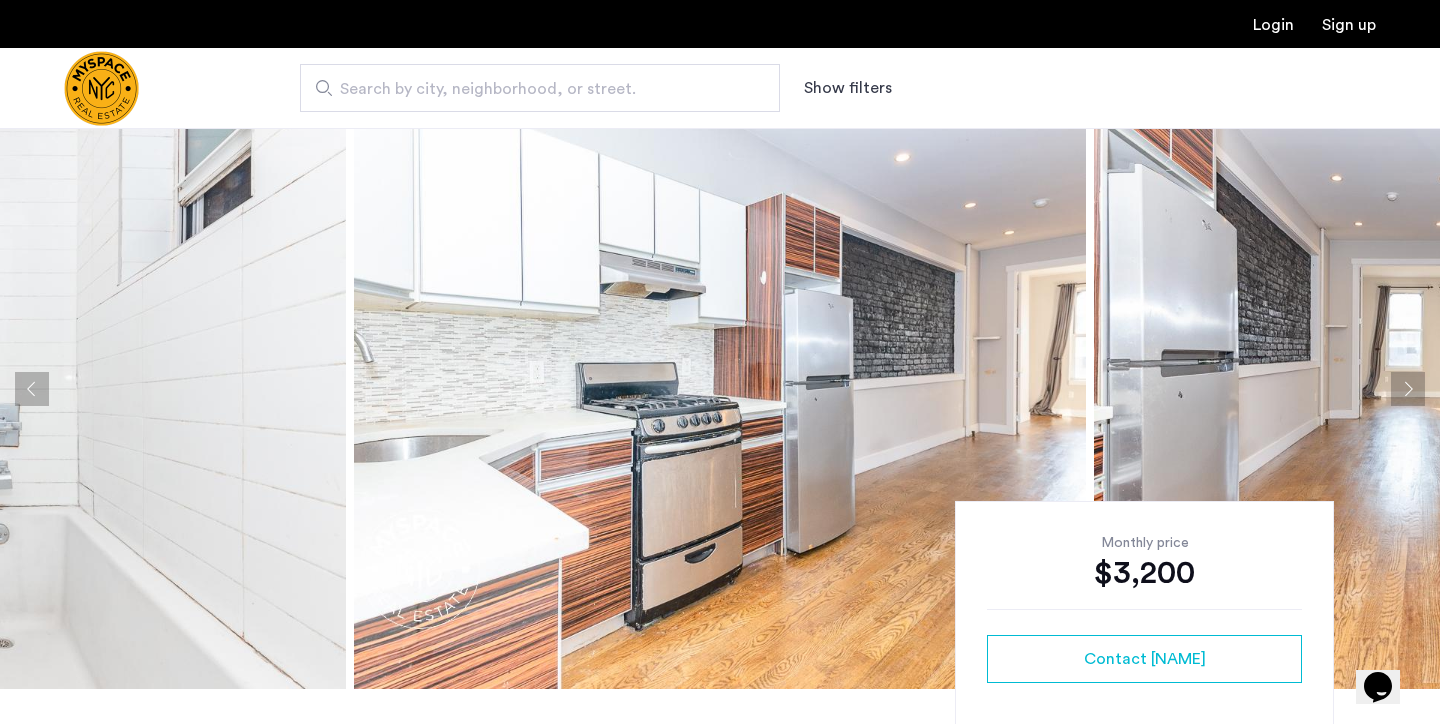 click 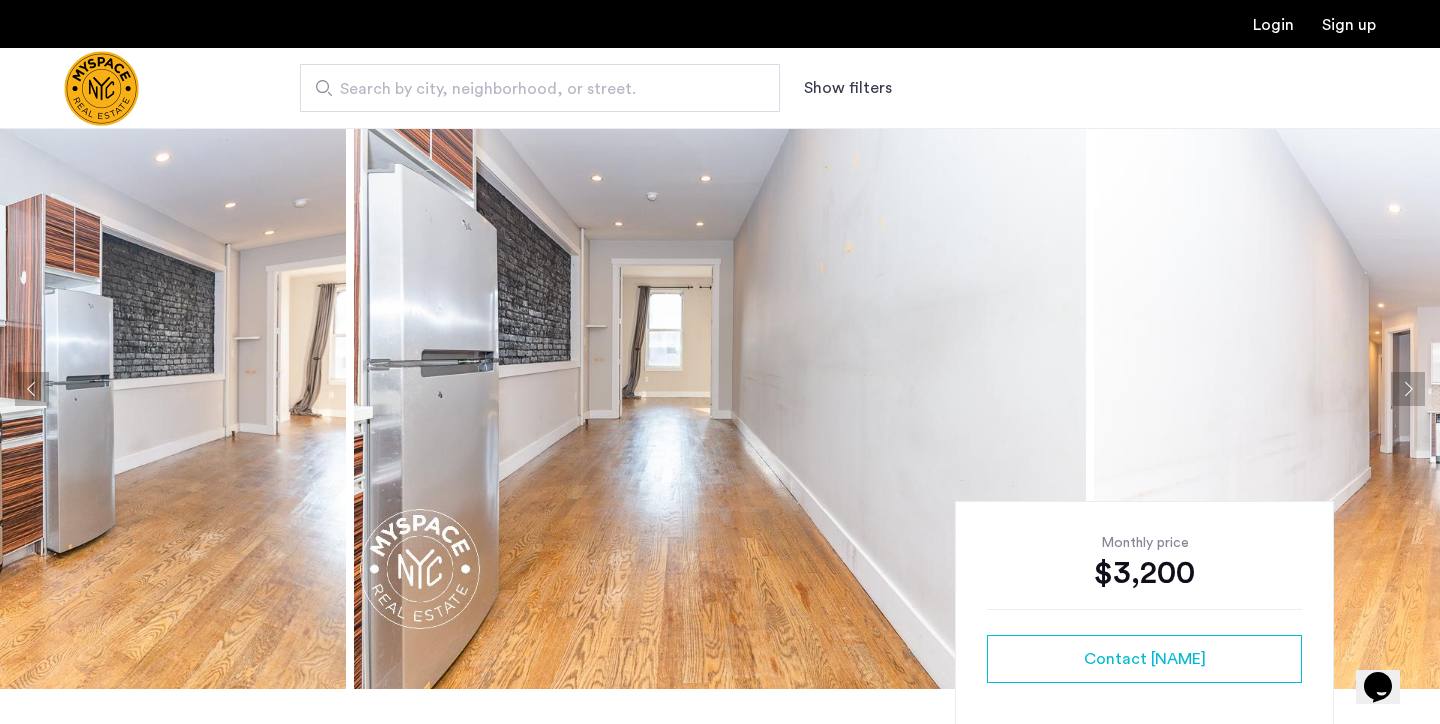 click 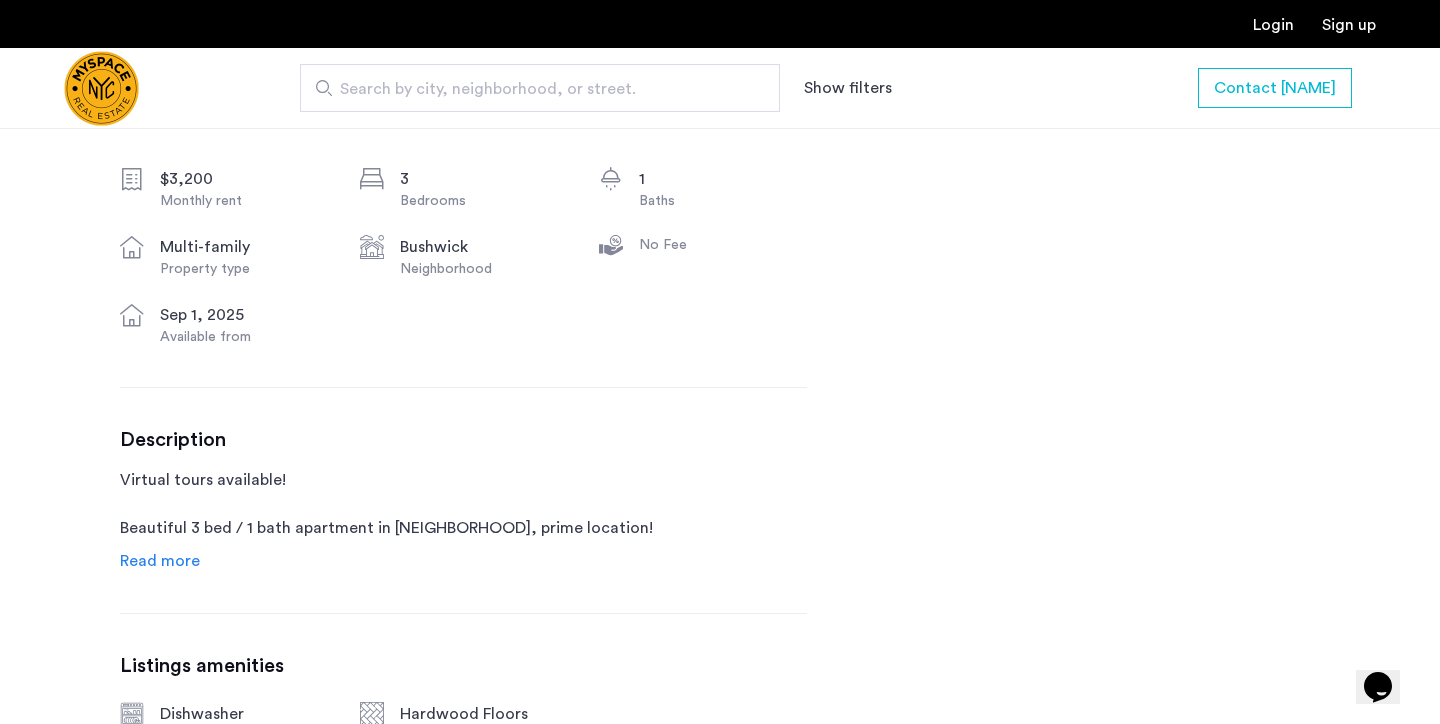 scroll, scrollTop: 784, scrollLeft: 0, axis: vertical 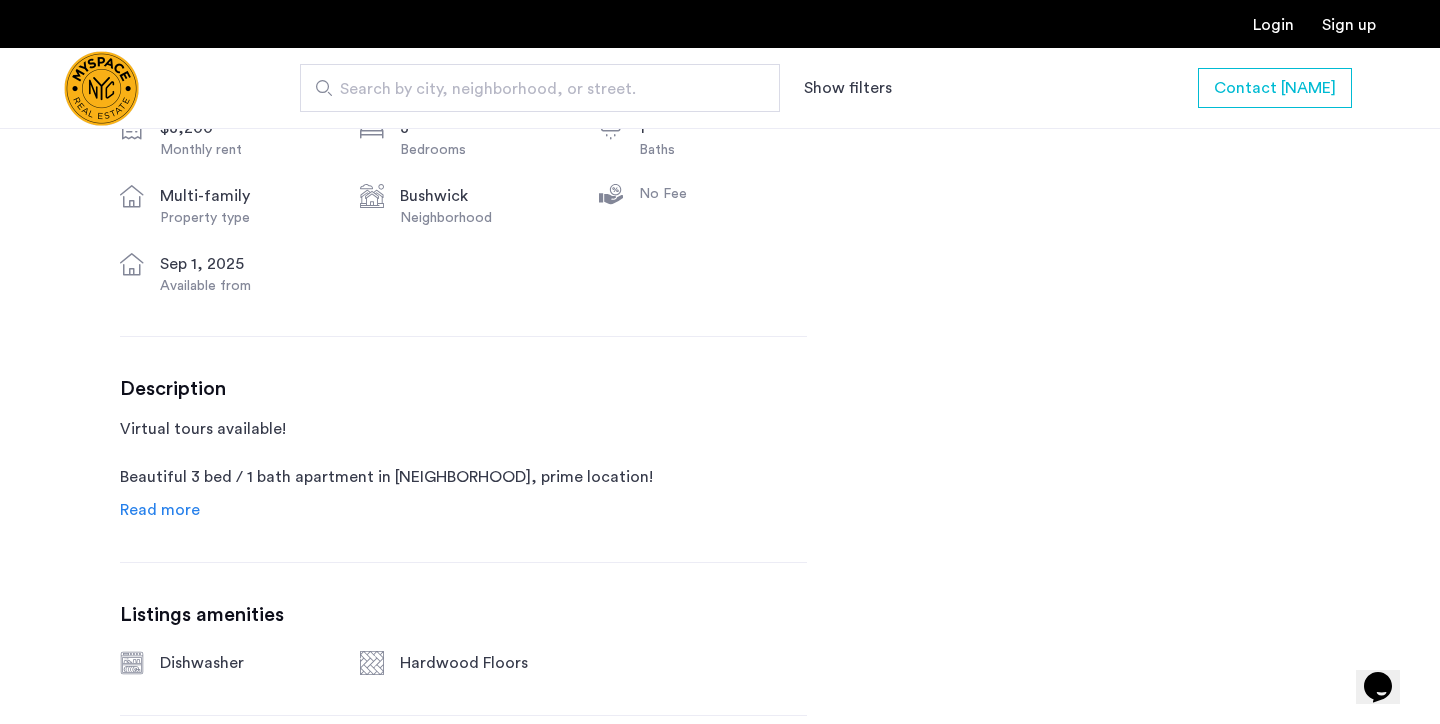 click on "Read more" 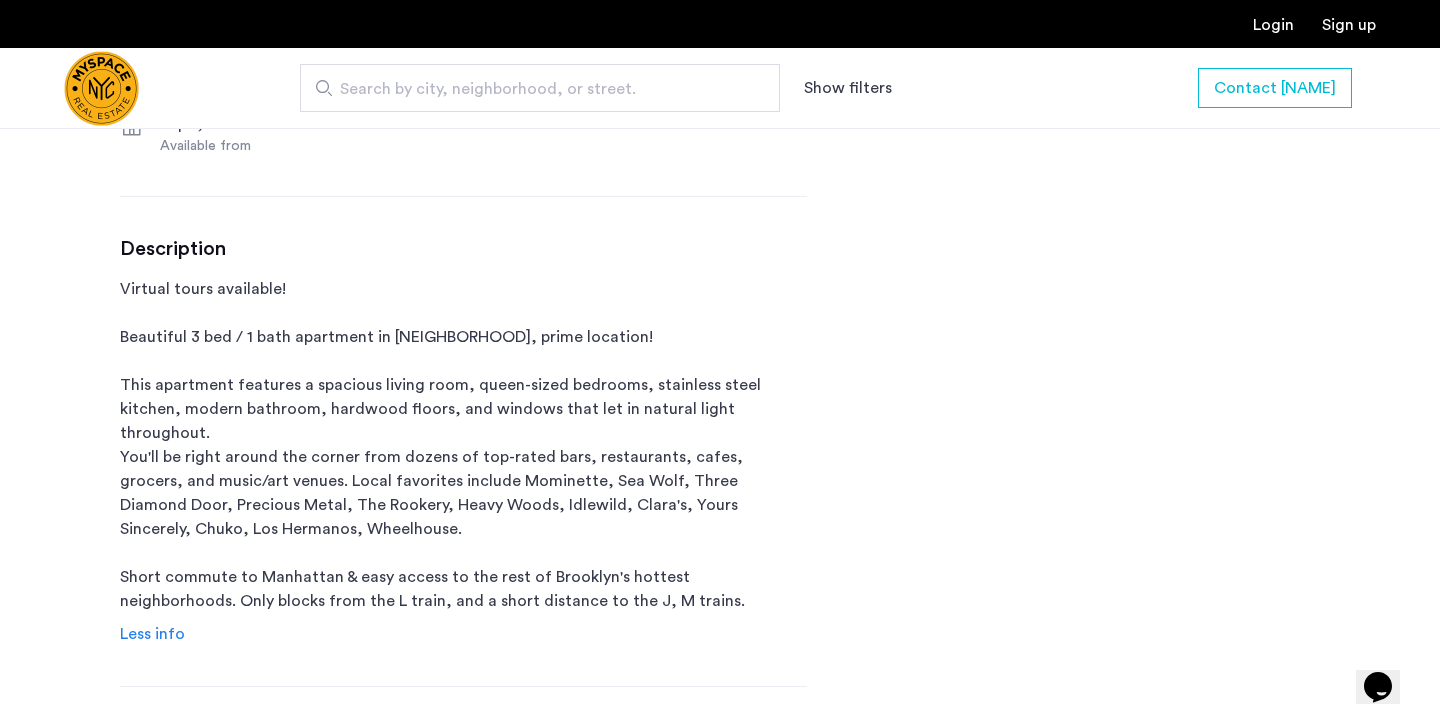 scroll, scrollTop: 924, scrollLeft: 0, axis: vertical 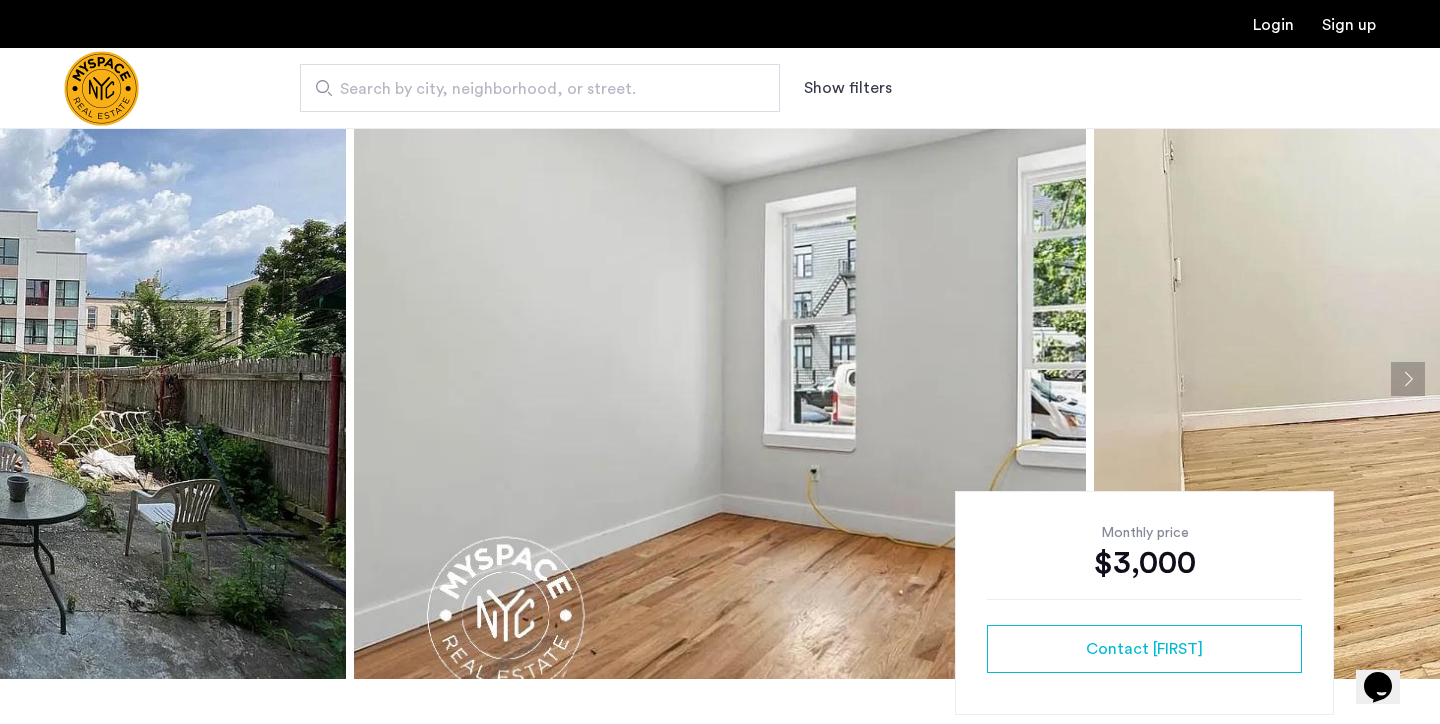 click 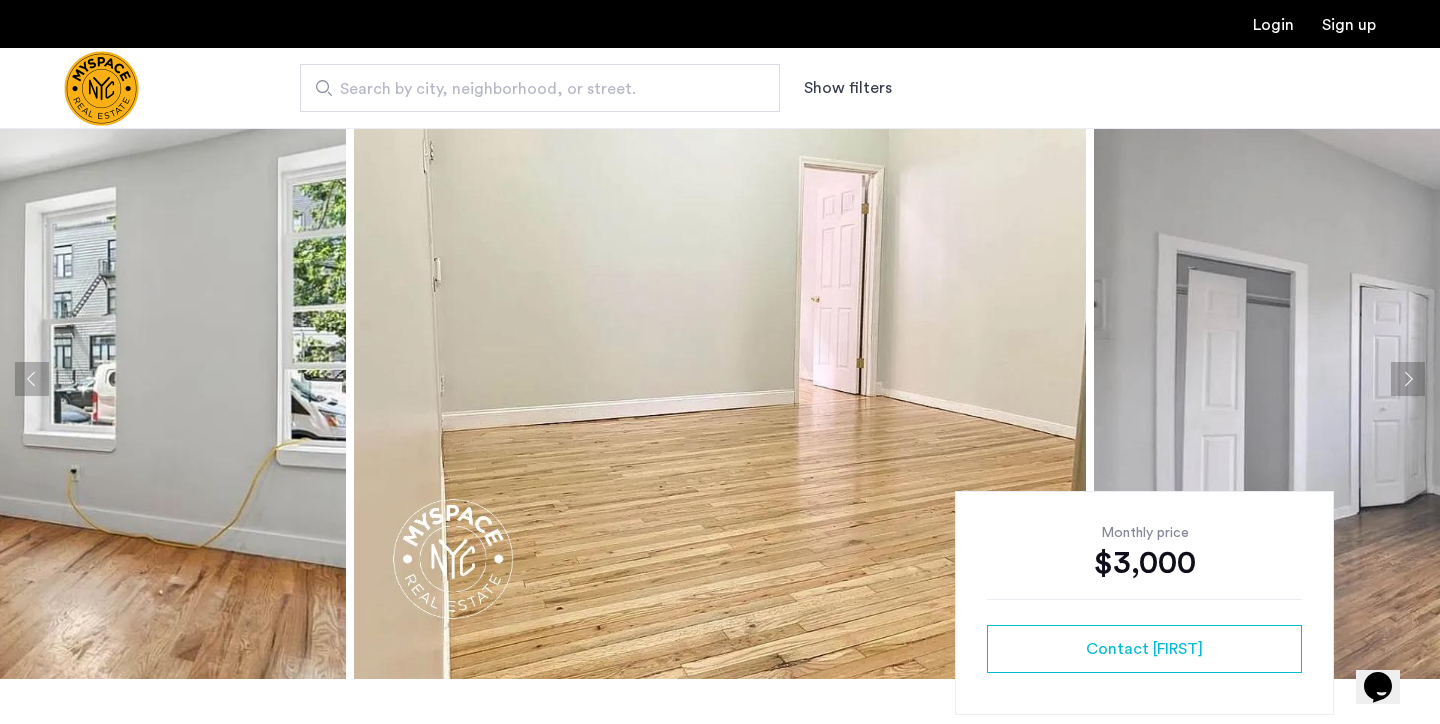 click 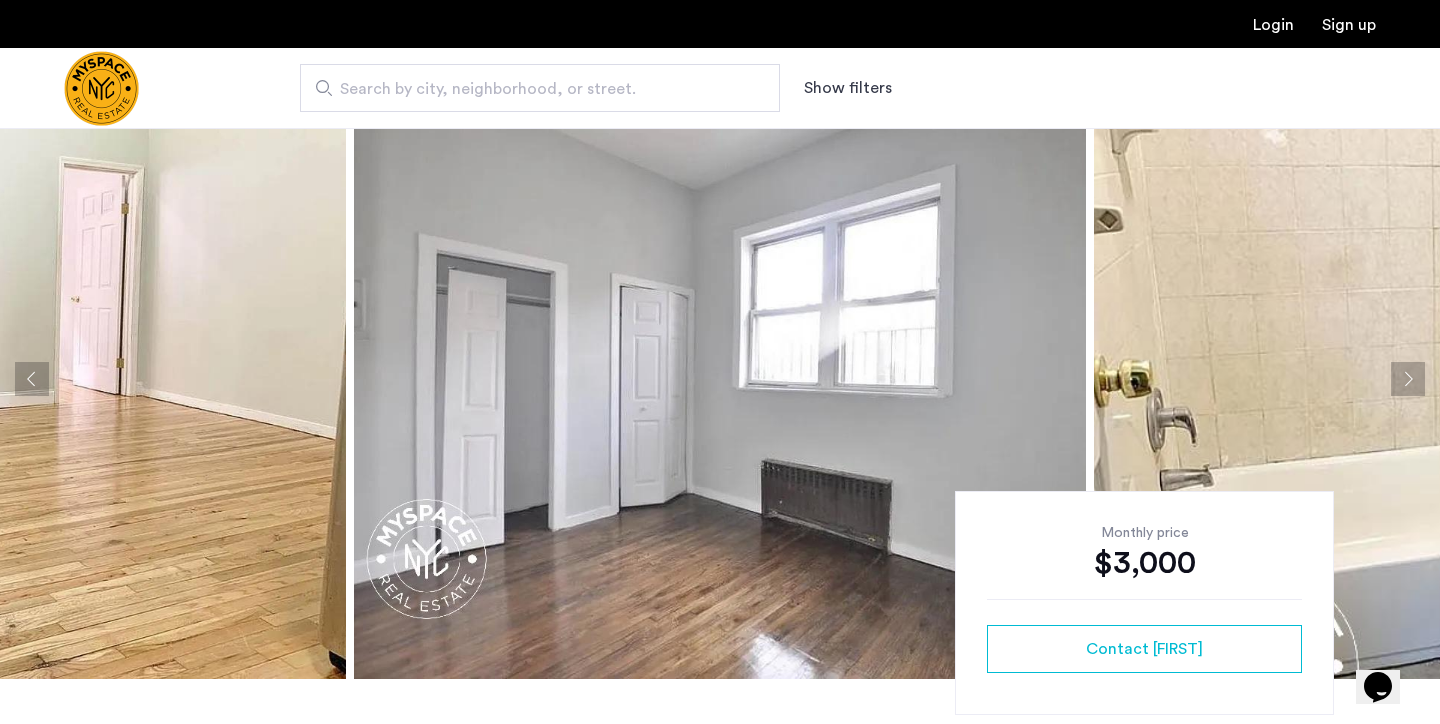 click 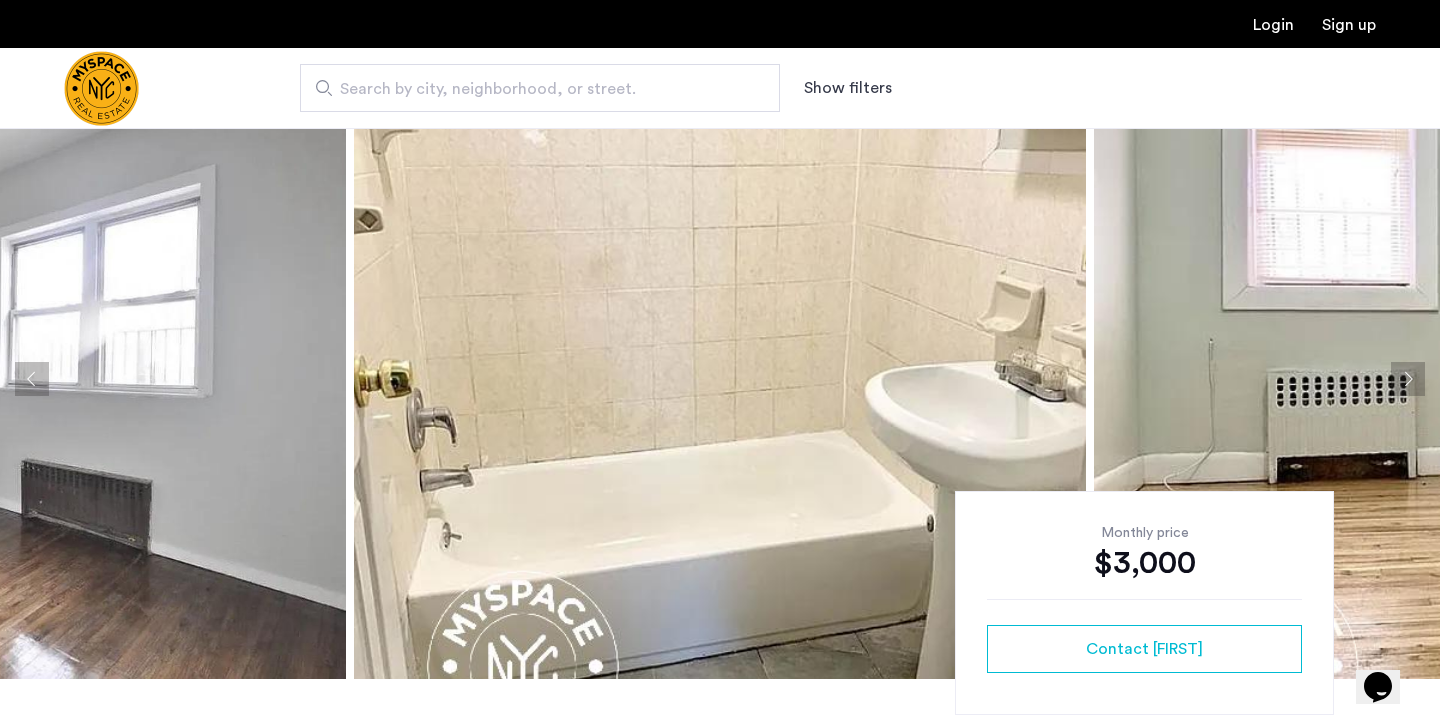 click 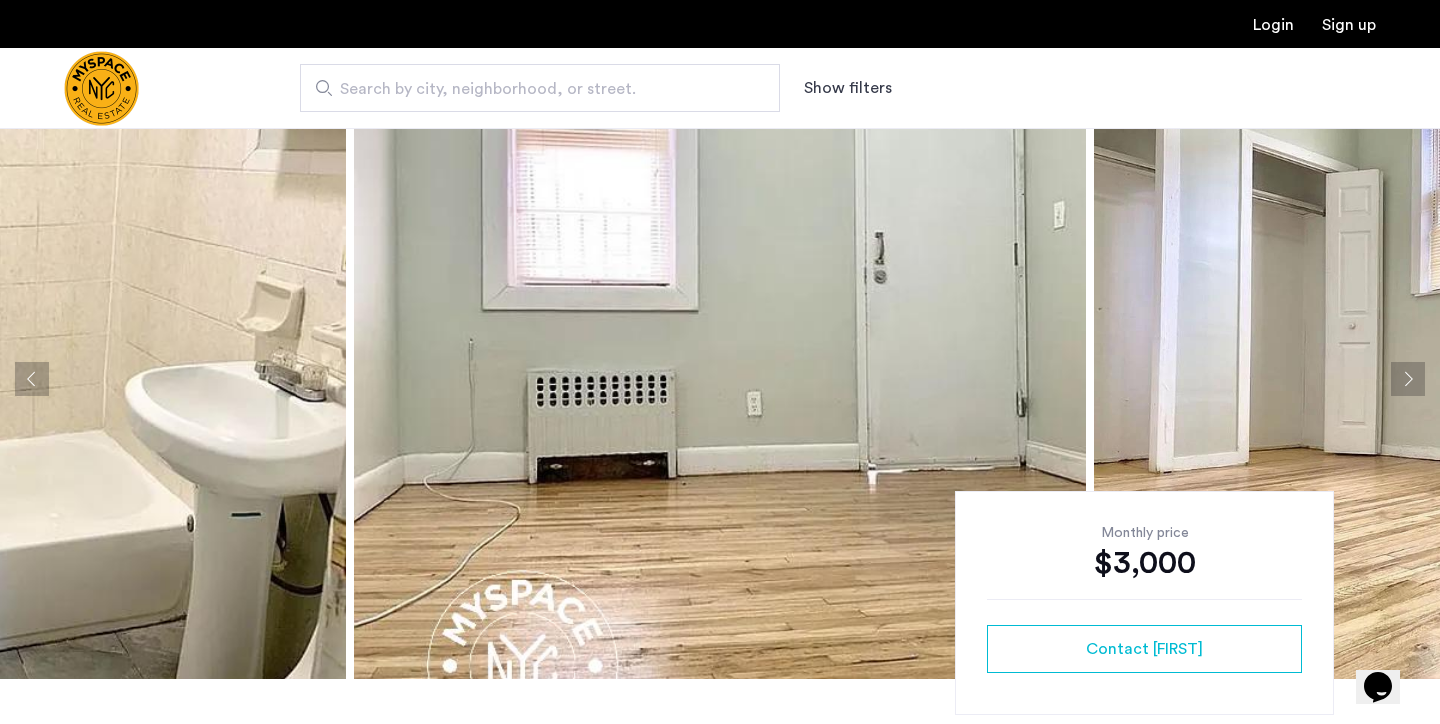 click 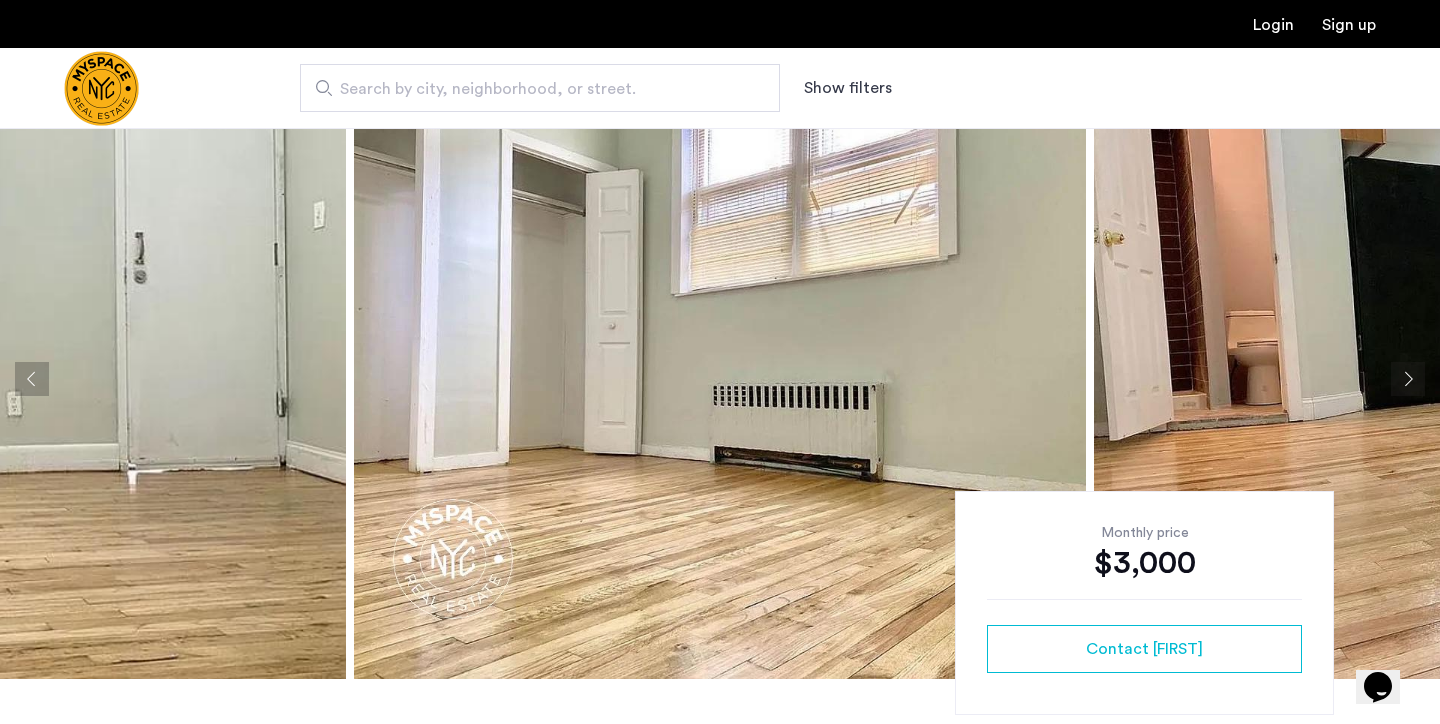 click 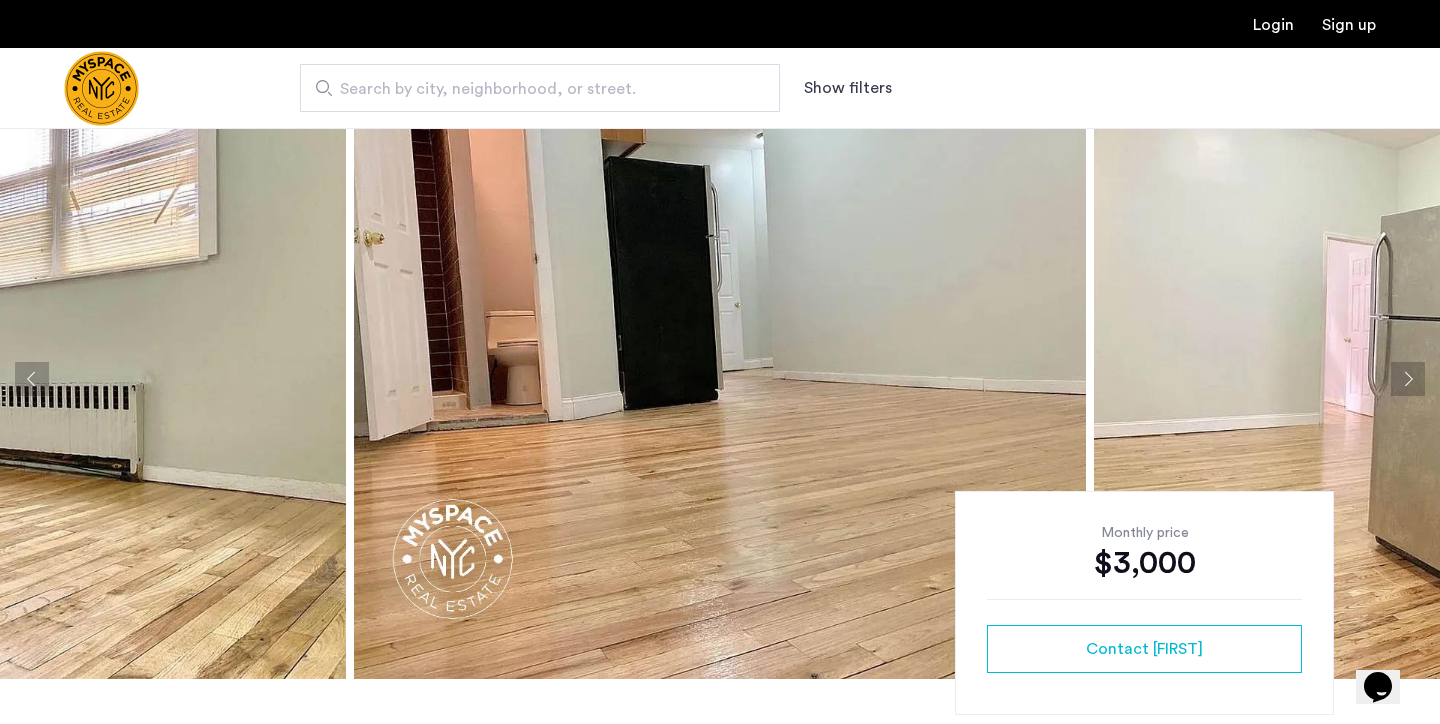 click 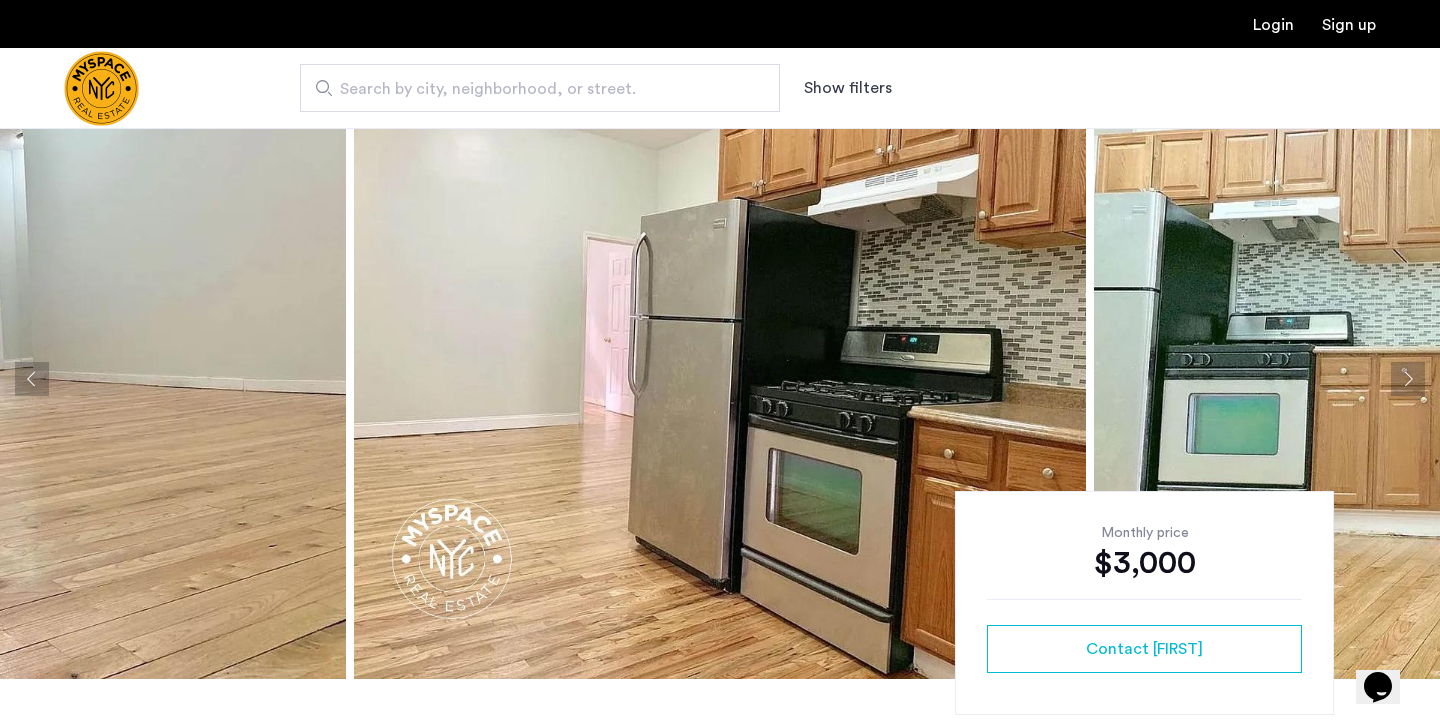 click 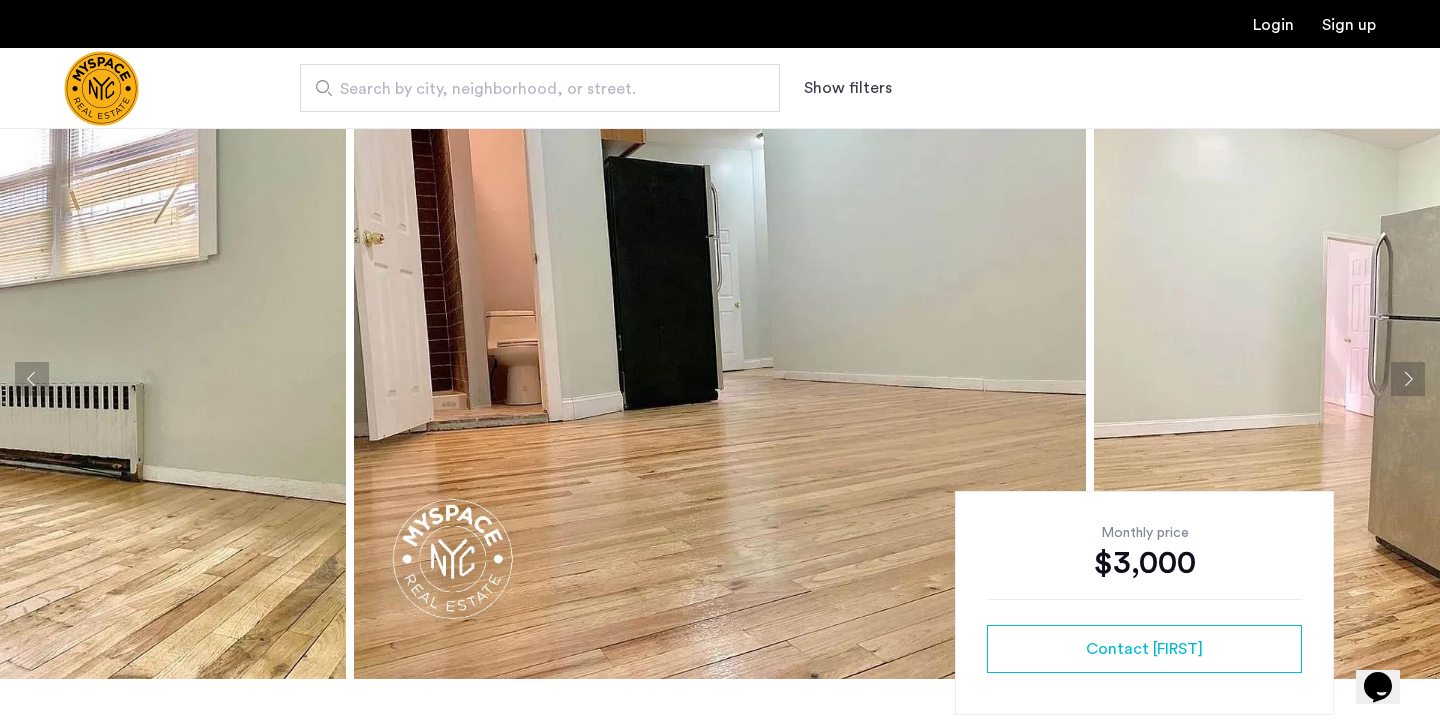 click 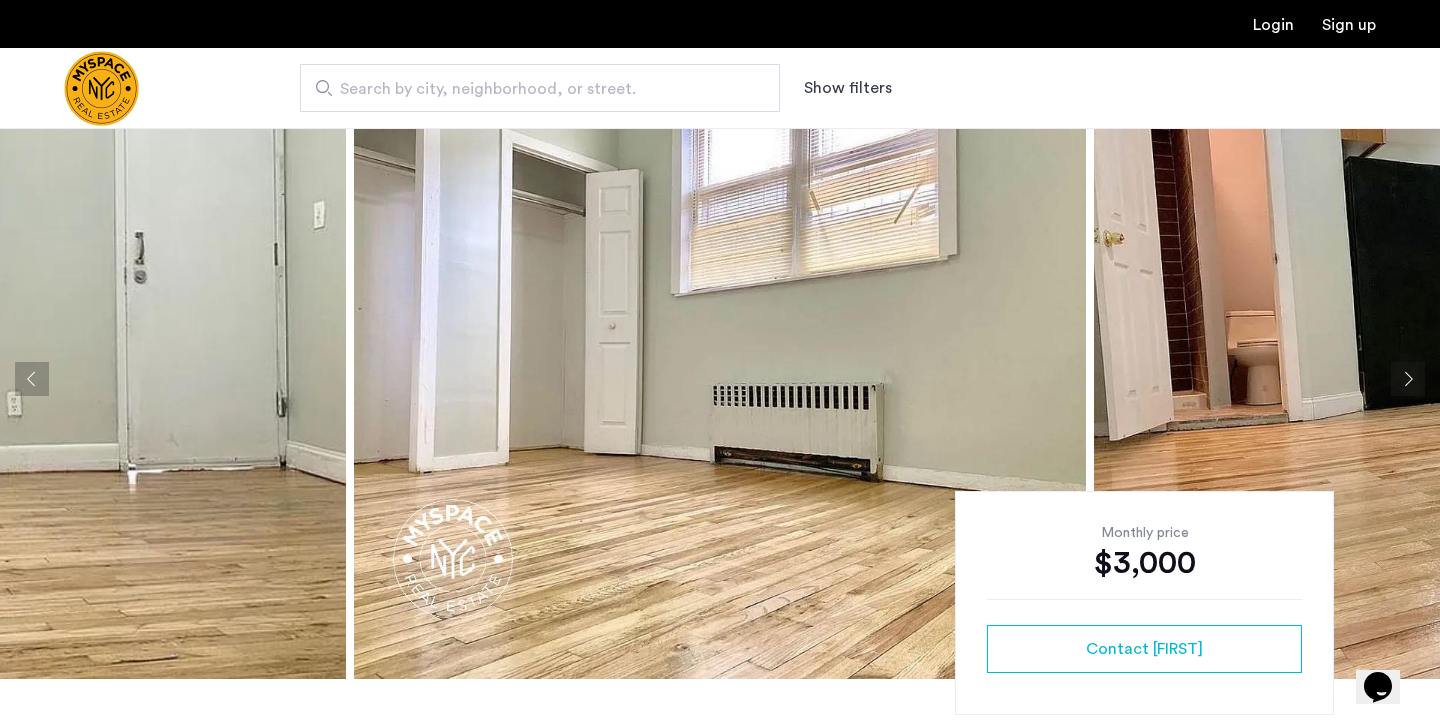 click 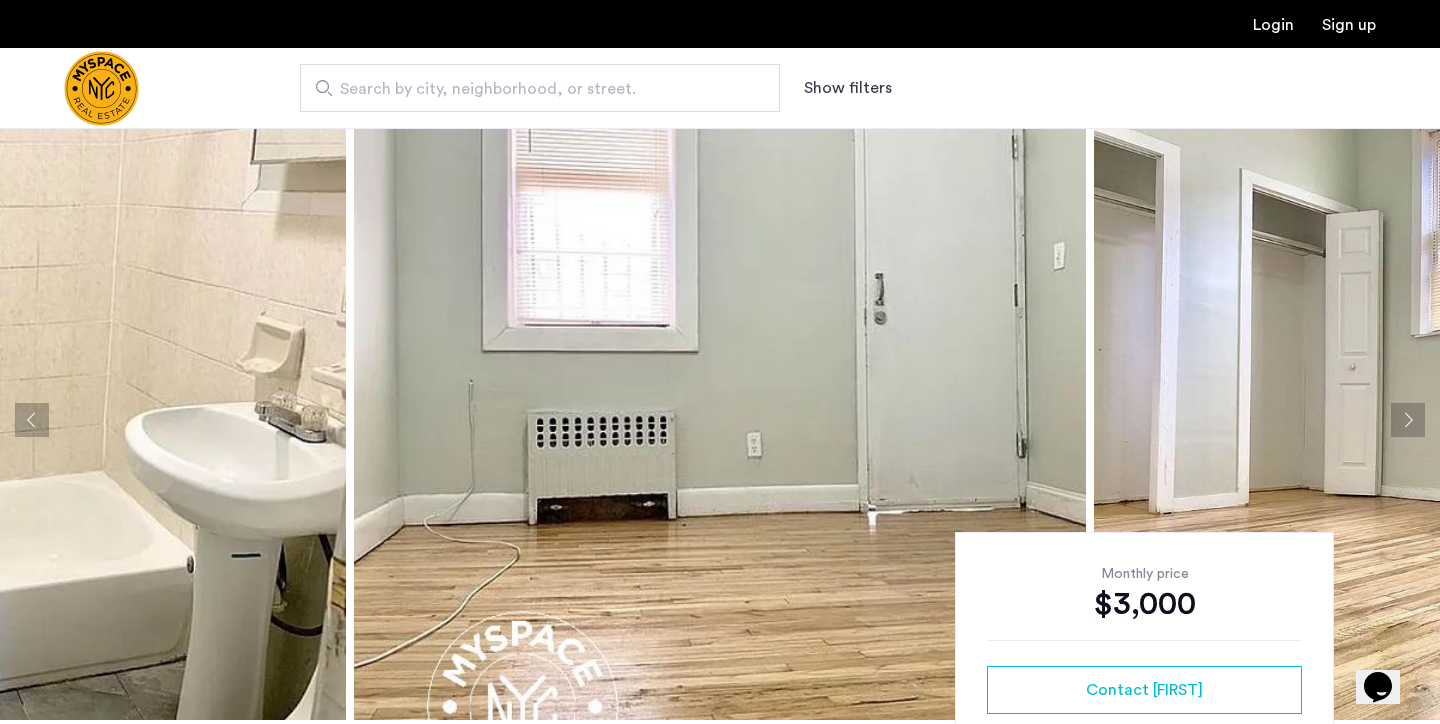 scroll, scrollTop: 132, scrollLeft: 0, axis: vertical 